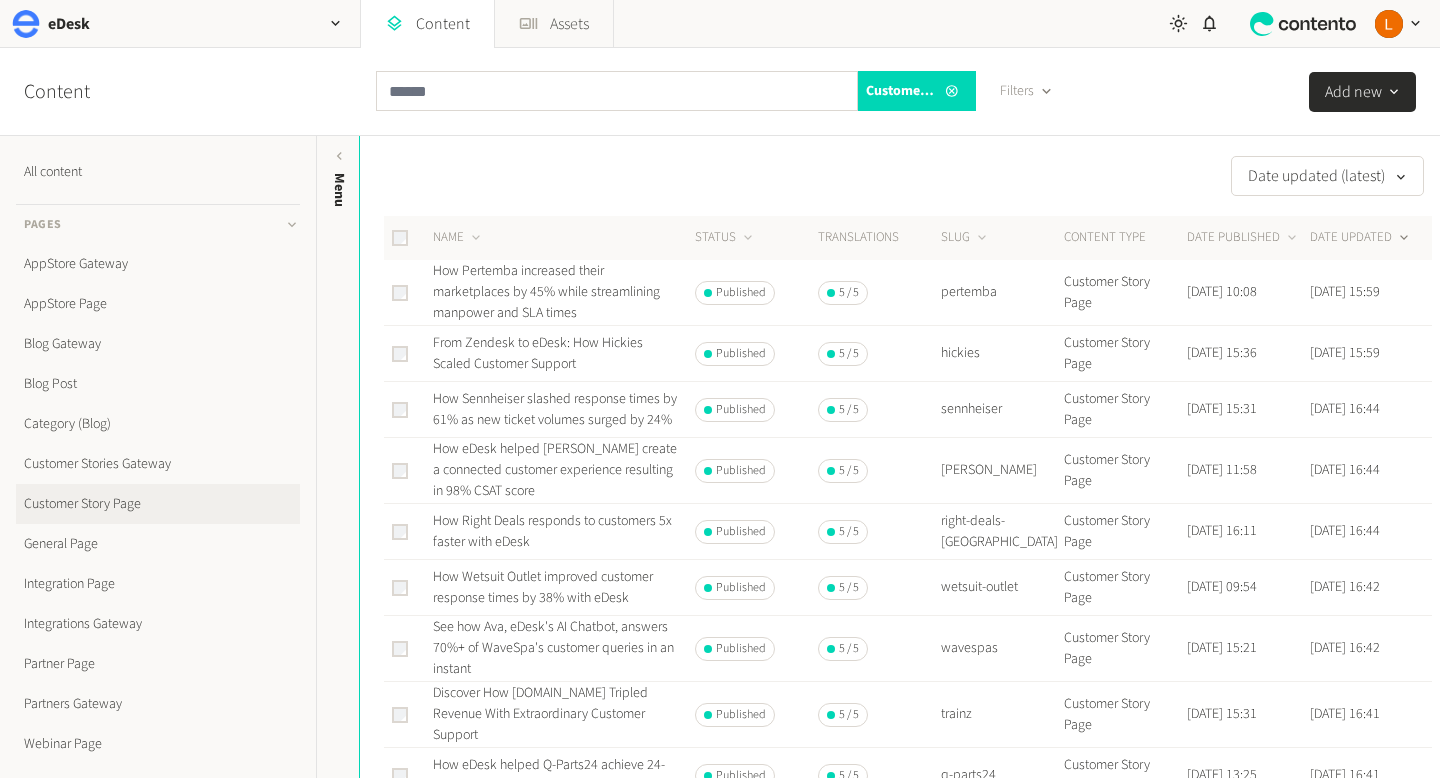 scroll, scrollTop: 0, scrollLeft: 0, axis: both 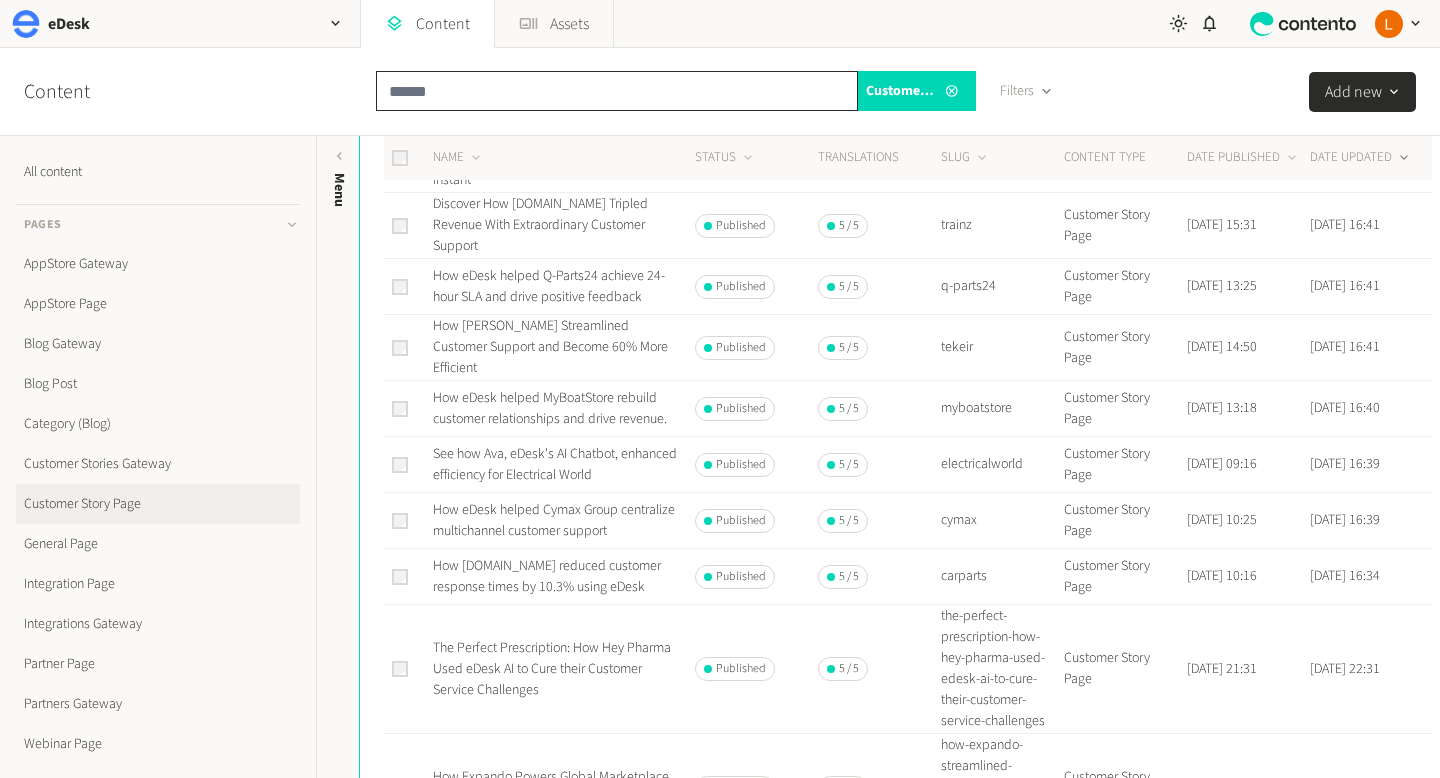 click 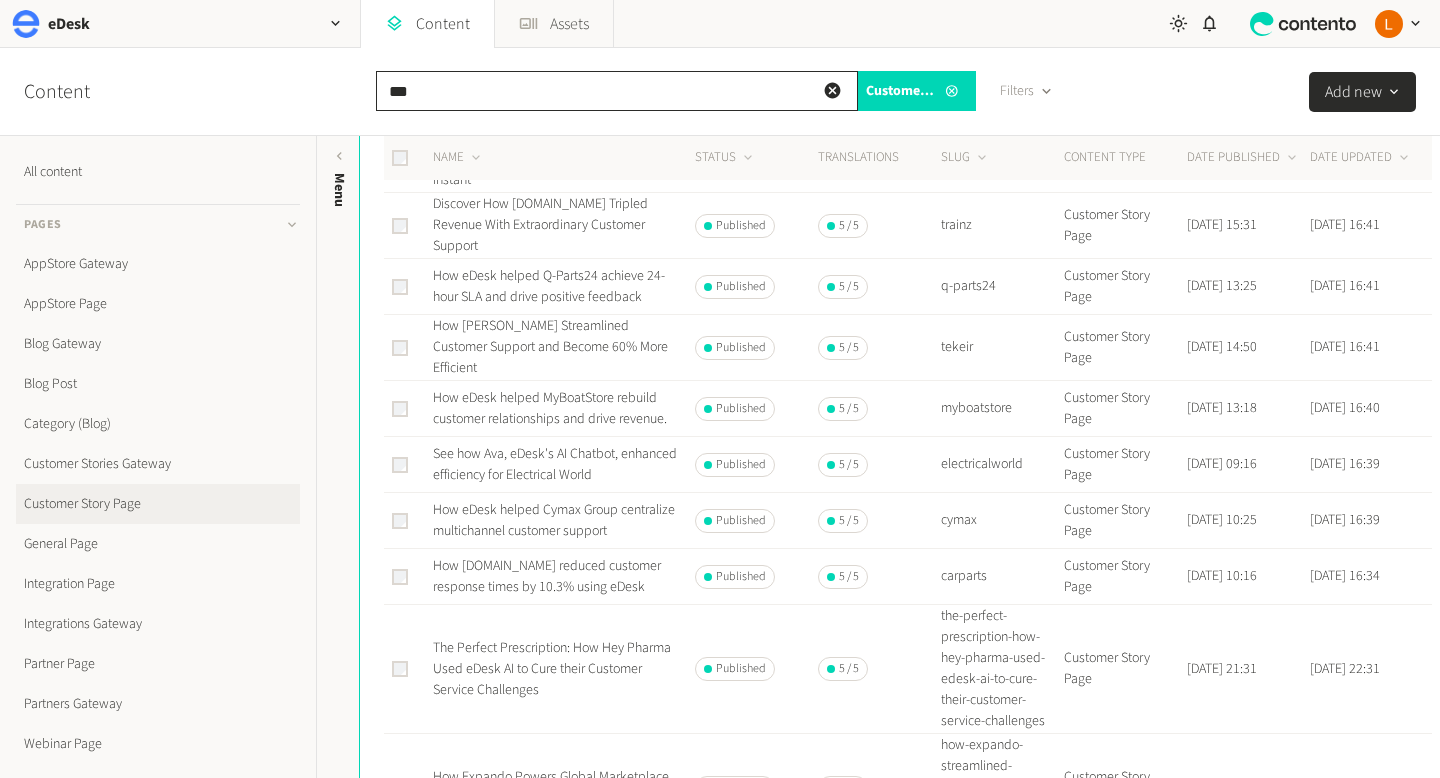 type on "***" 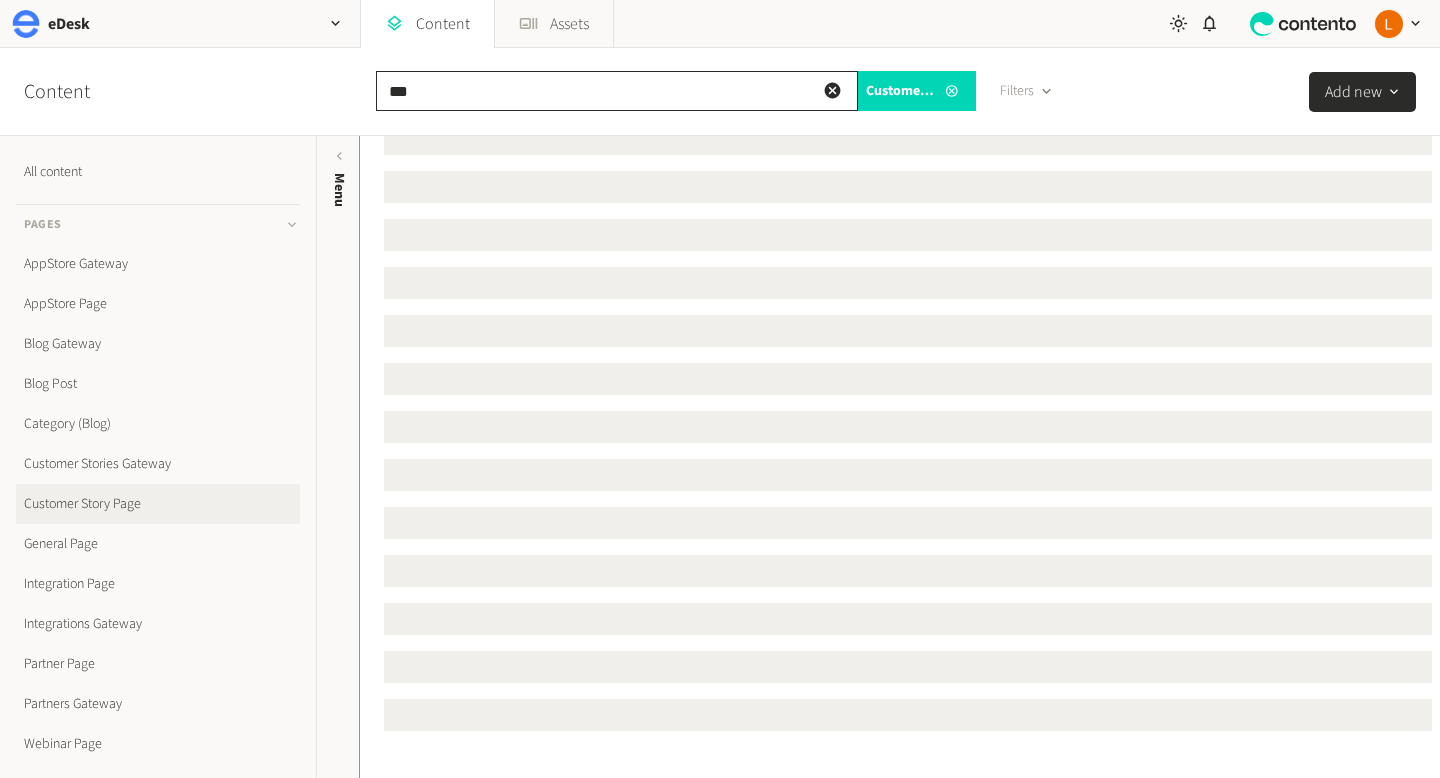 scroll, scrollTop: 0, scrollLeft: 0, axis: both 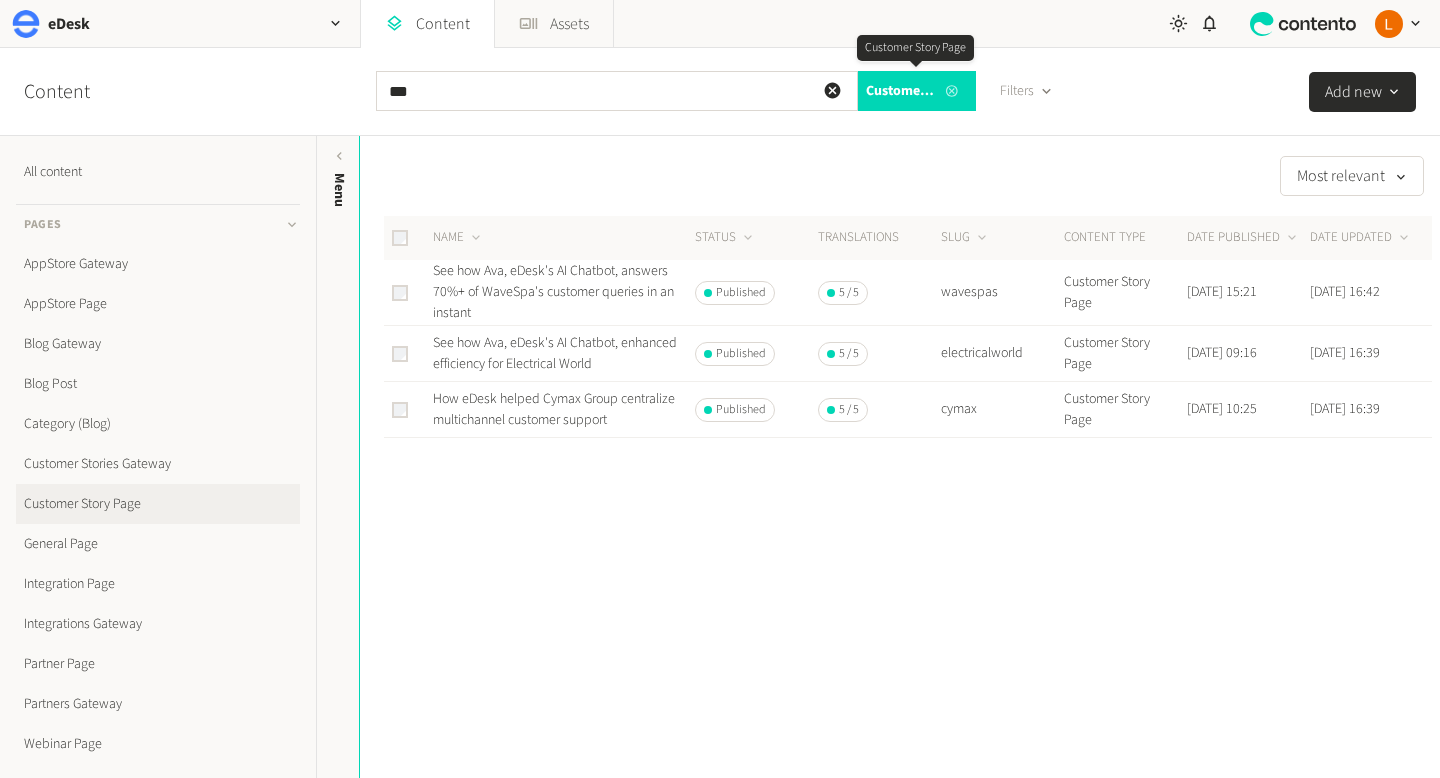 click 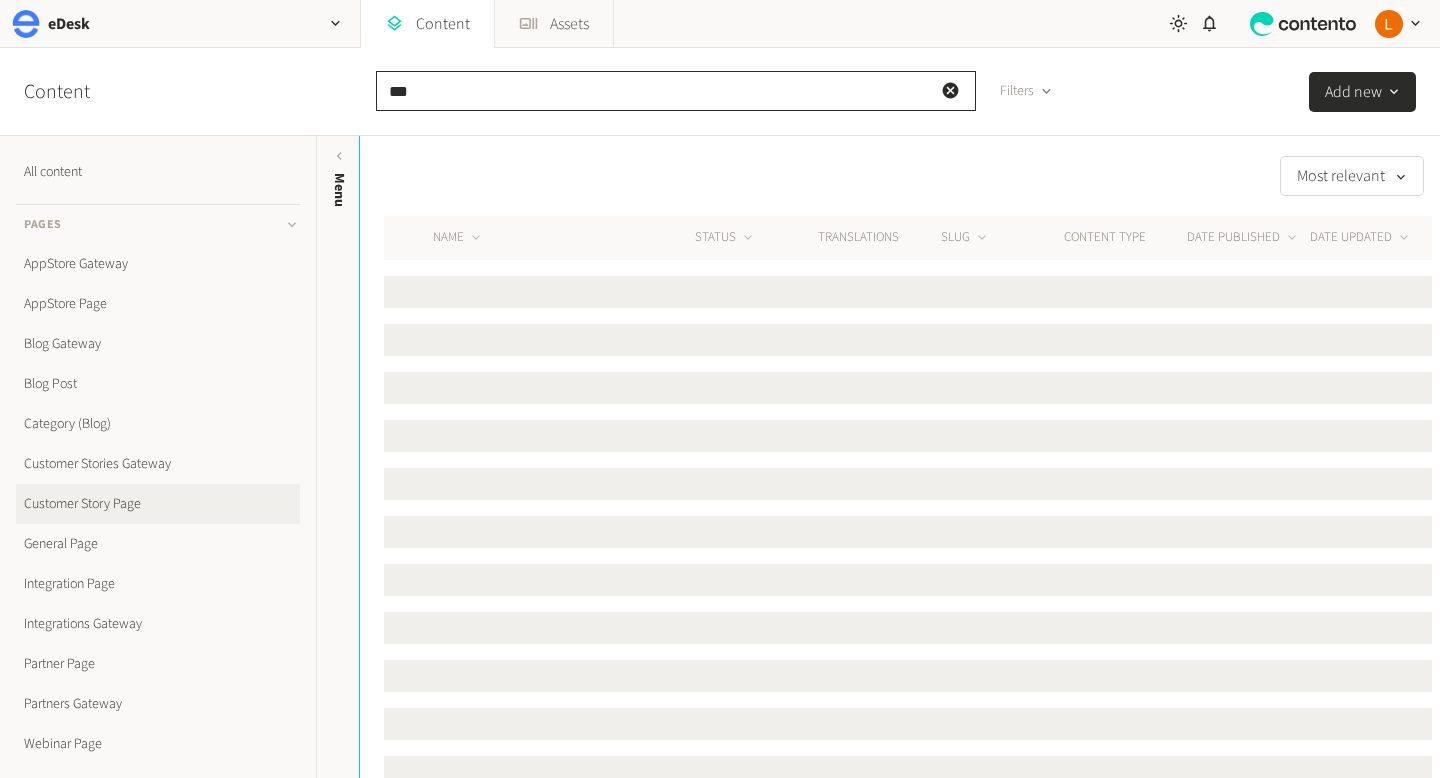 click on "***" 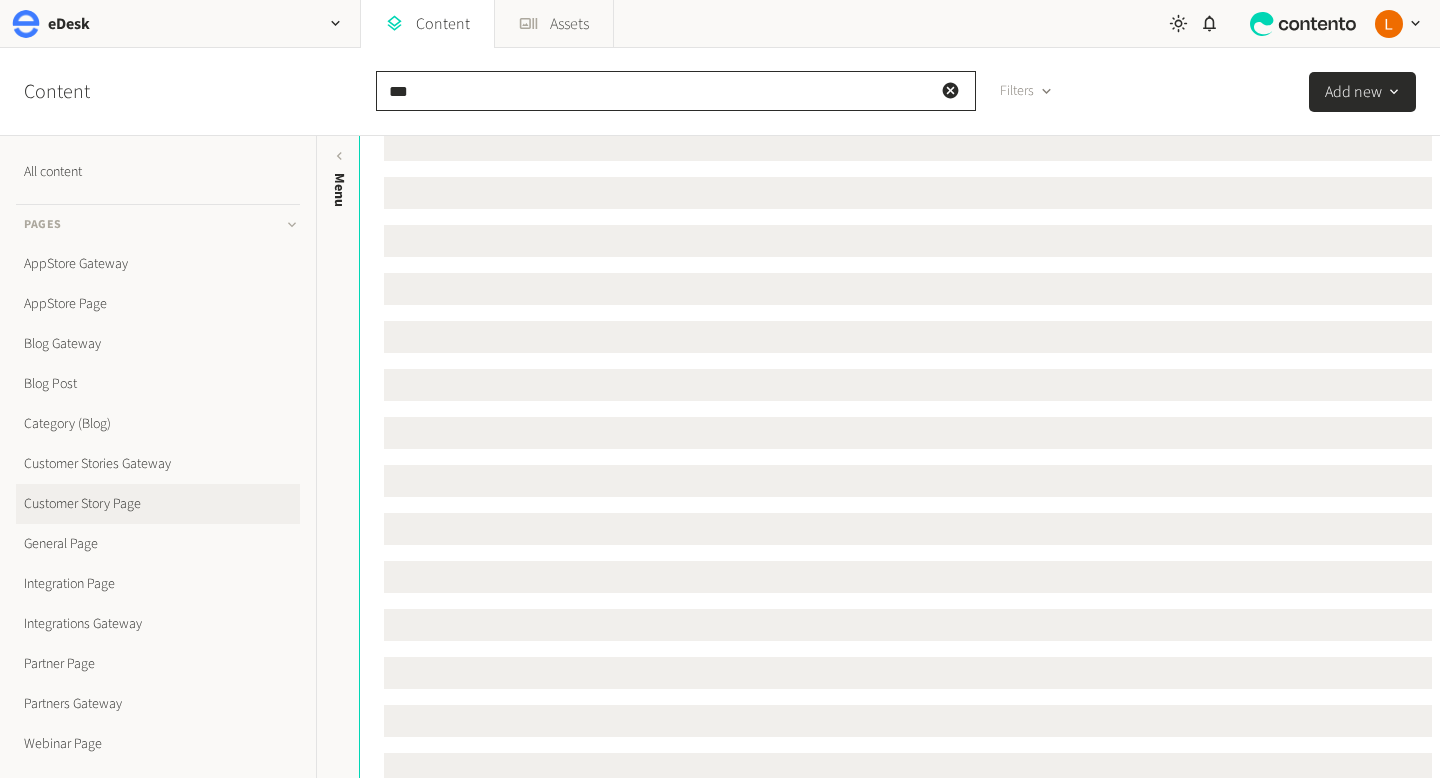 scroll, scrollTop: 154, scrollLeft: 0, axis: vertical 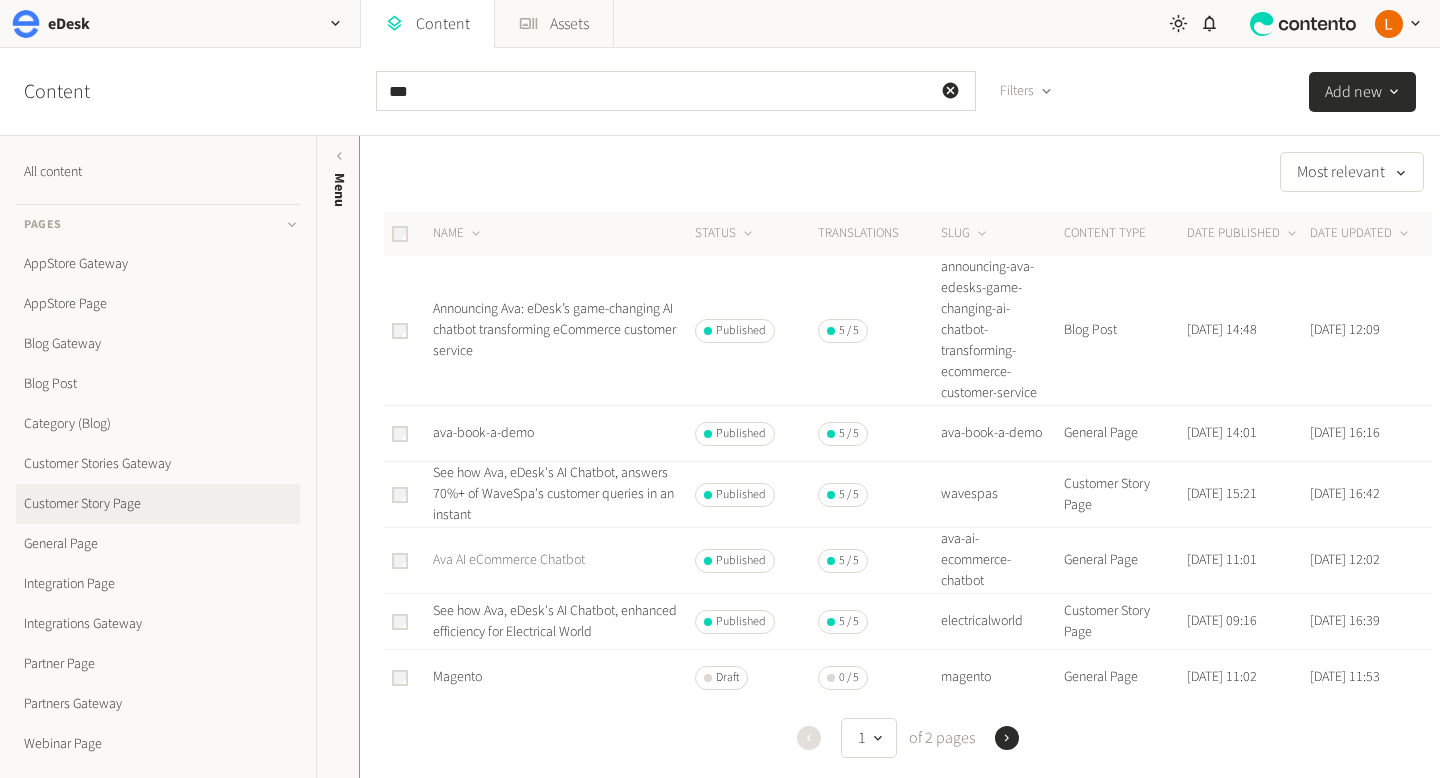 click on "Ava AI eCommerce Chatbot" 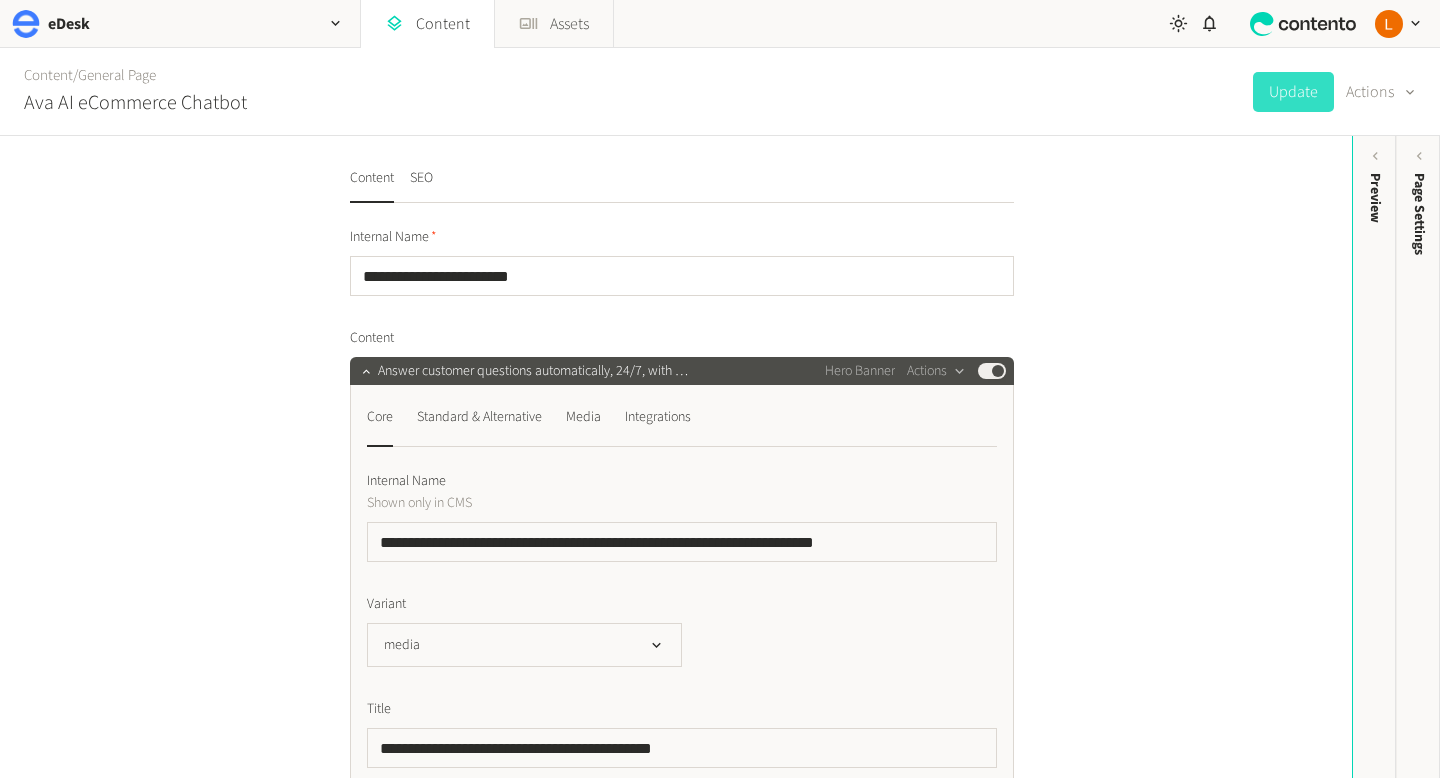 scroll, scrollTop: 0, scrollLeft: 0, axis: both 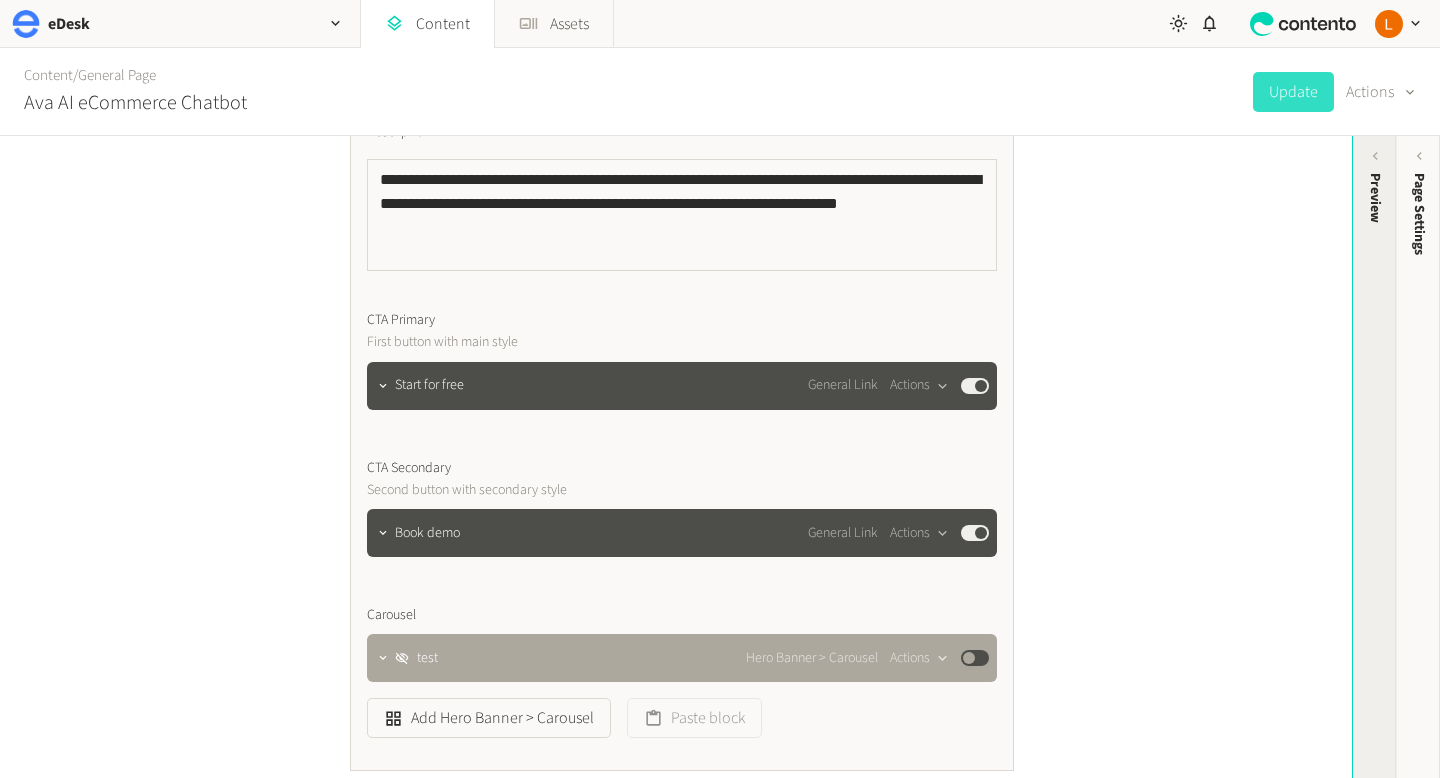 click on "Preview" 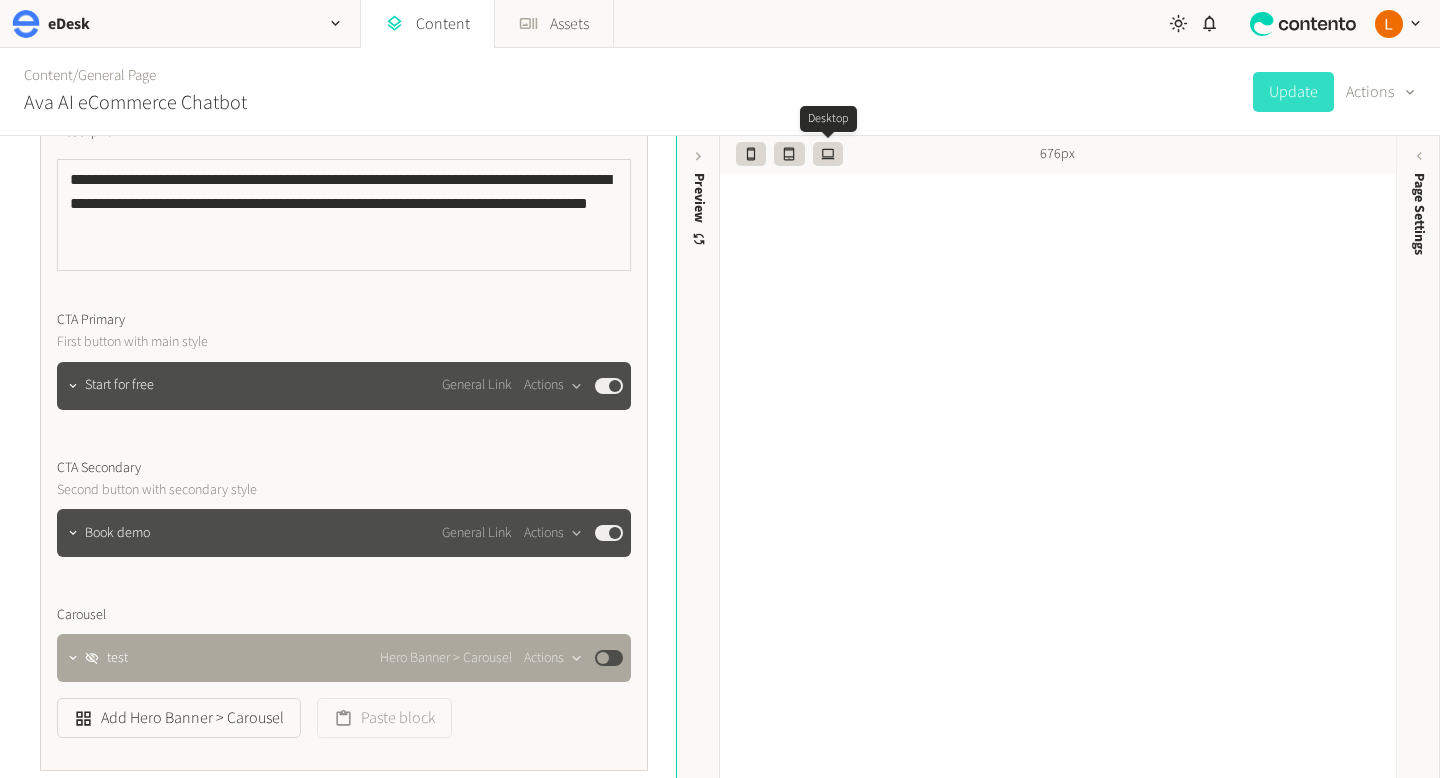 click 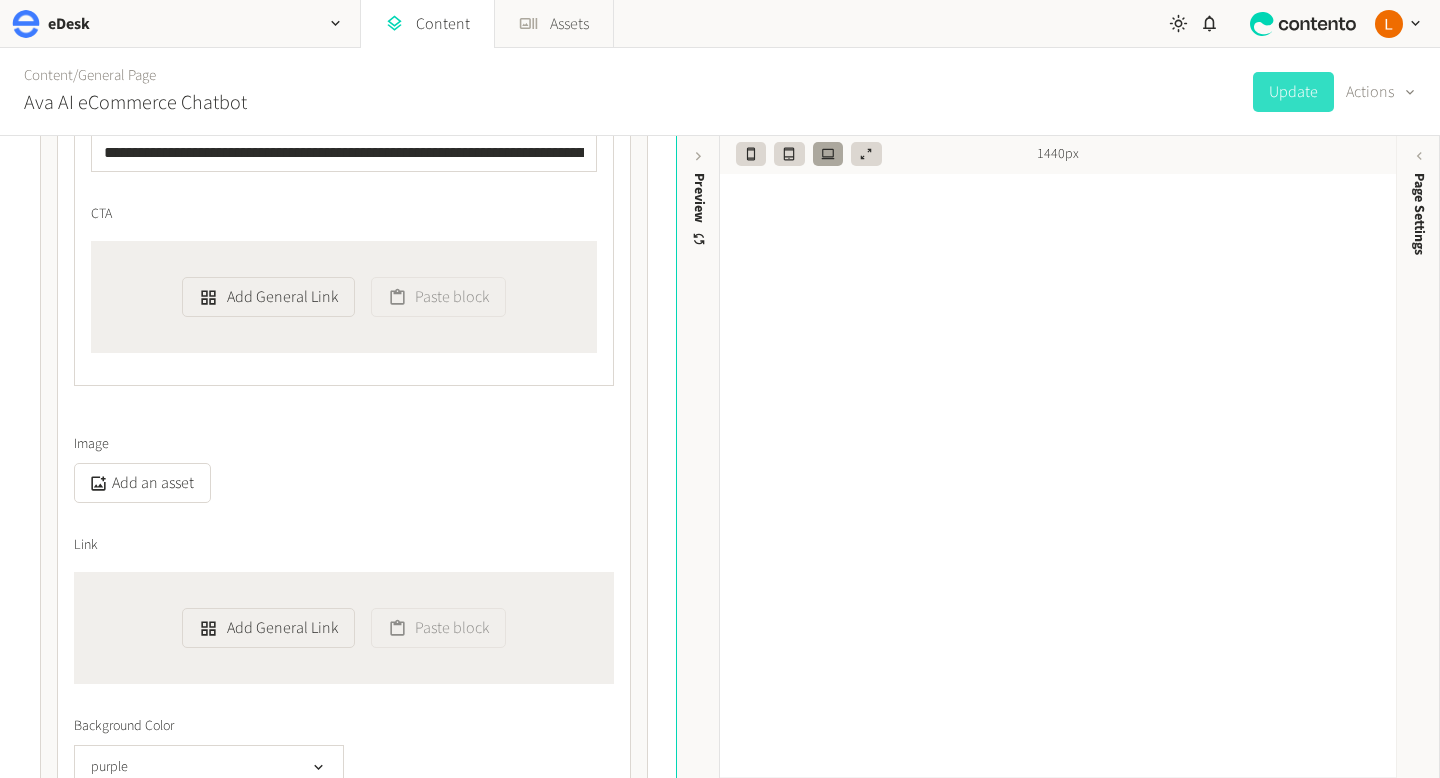 scroll, scrollTop: 3574, scrollLeft: 0, axis: vertical 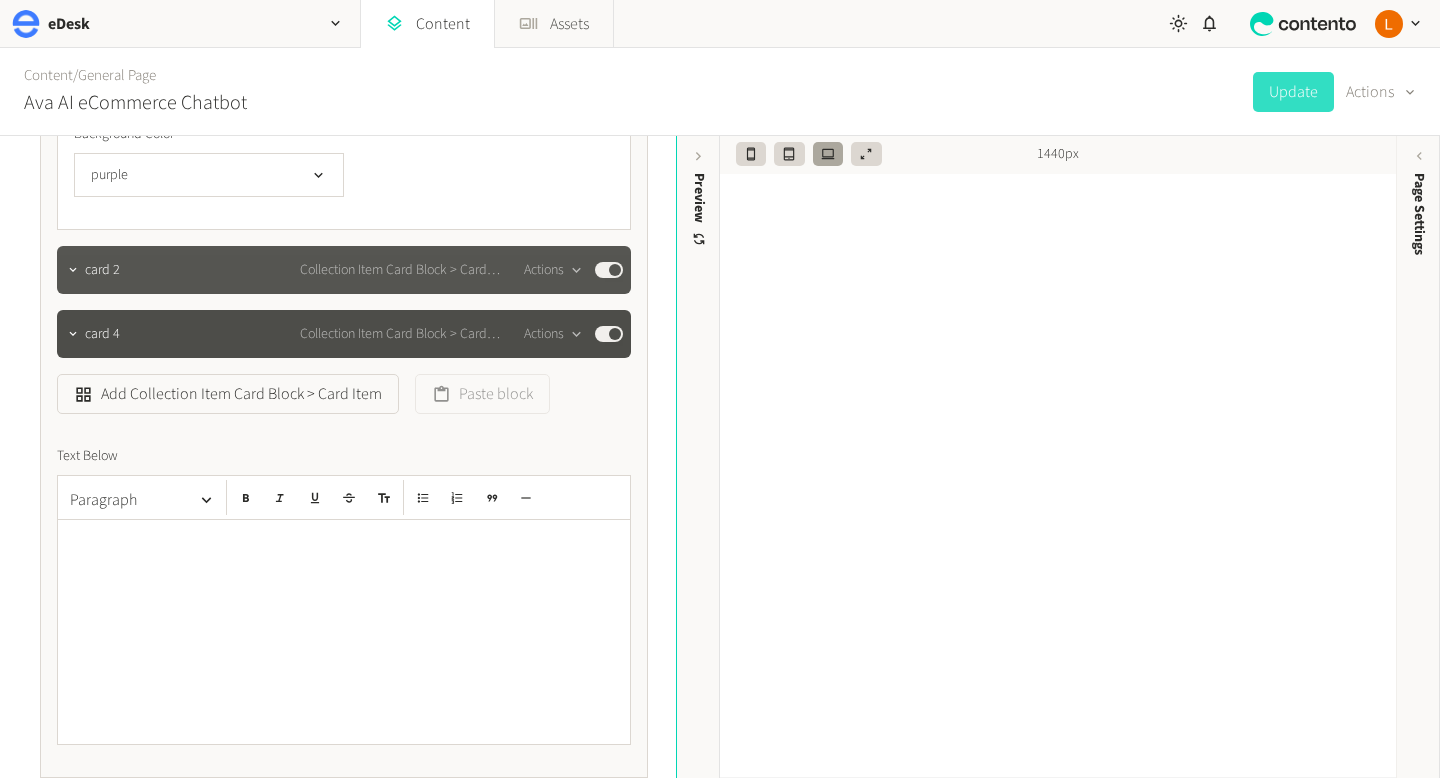 click on "Collection Item Card Block > Card Item" 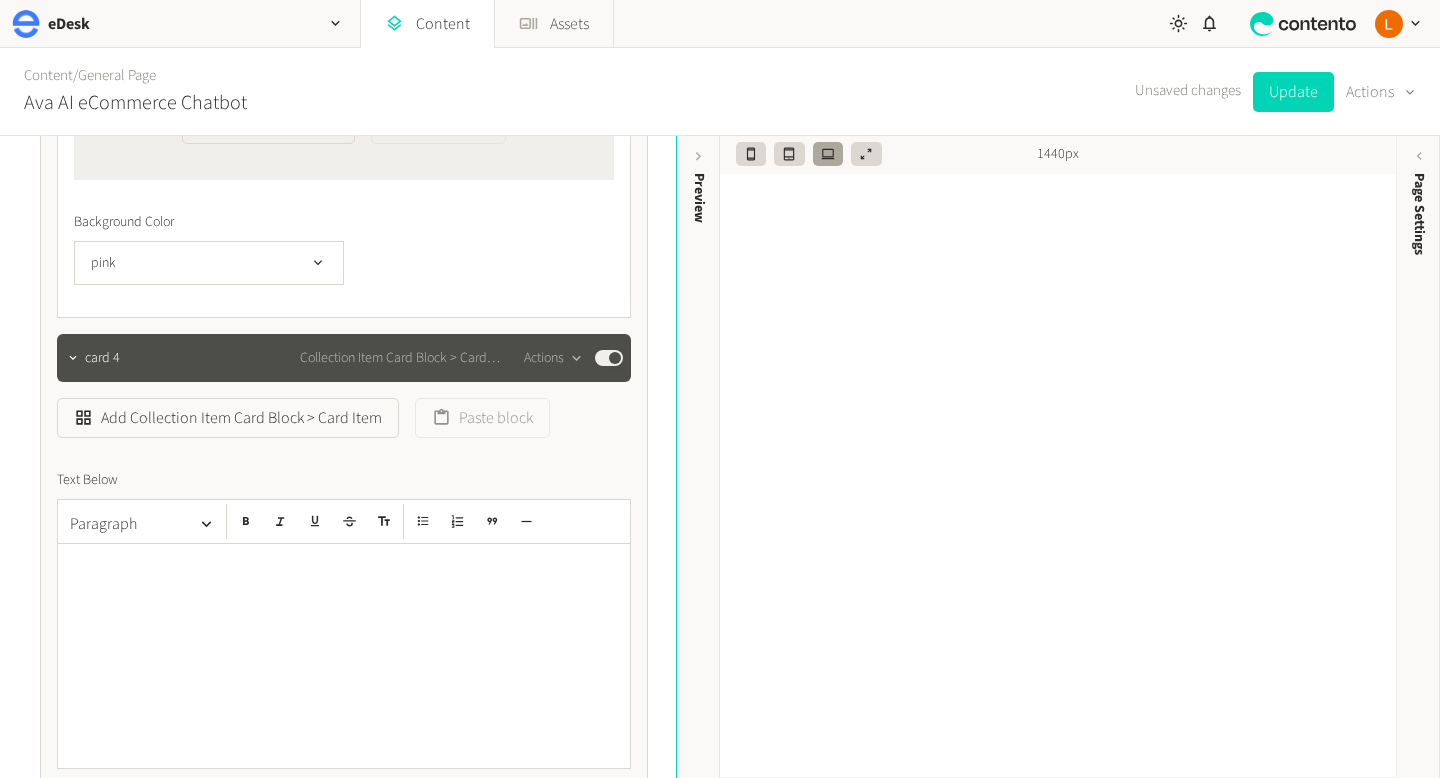scroll, scrollTop: 5228, scrollLeft: 0, axis: vertical 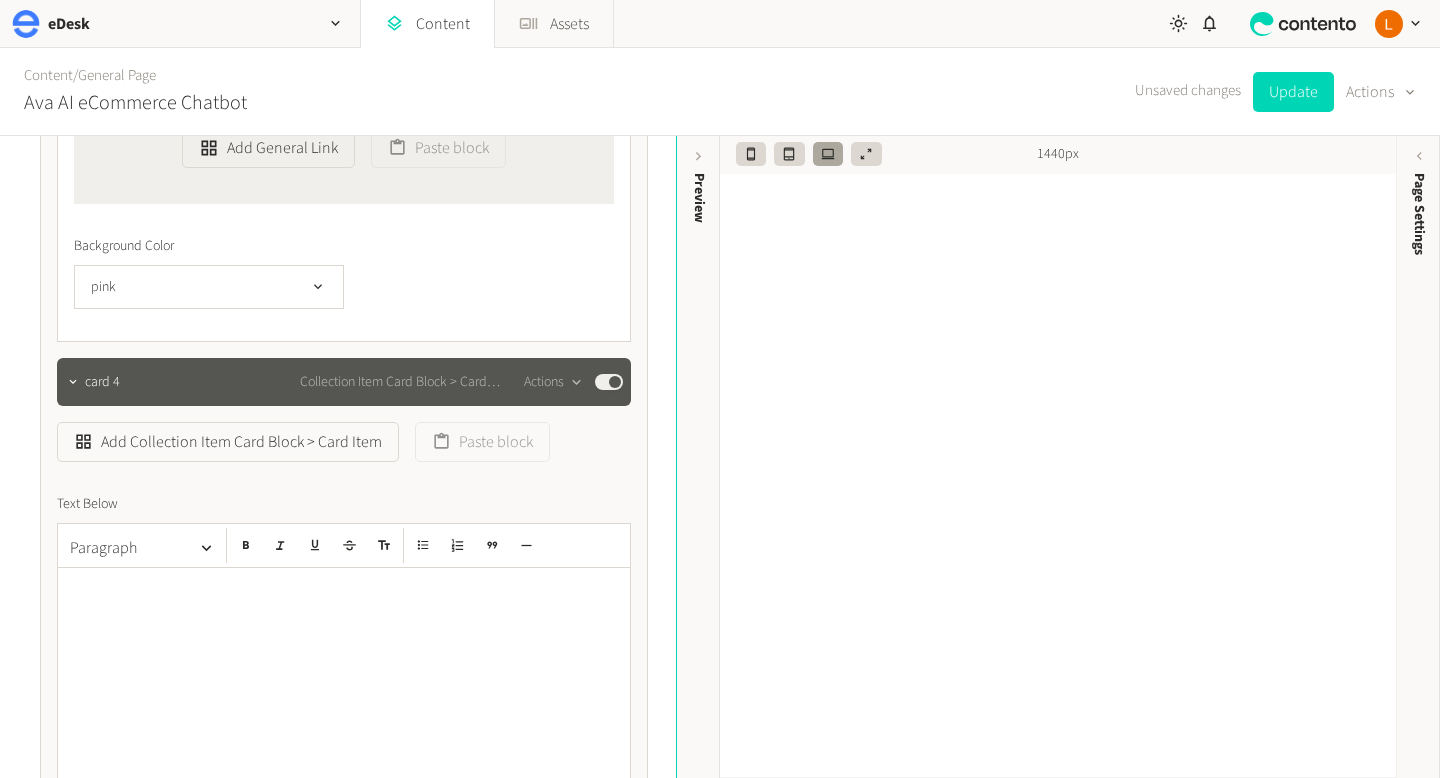 click on "Collection Item Card Block > Card Item" 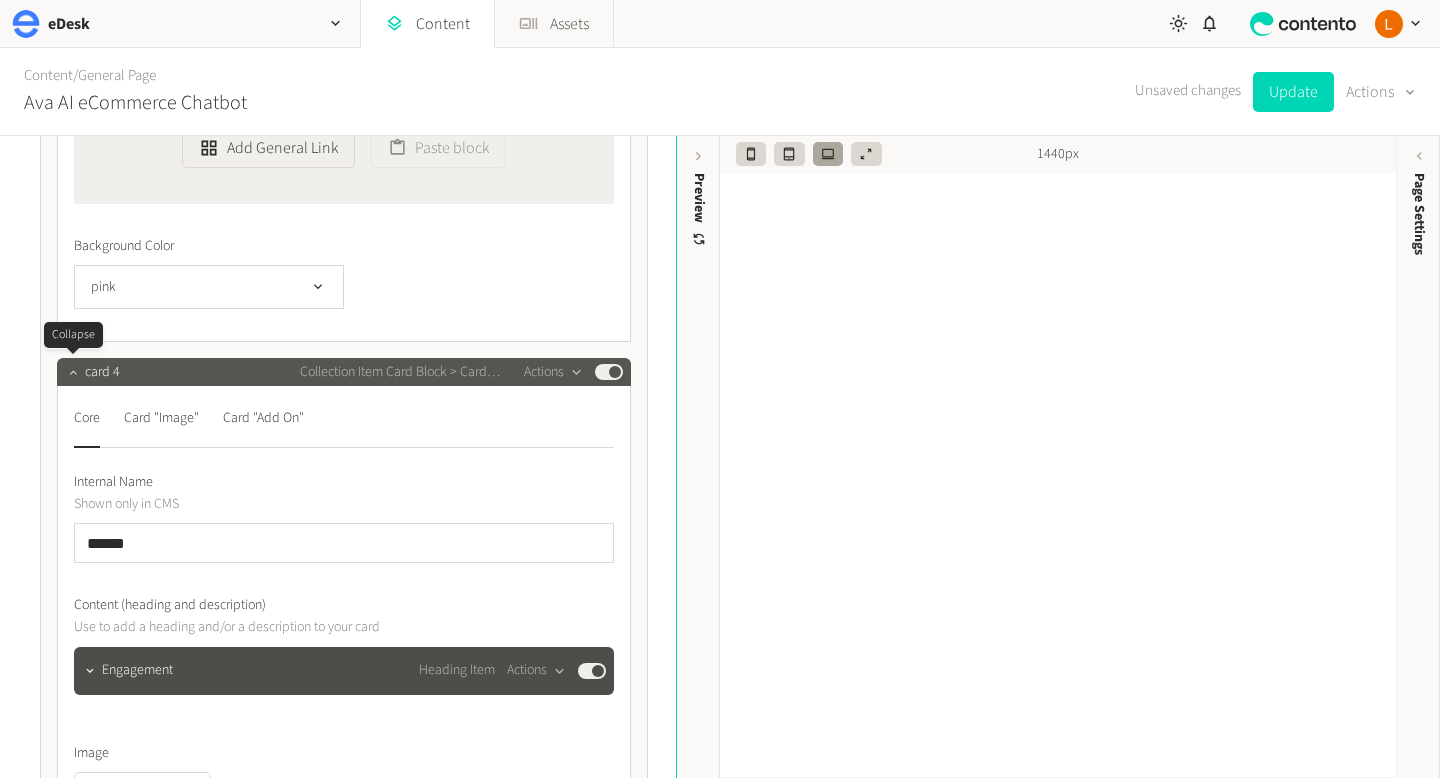 click 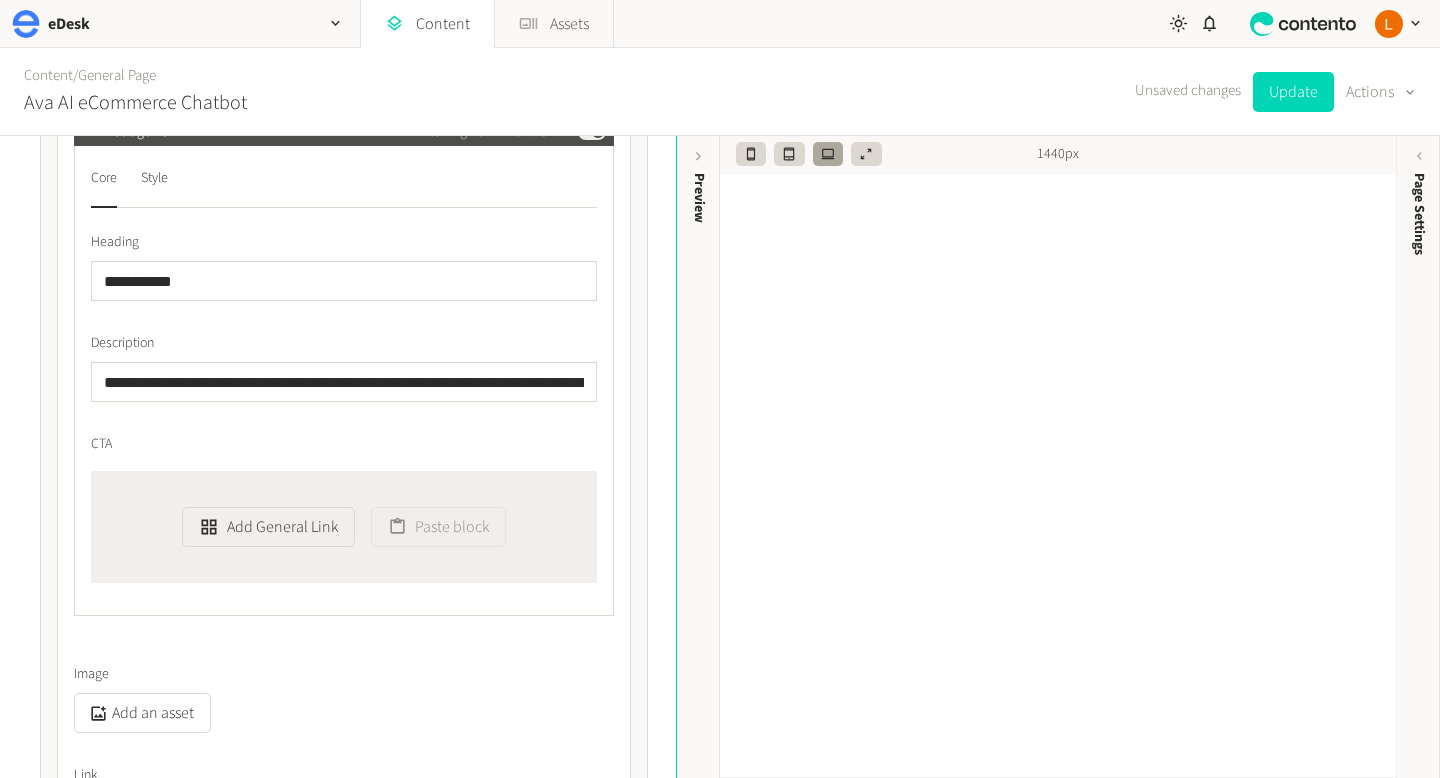 scroll, scrollTop: 4414, scrollLeft: 0, axis: vertical 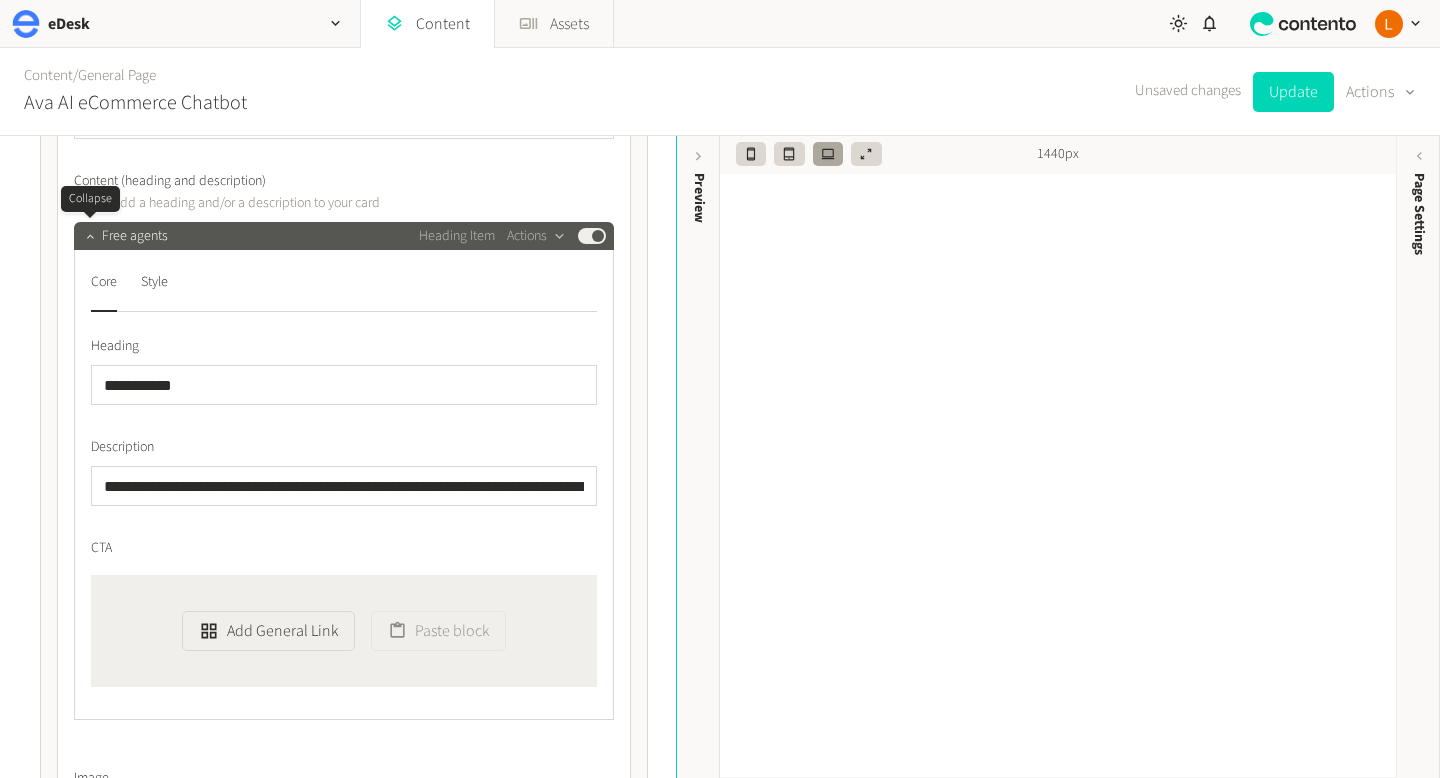 click 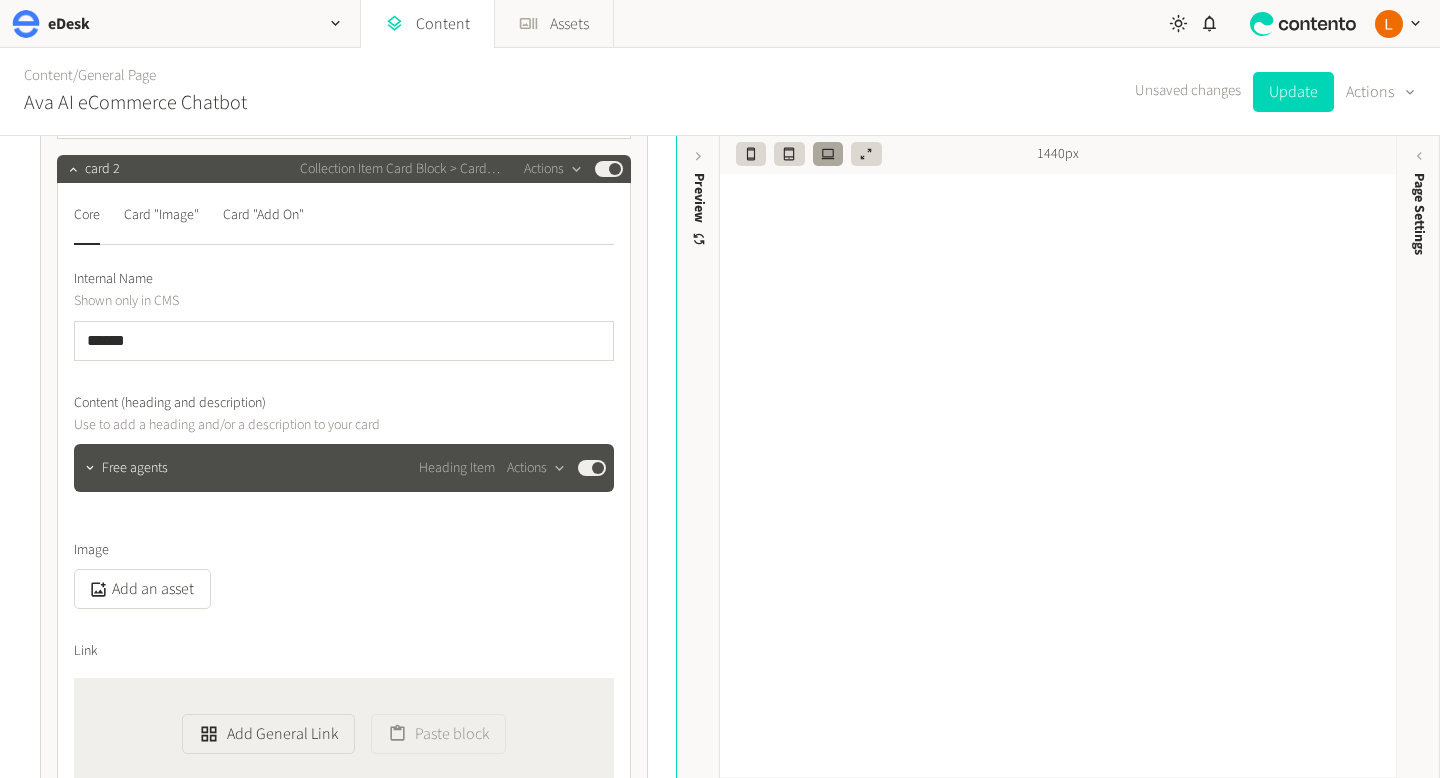 scroll, scrollTop: 4060, scrollLeft: 0, axis: vertical 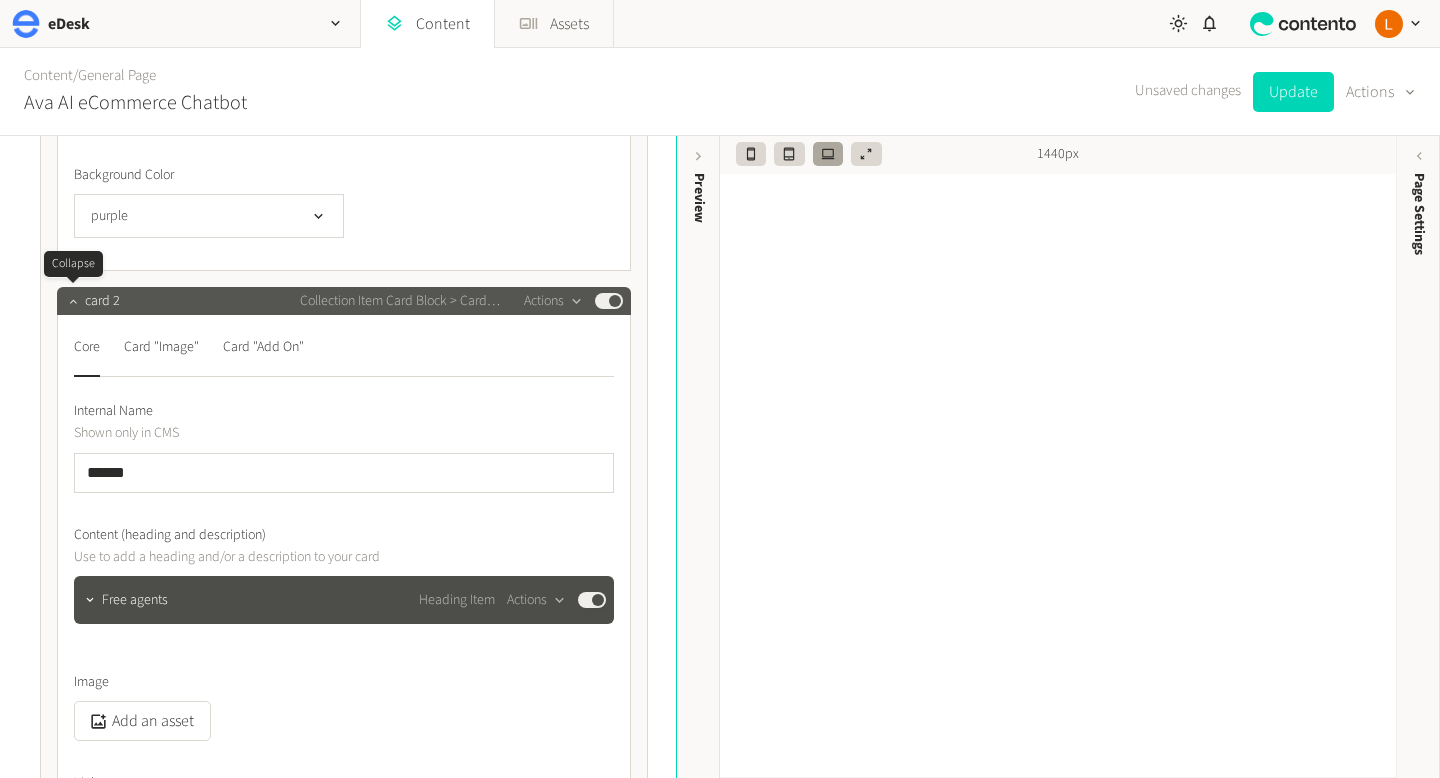 click 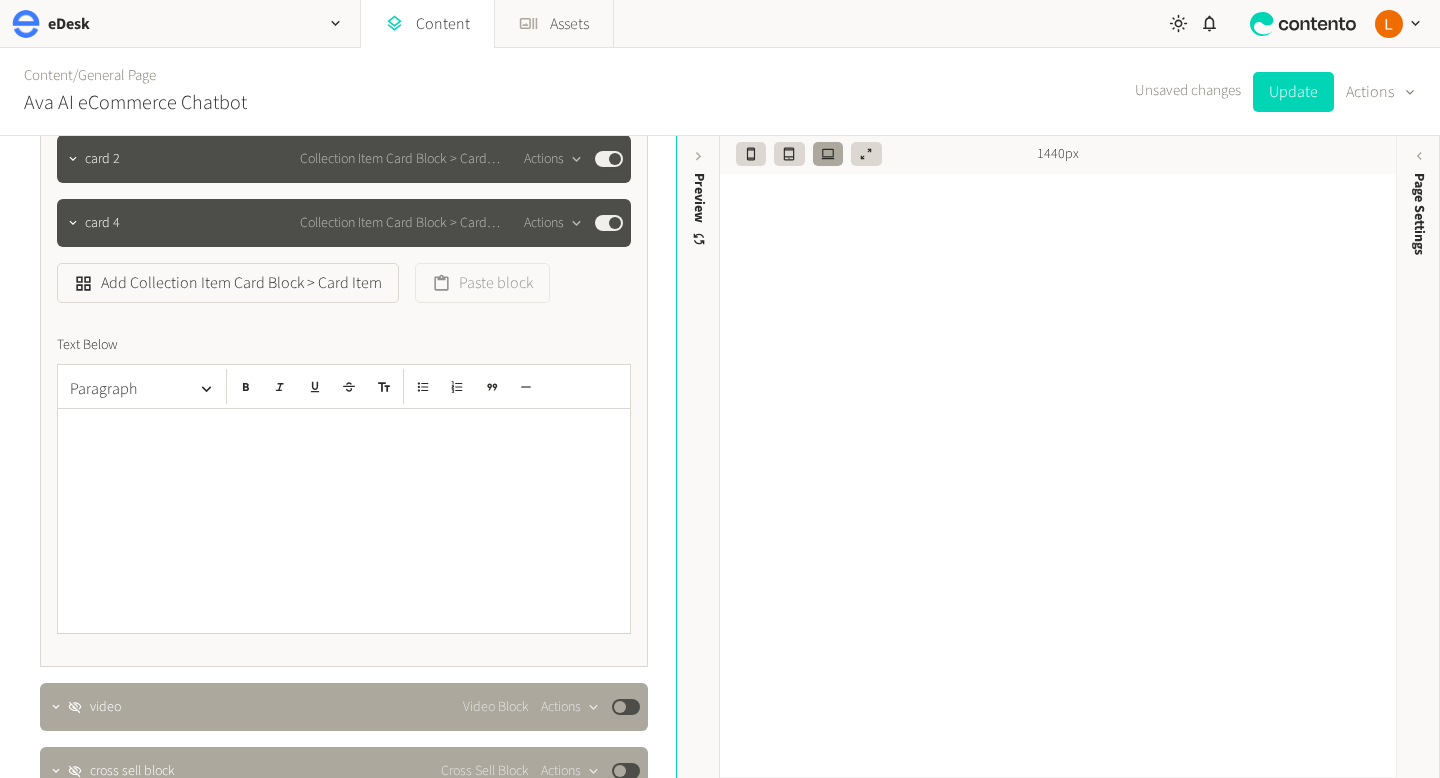 scroll, scrollTop: 4309, scrollLeft: 0, axis: vertical 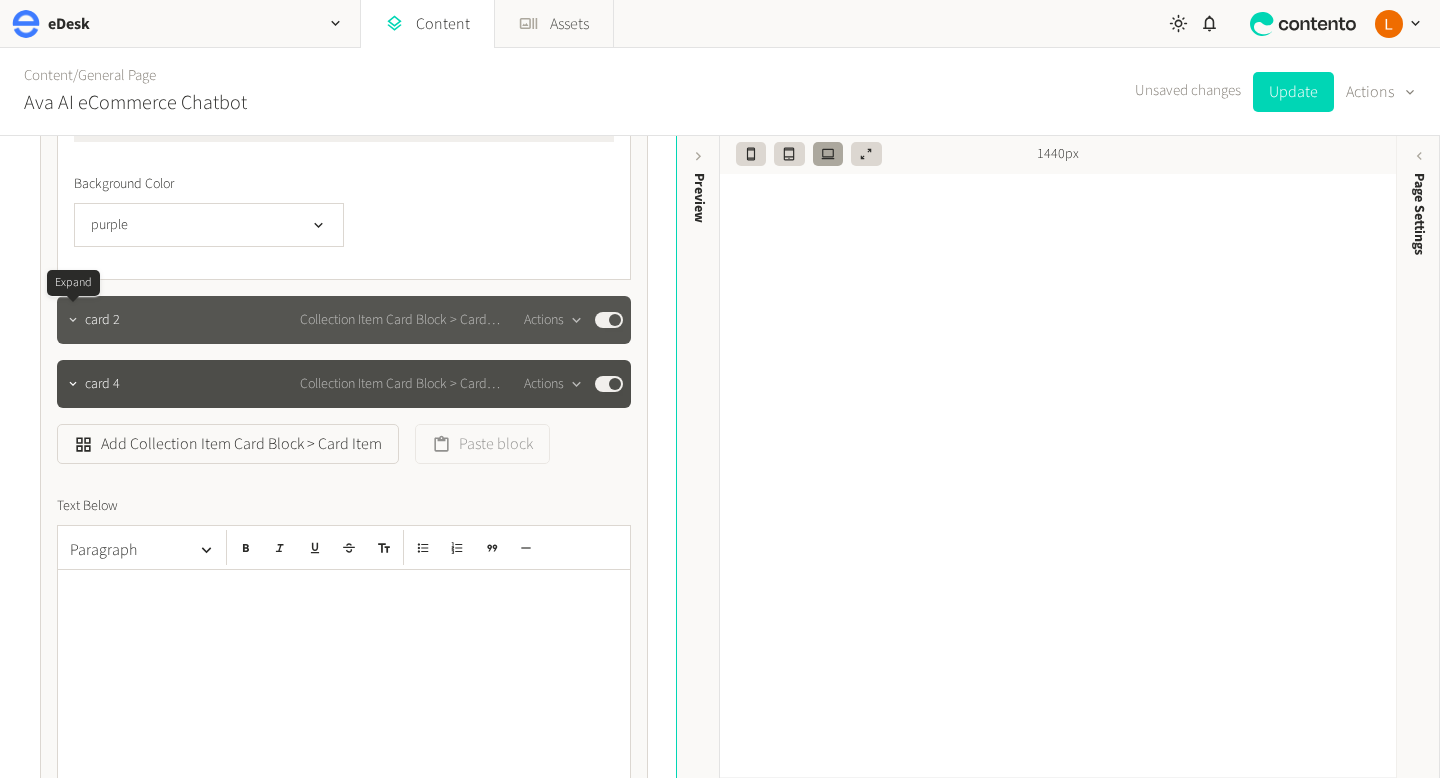 click 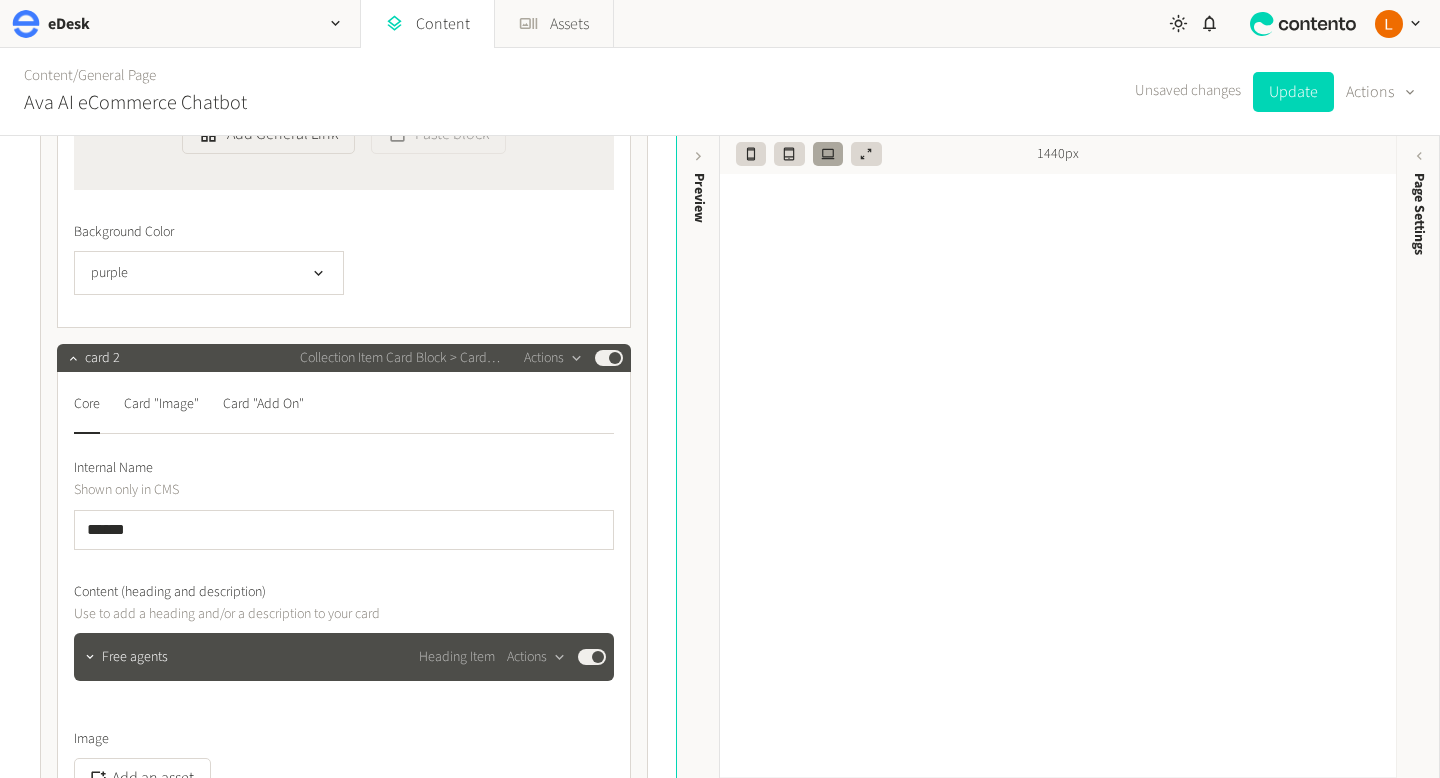 scroll, scrollTop: 4061, scrollLeft: 0, axis: vertical 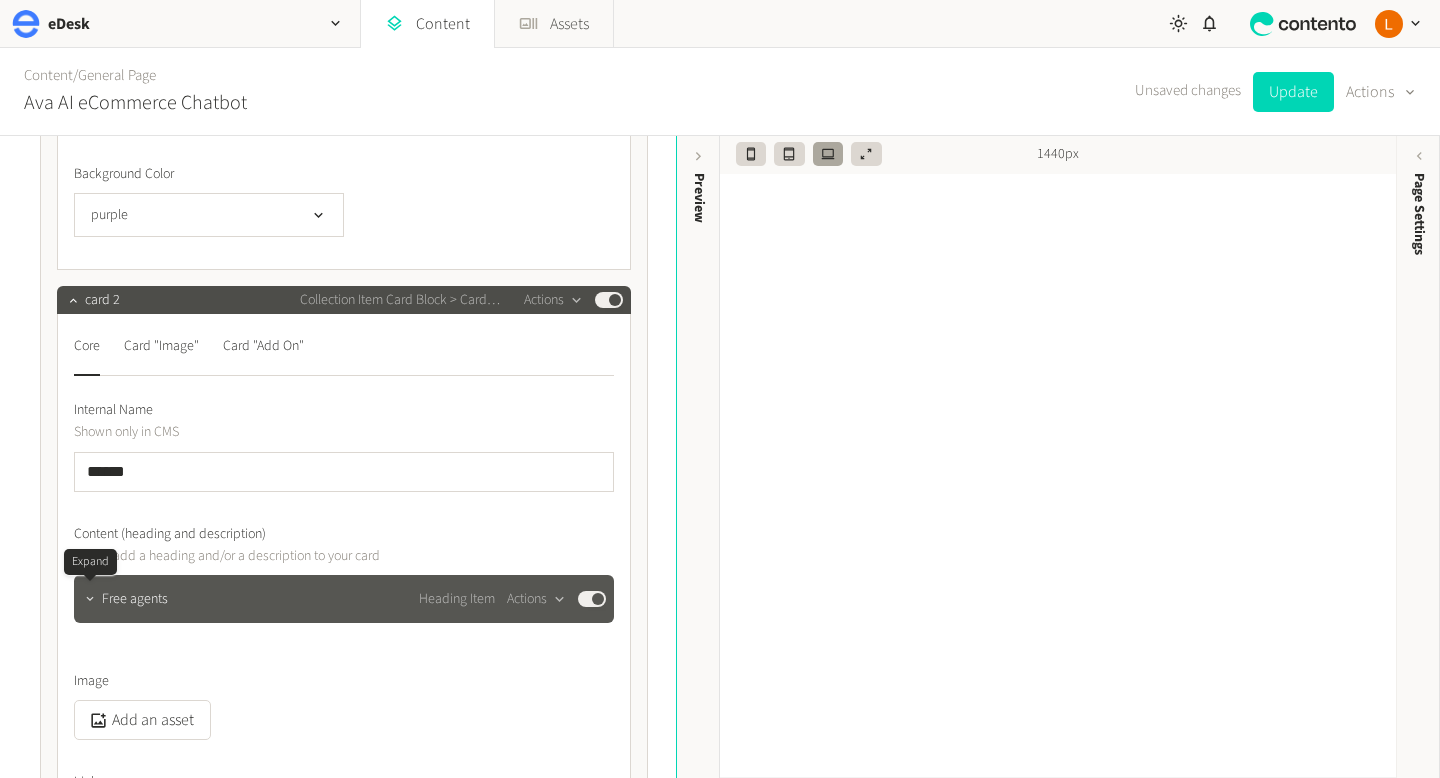click 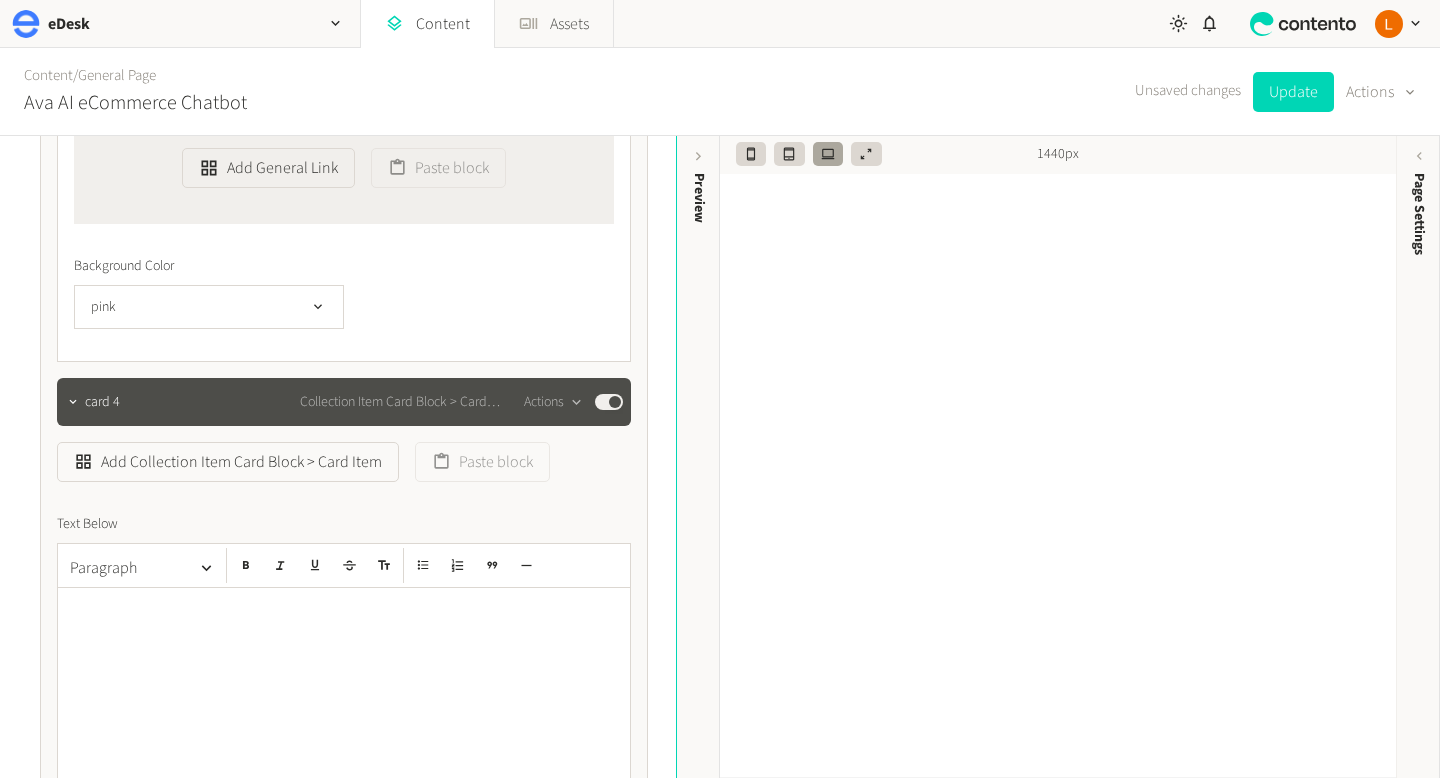 scroll, scrollTop: 5234, scrollLeft: 0, axis: vertical 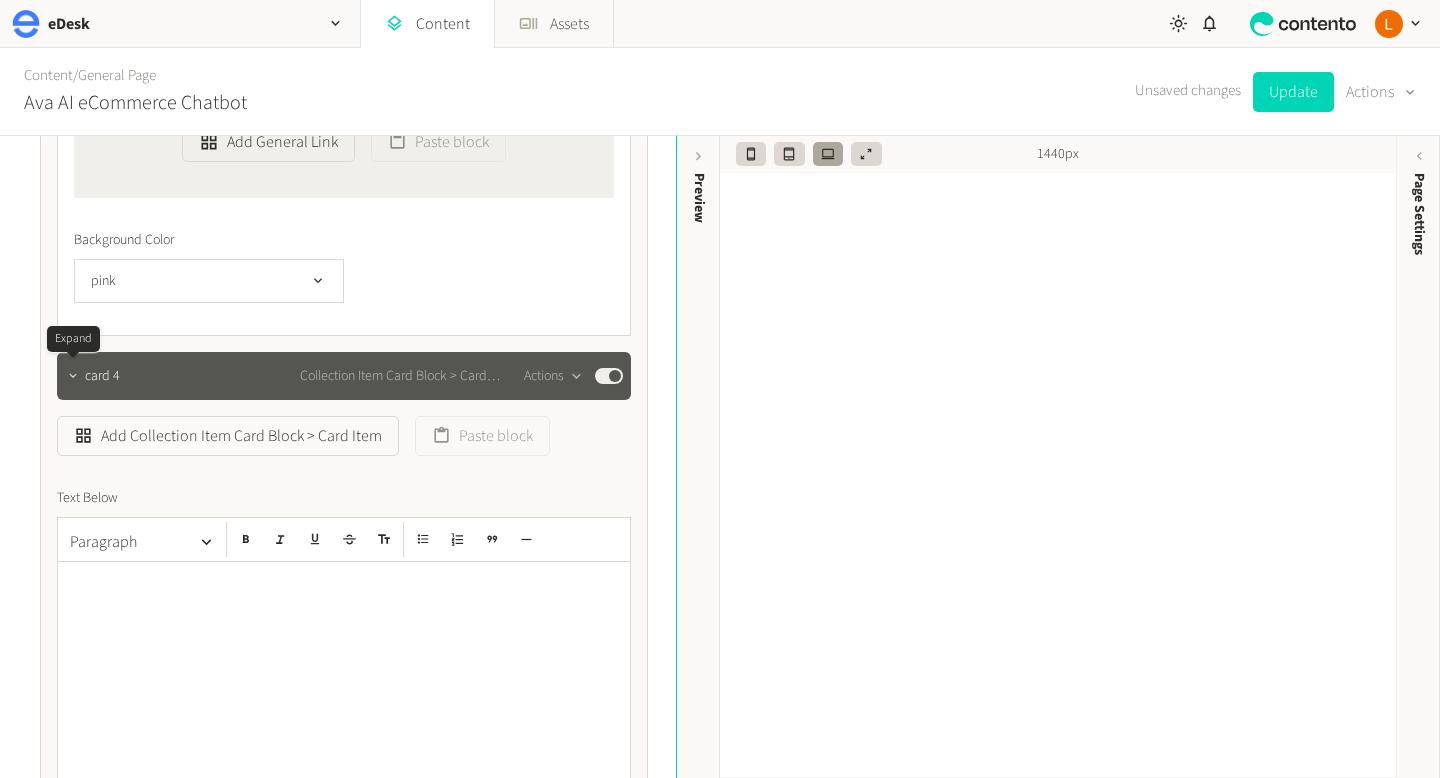 click 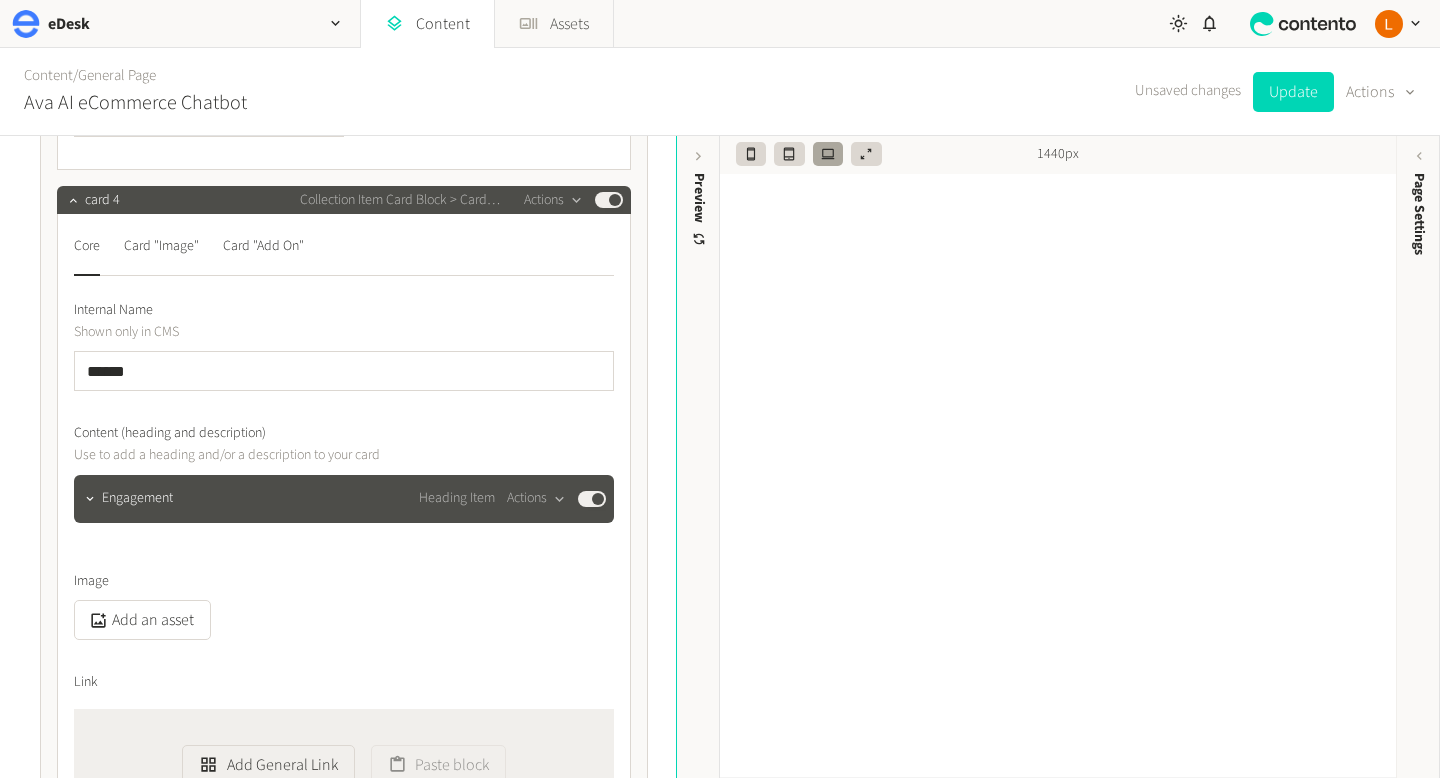 scroll, scrollTop: 5495, scrollLeft: 0, axis: vertical 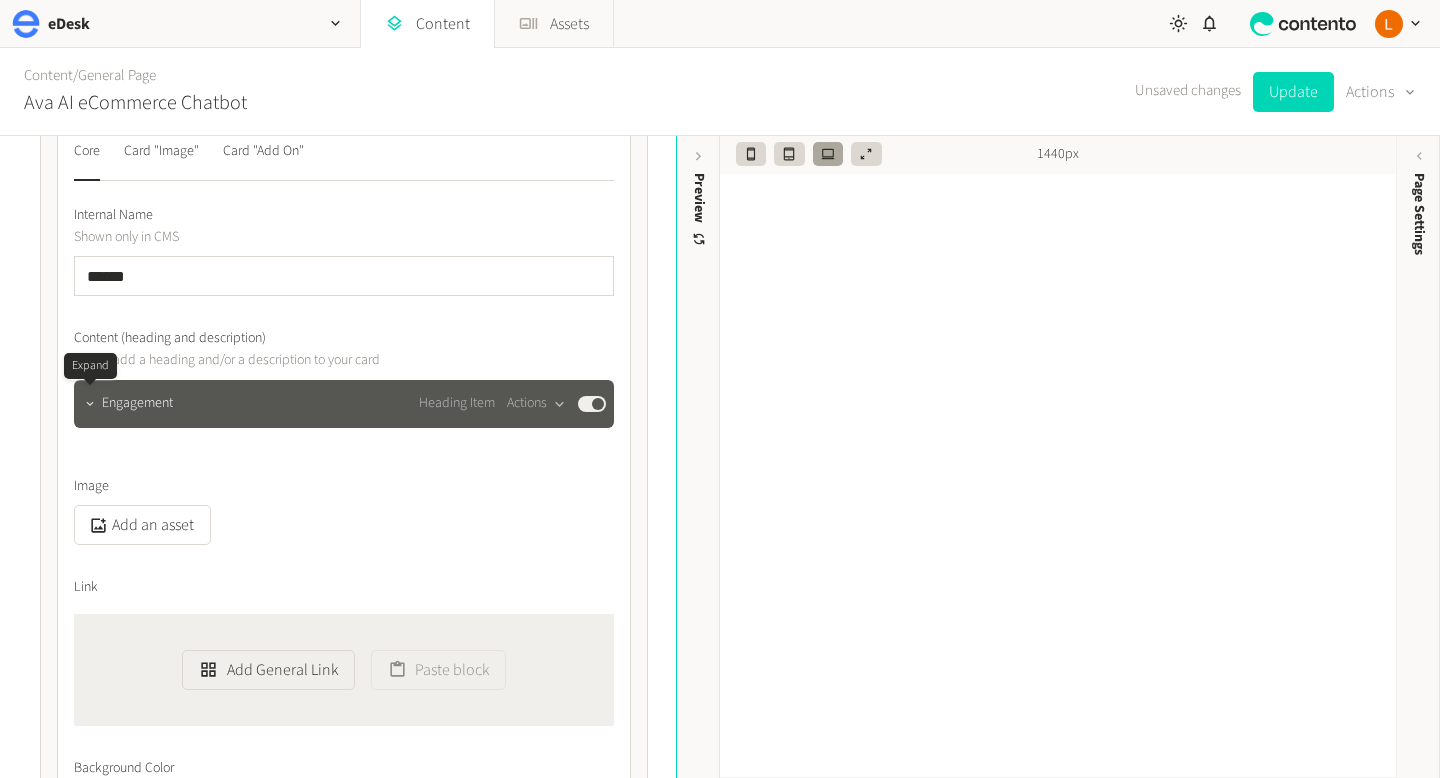 click 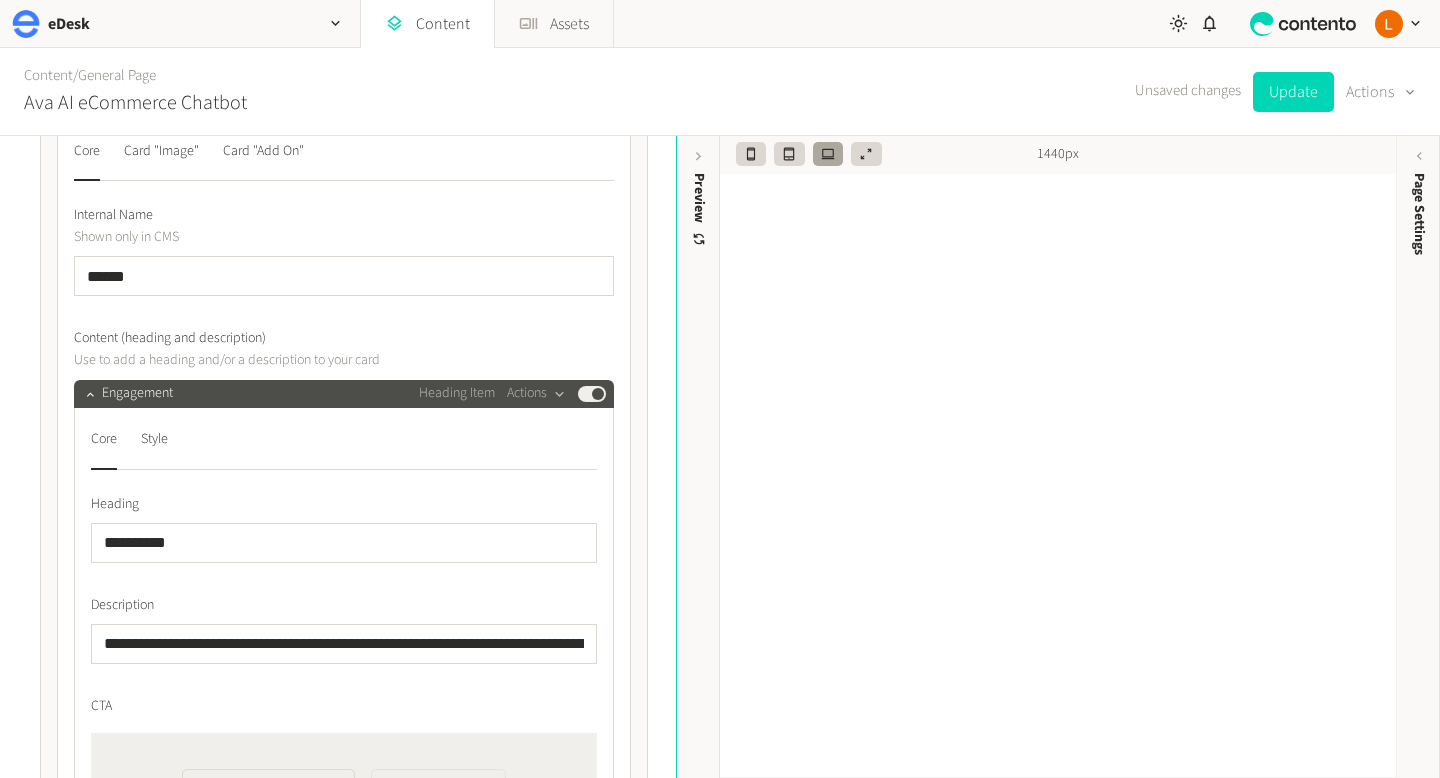 scroll, scrollTop: 5569, scrollLeft: 0, axis: vertical 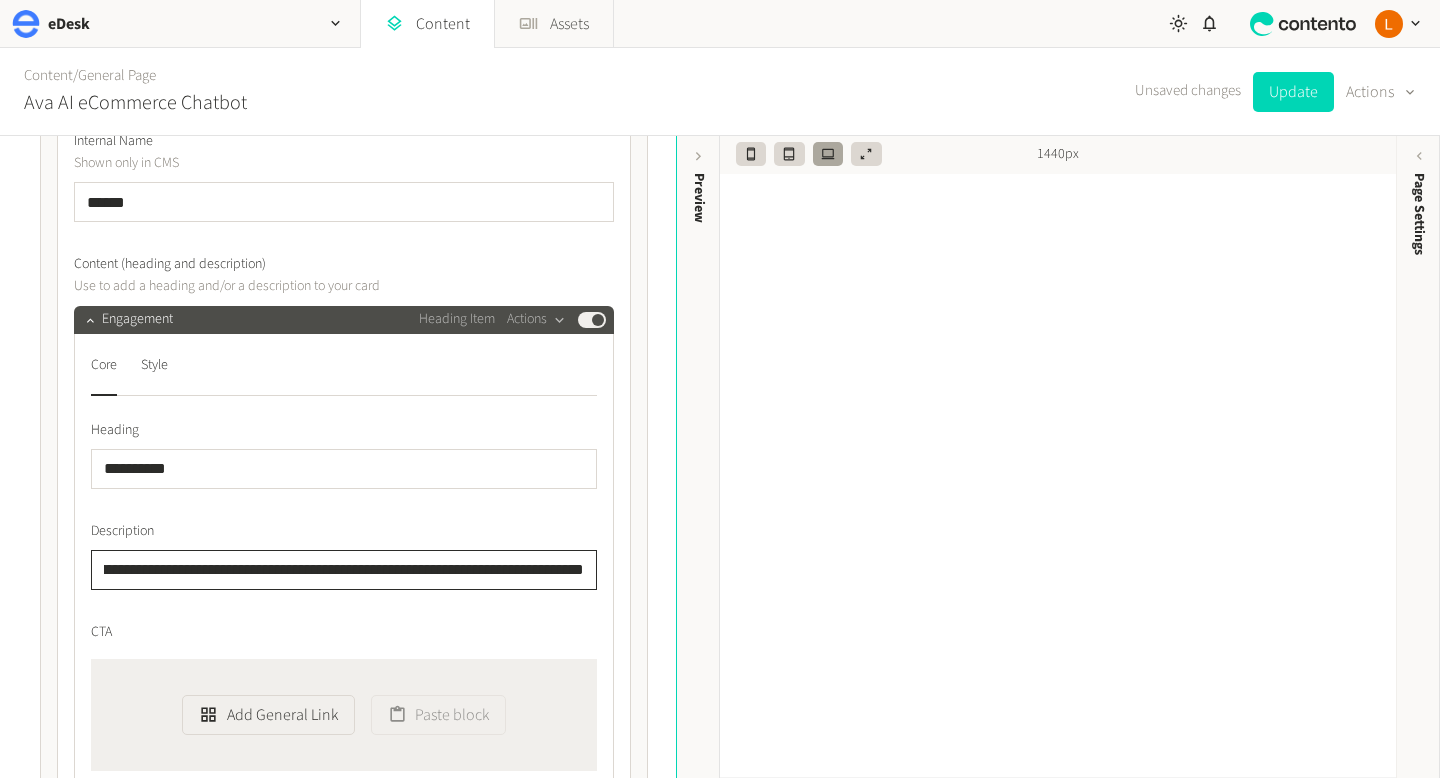 drag, startPoint x: 307, startPoint y: 571, endPoint x: 614, endPoint y: 585, distance: 307.31906 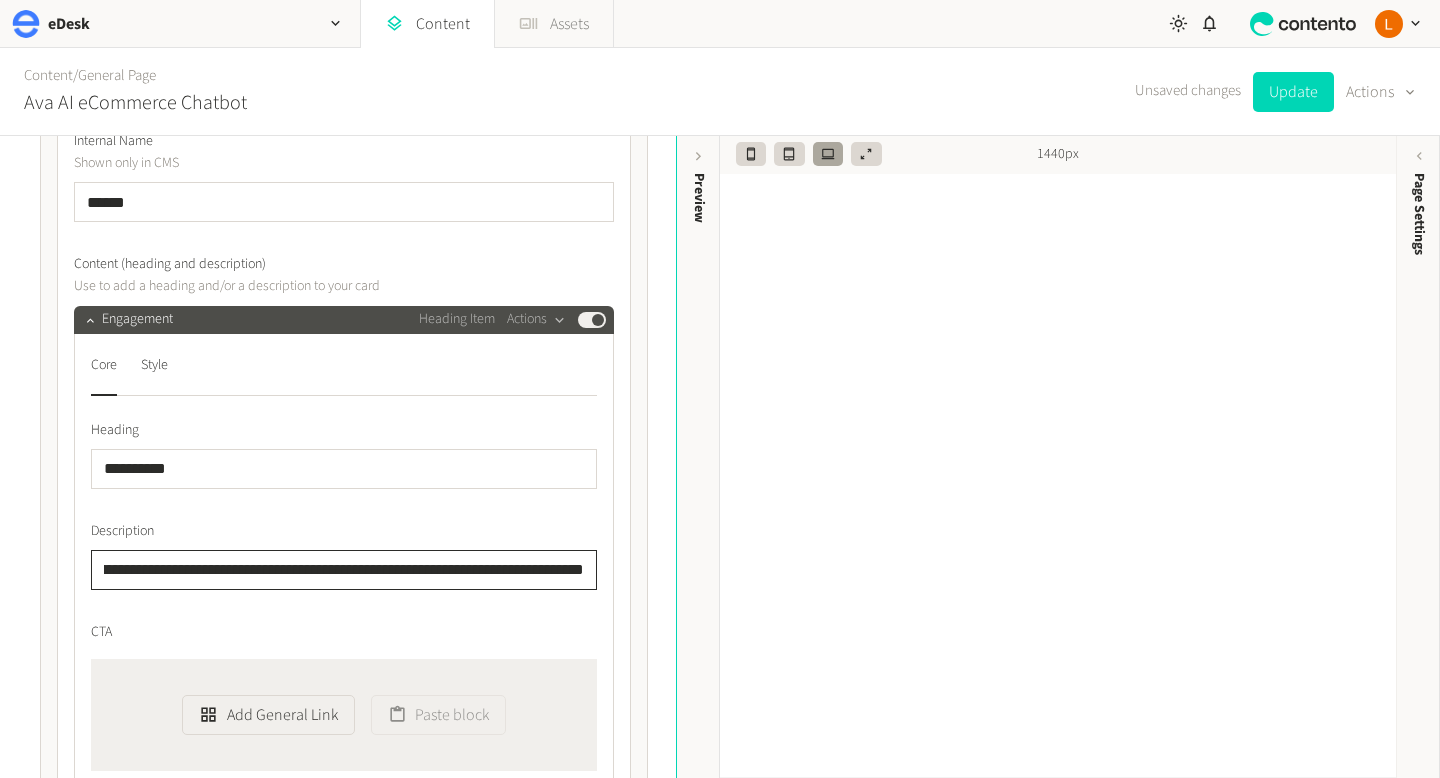 scroll, scrollTop: 0, scrollLeft: 0, axis: both 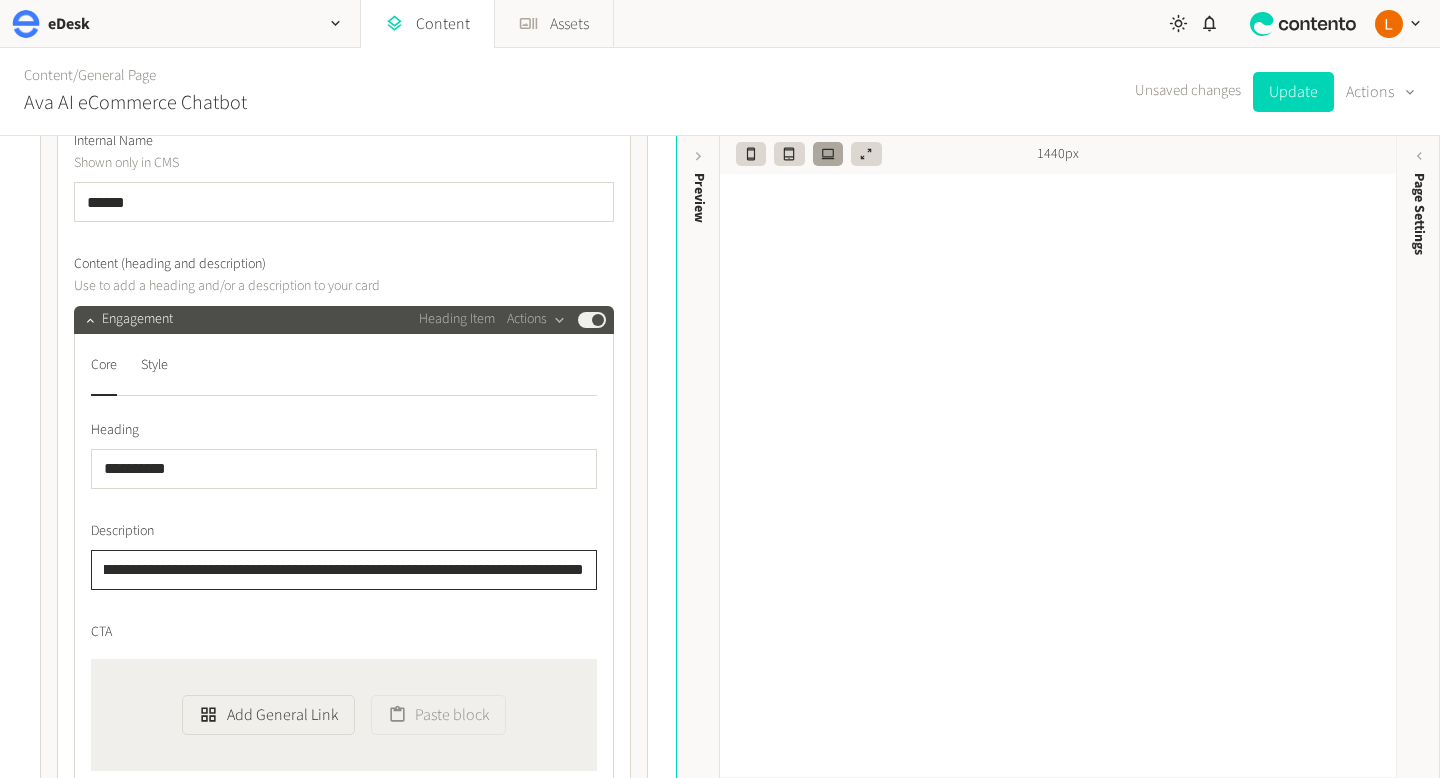 drag, startPoint x: 104, startPoint y: 570, endPoint x: 755, endPoint y: 551, distance: 651.2772 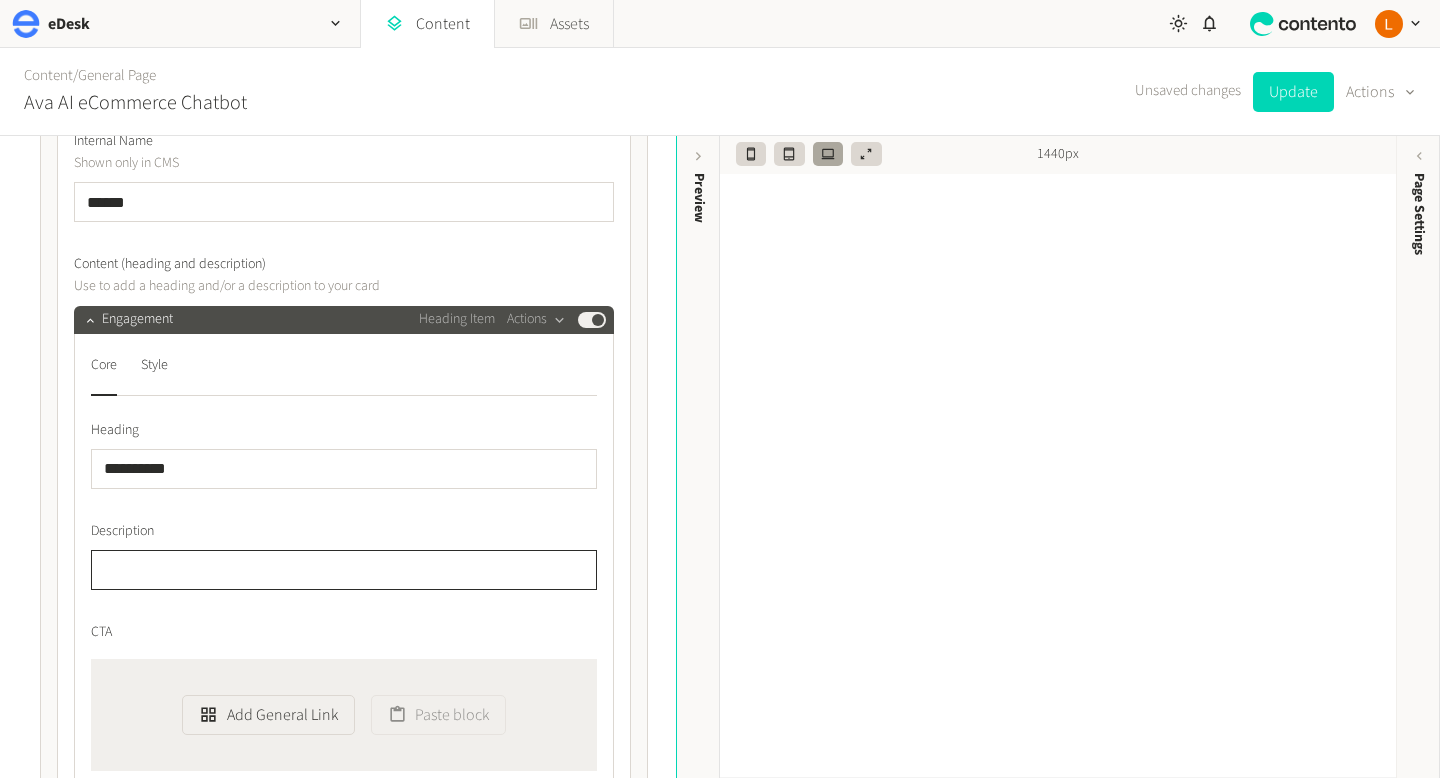 scroll, scrollTop: 0, scrollLeft: 0, axis: both 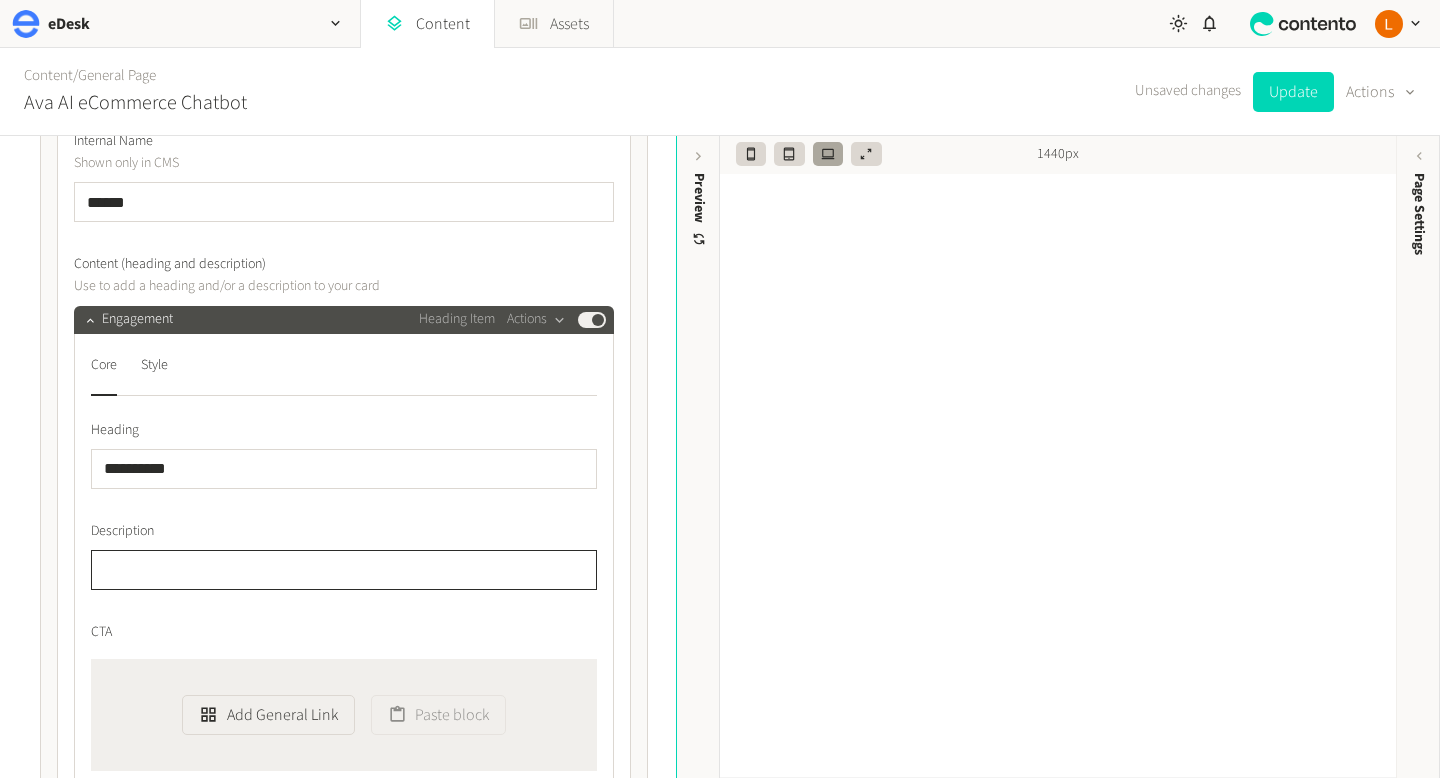 paste on "**********" 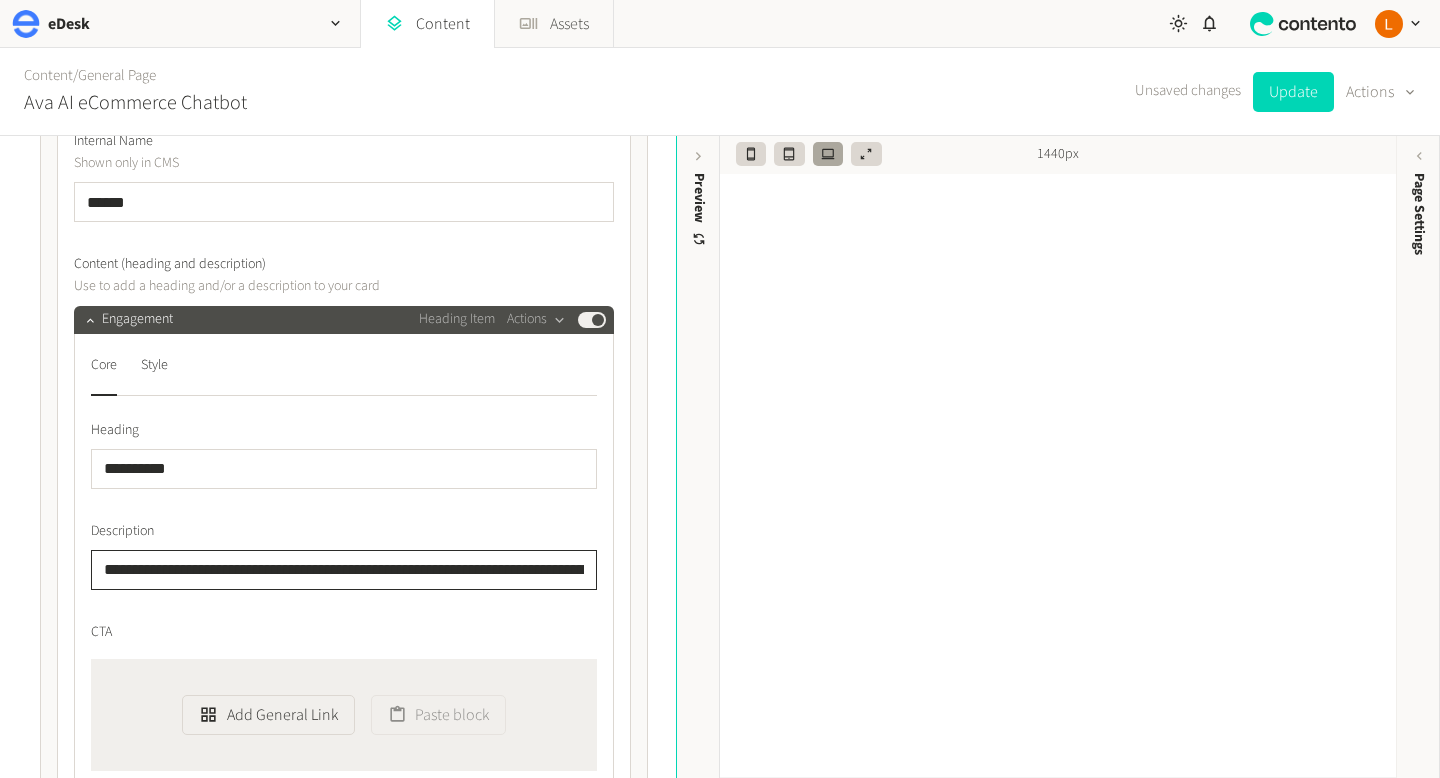 scroll, scrollTop: 0, scrollLeft: 288, axis: horizontal 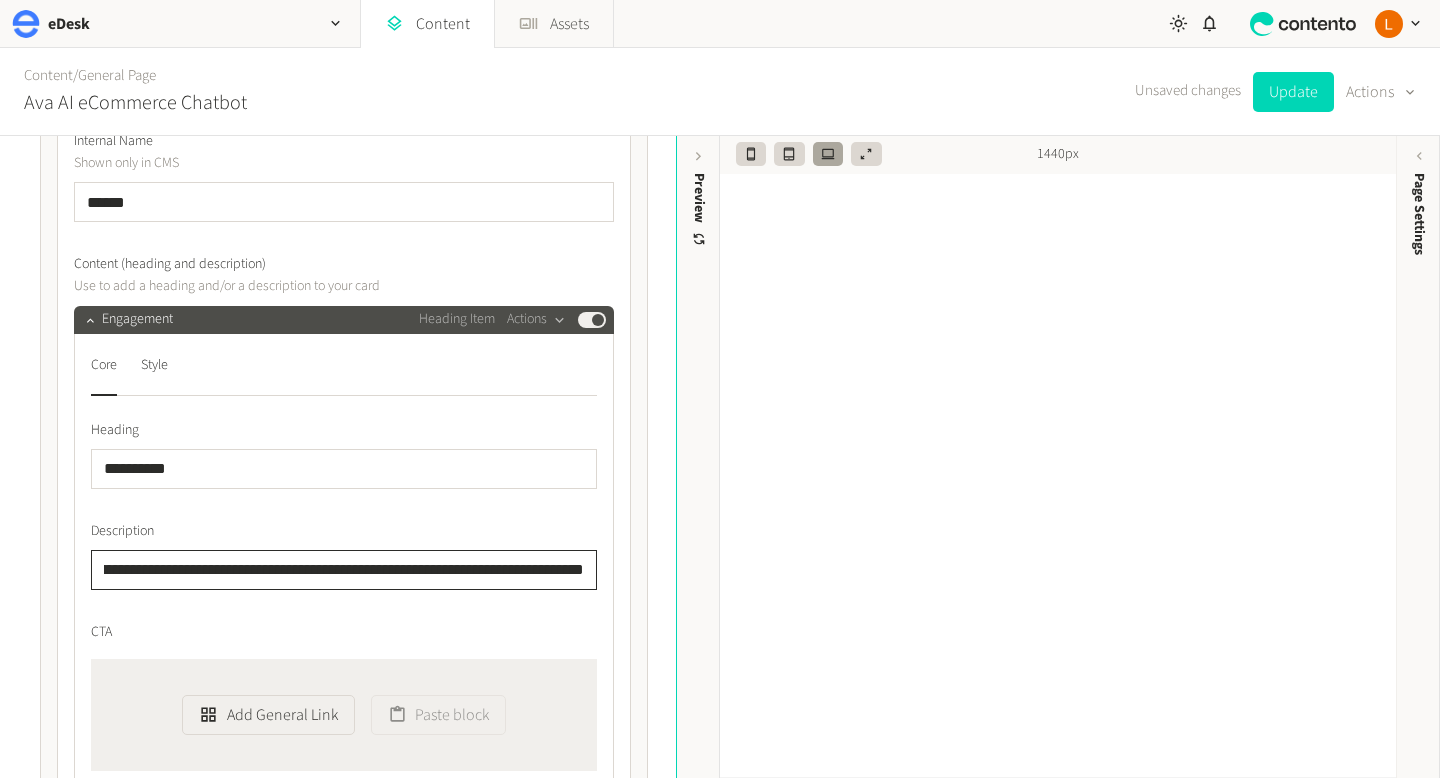 type on "**********" 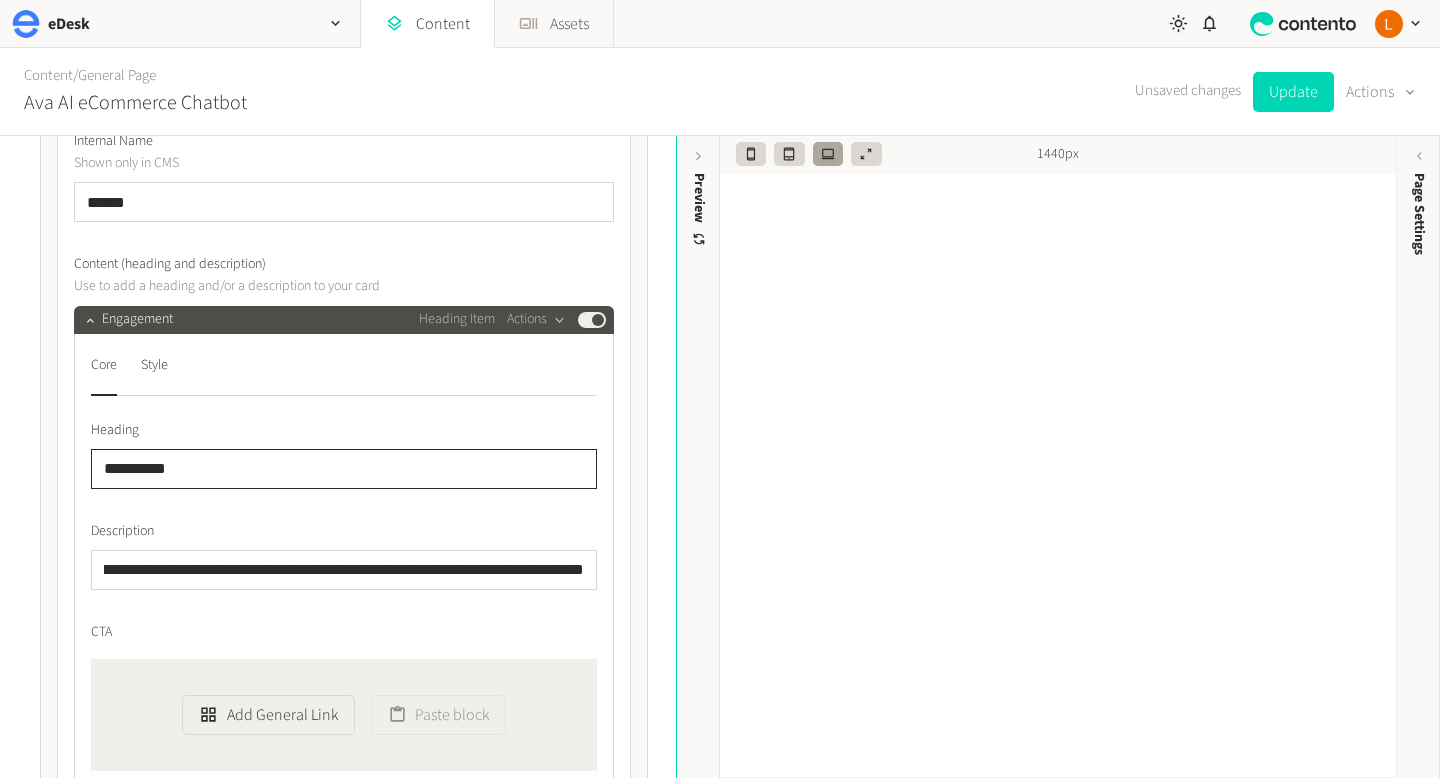 scroll, scrollTop: 0, scrollLeft: 0, axis: both 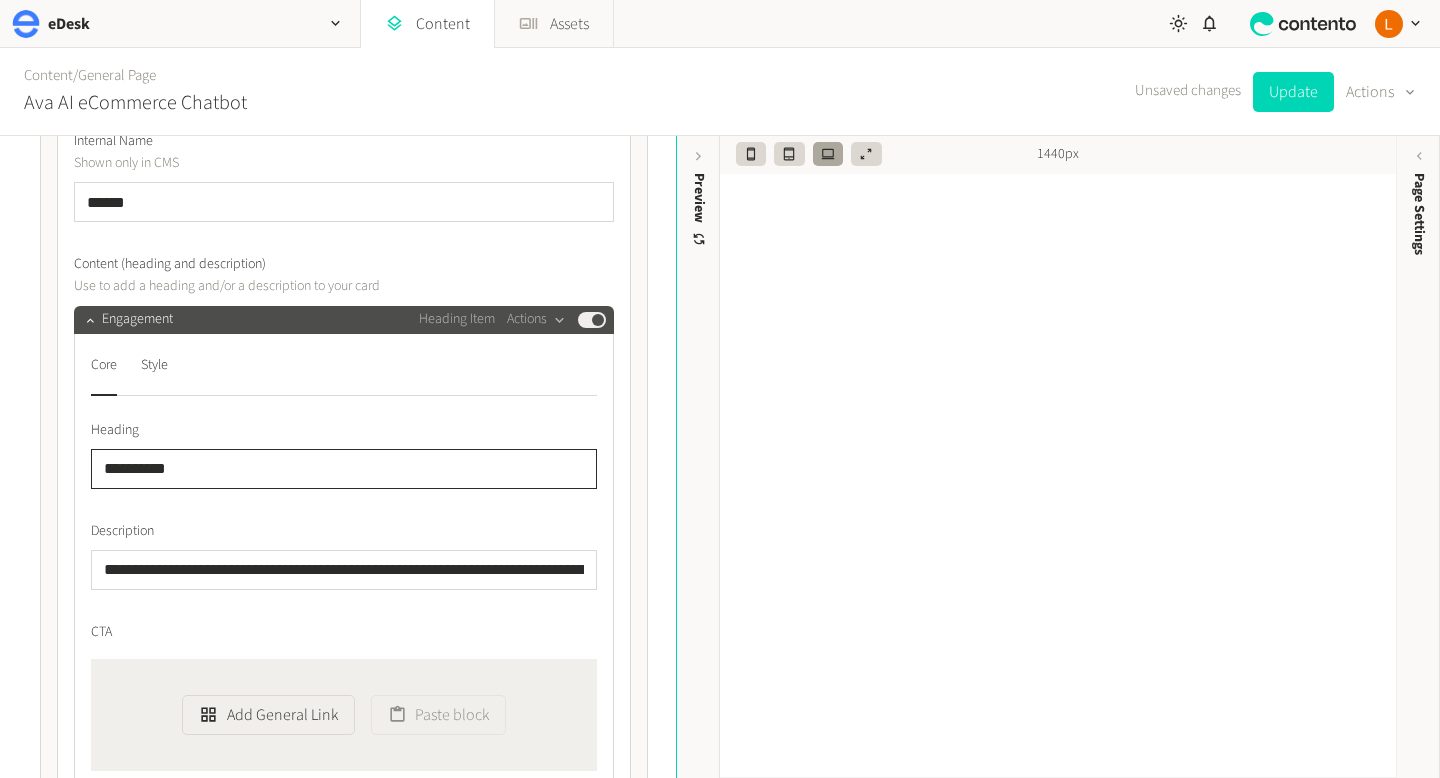 click on "**********" 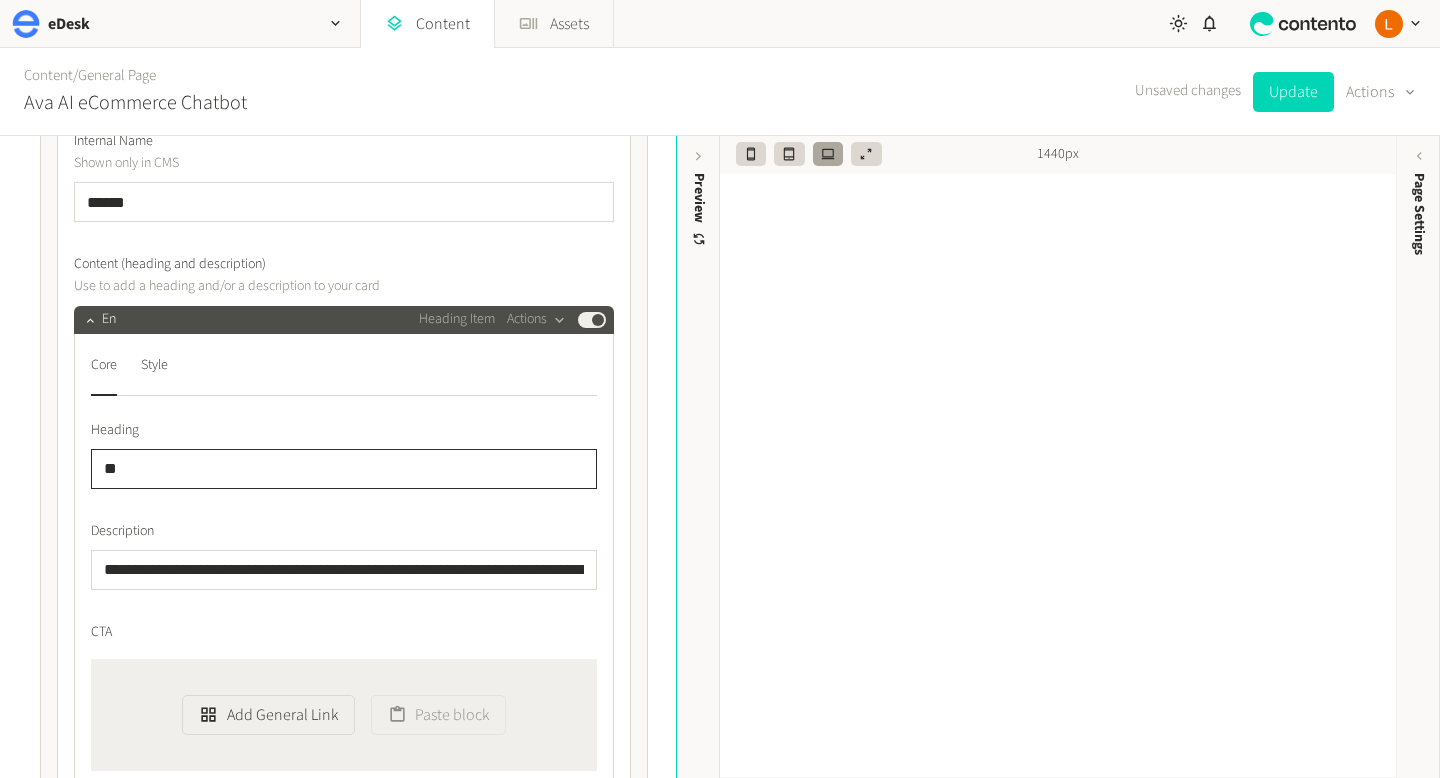 type on "*" 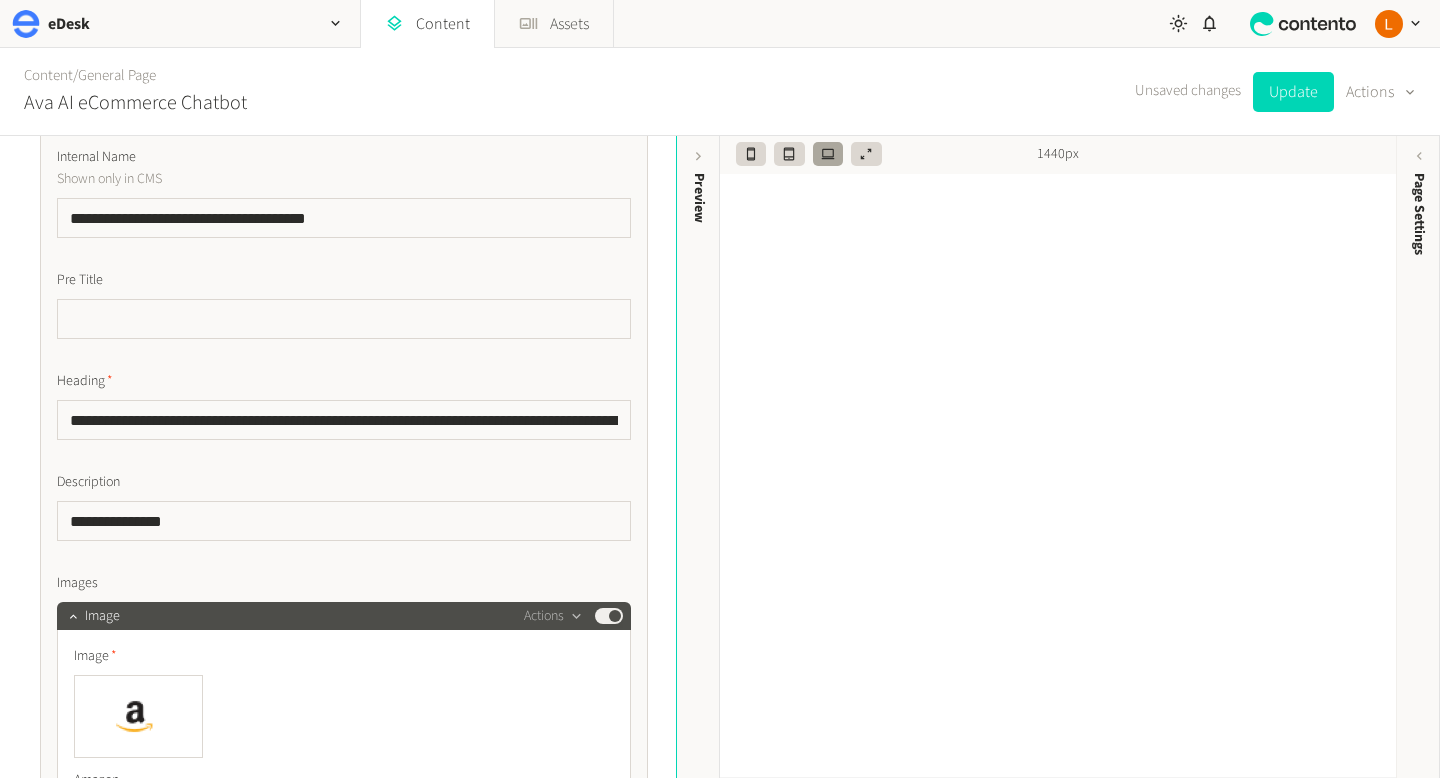 scroll, scrollTop: 7272, scrollLeft: 0, axis: vertical 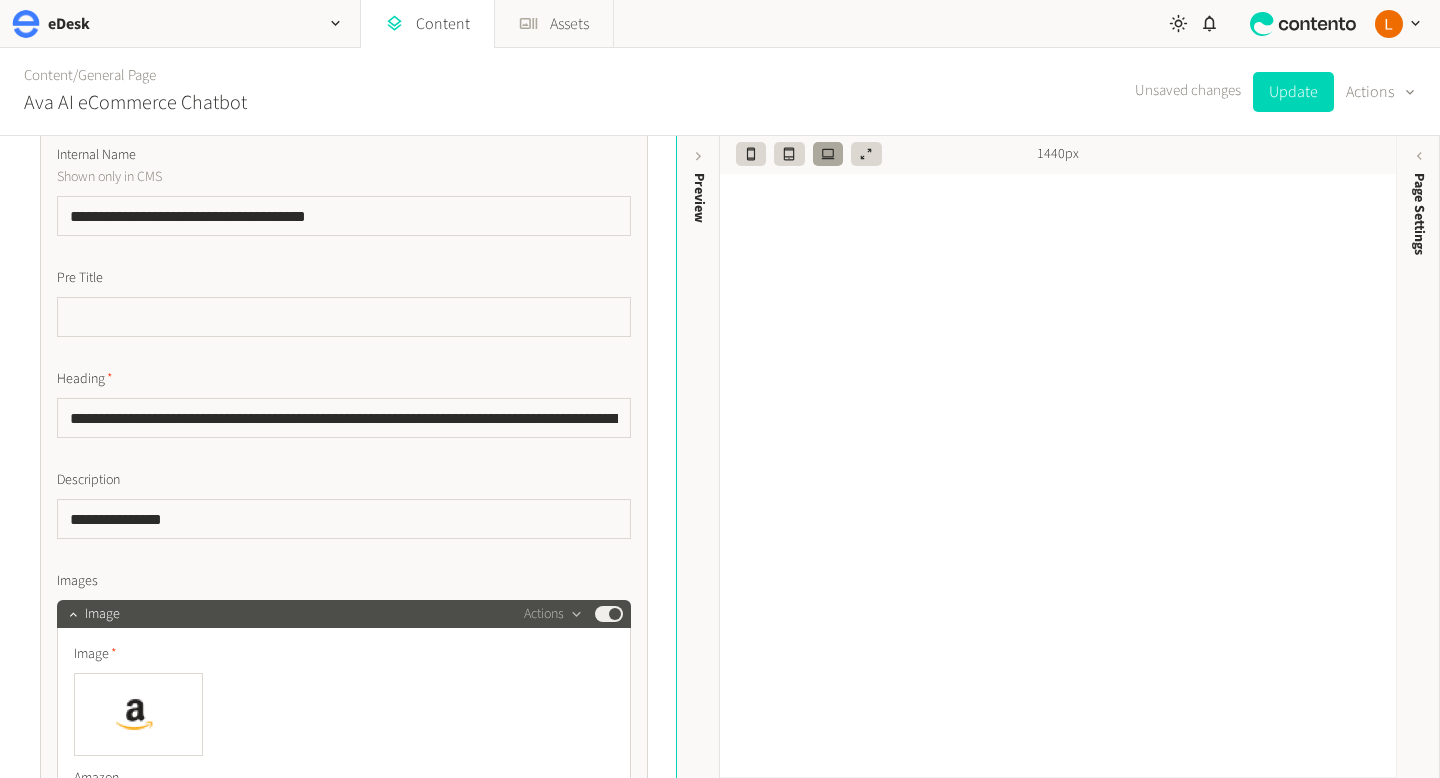 type on "**********" 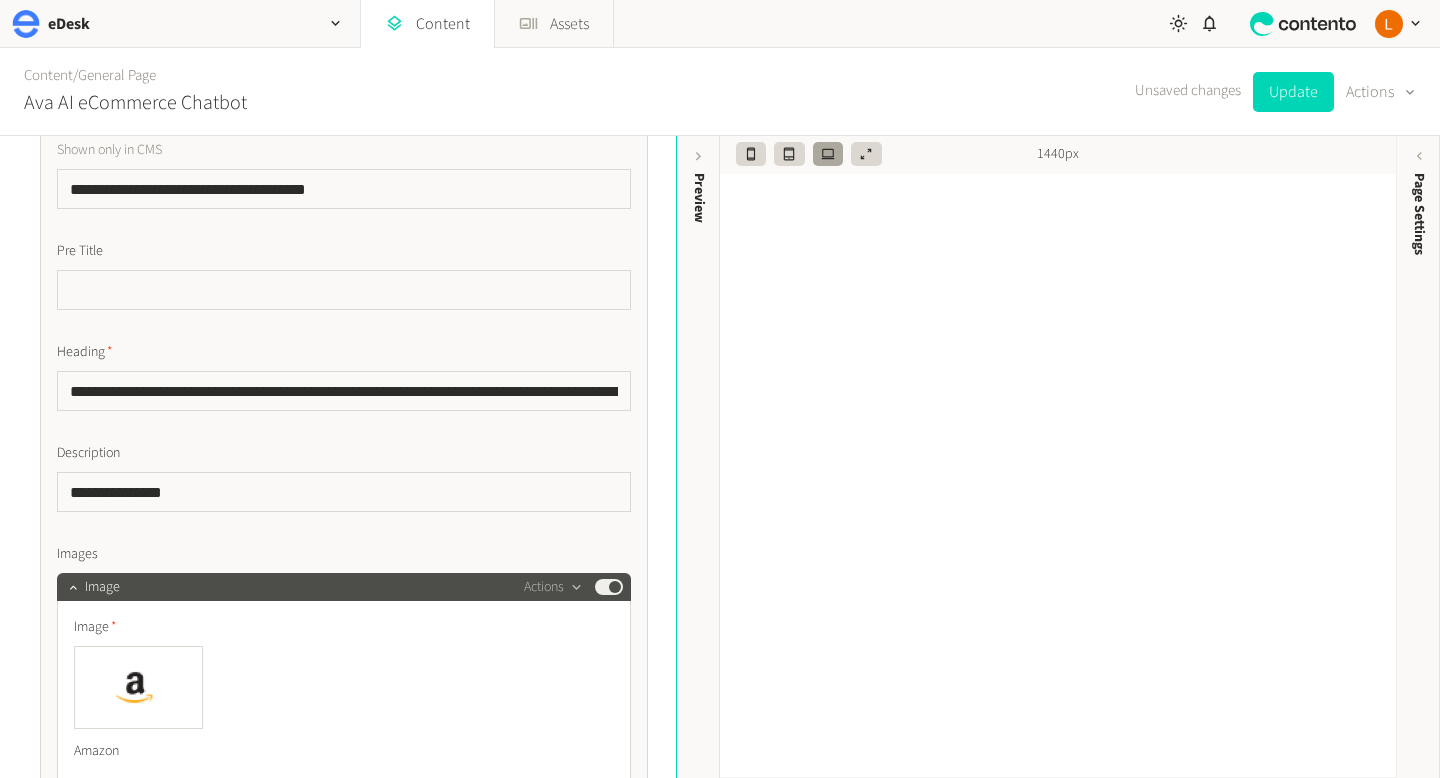 scroll, scrollTop: 7318, scrollLeft: 0, axis: vertical 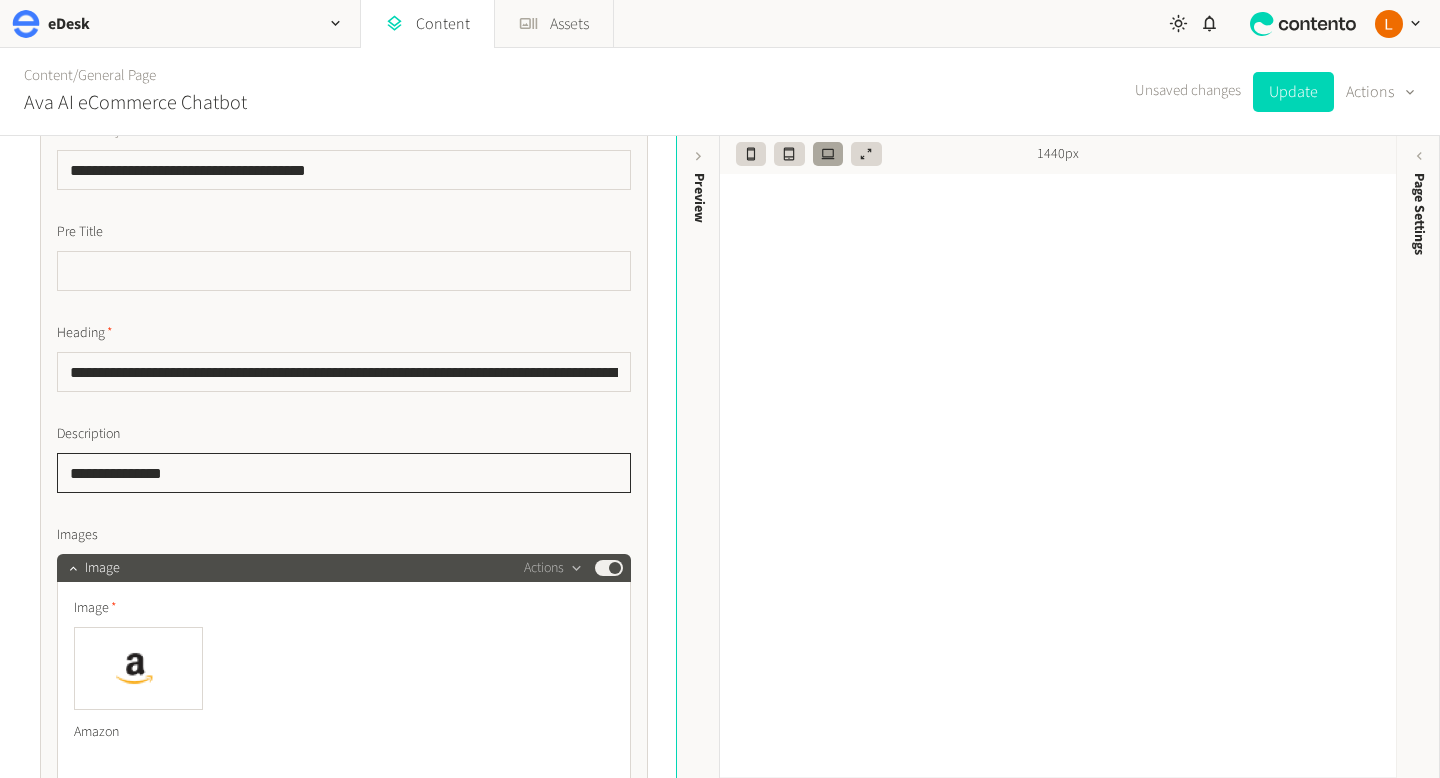 click on "**********" 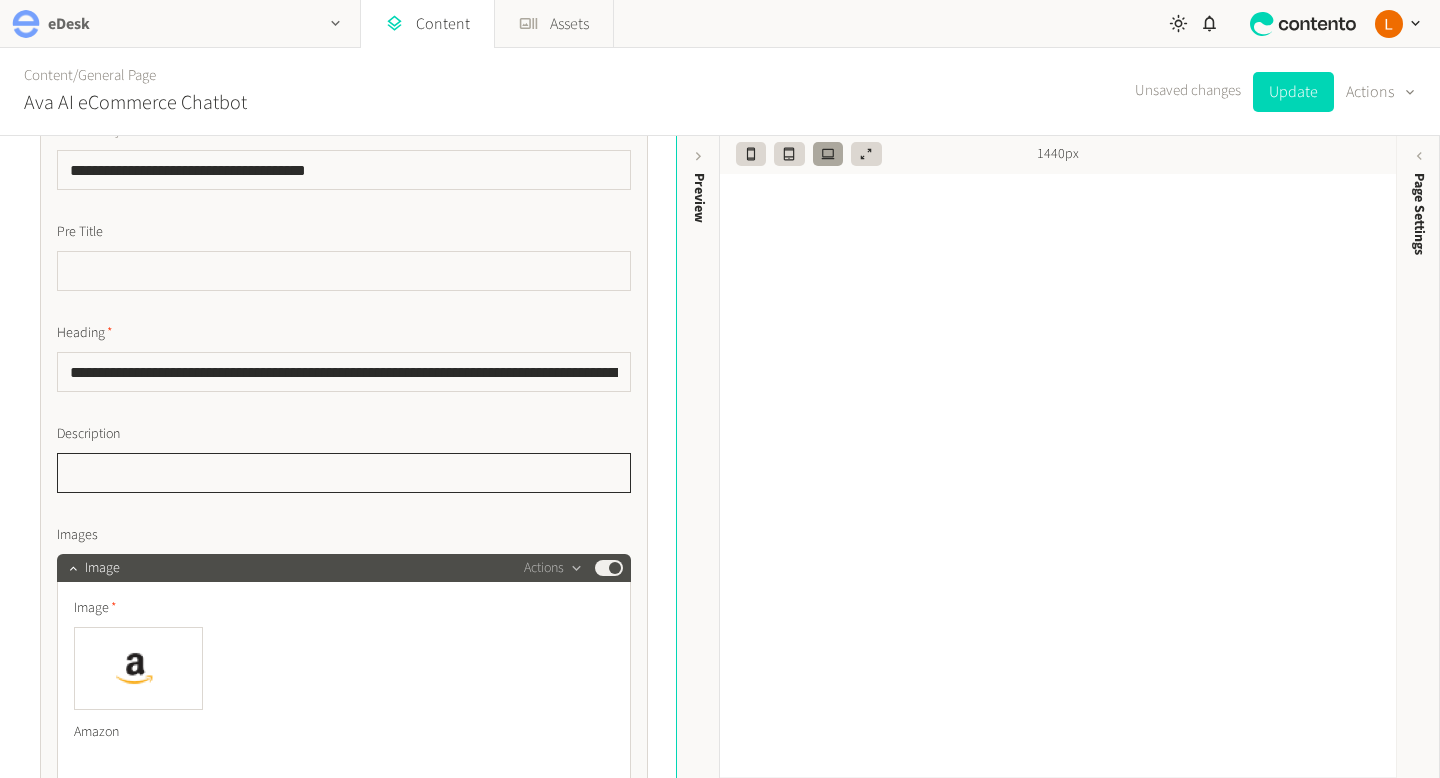 type 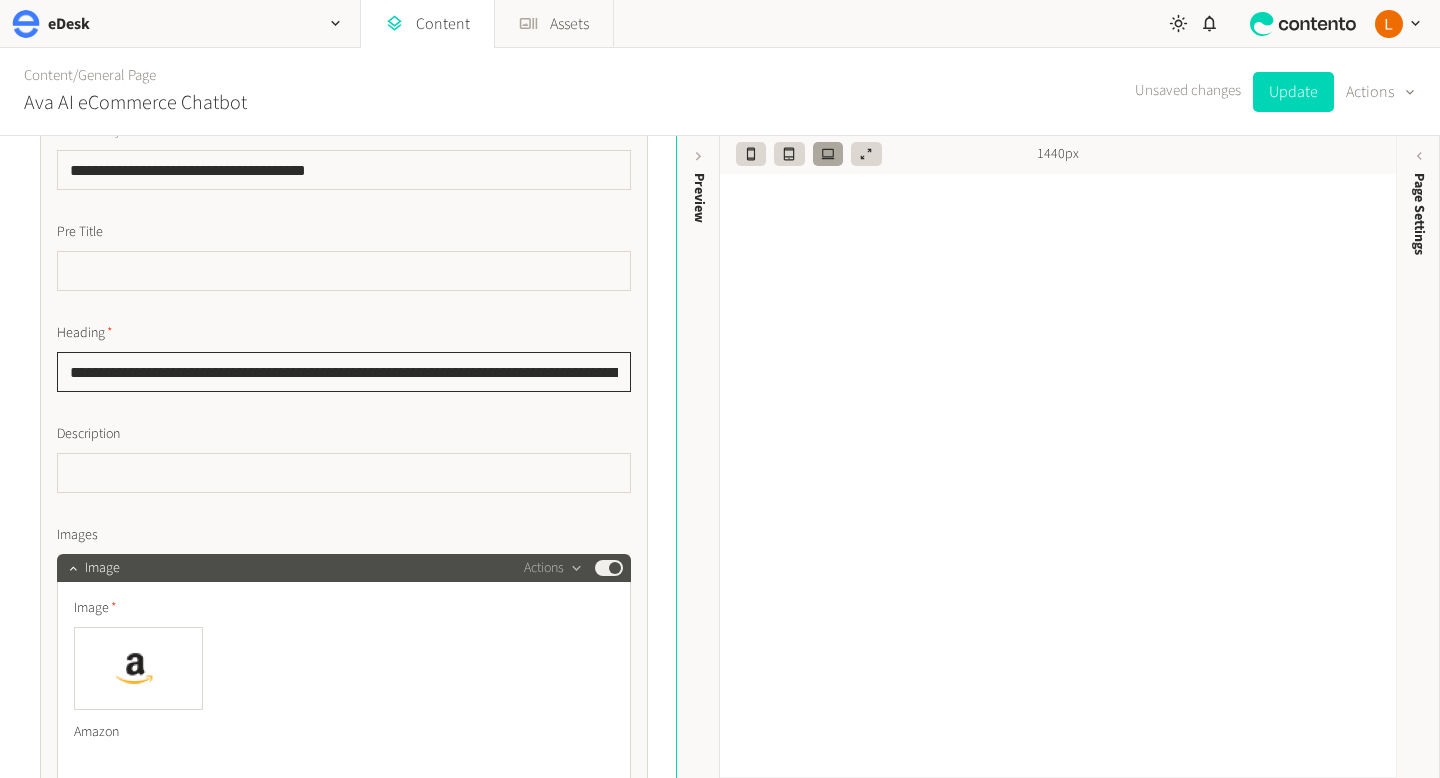 scroll, scrollTop: 0, scrollLeft: 62, axis: horizontal 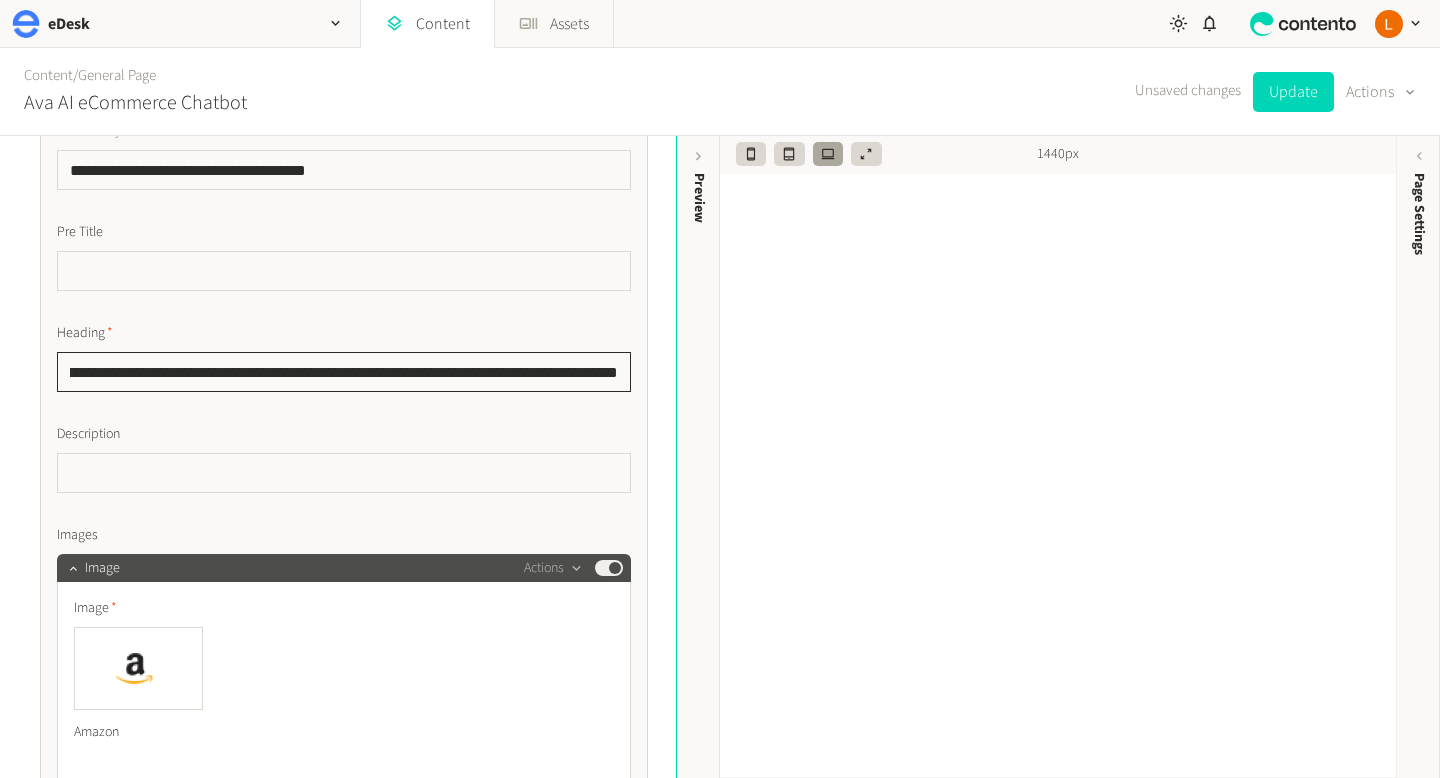 drag, startPoint x: 67, startPoint y: 369, endPoint x: 672, endPoint y: 390, distance: 605.3644 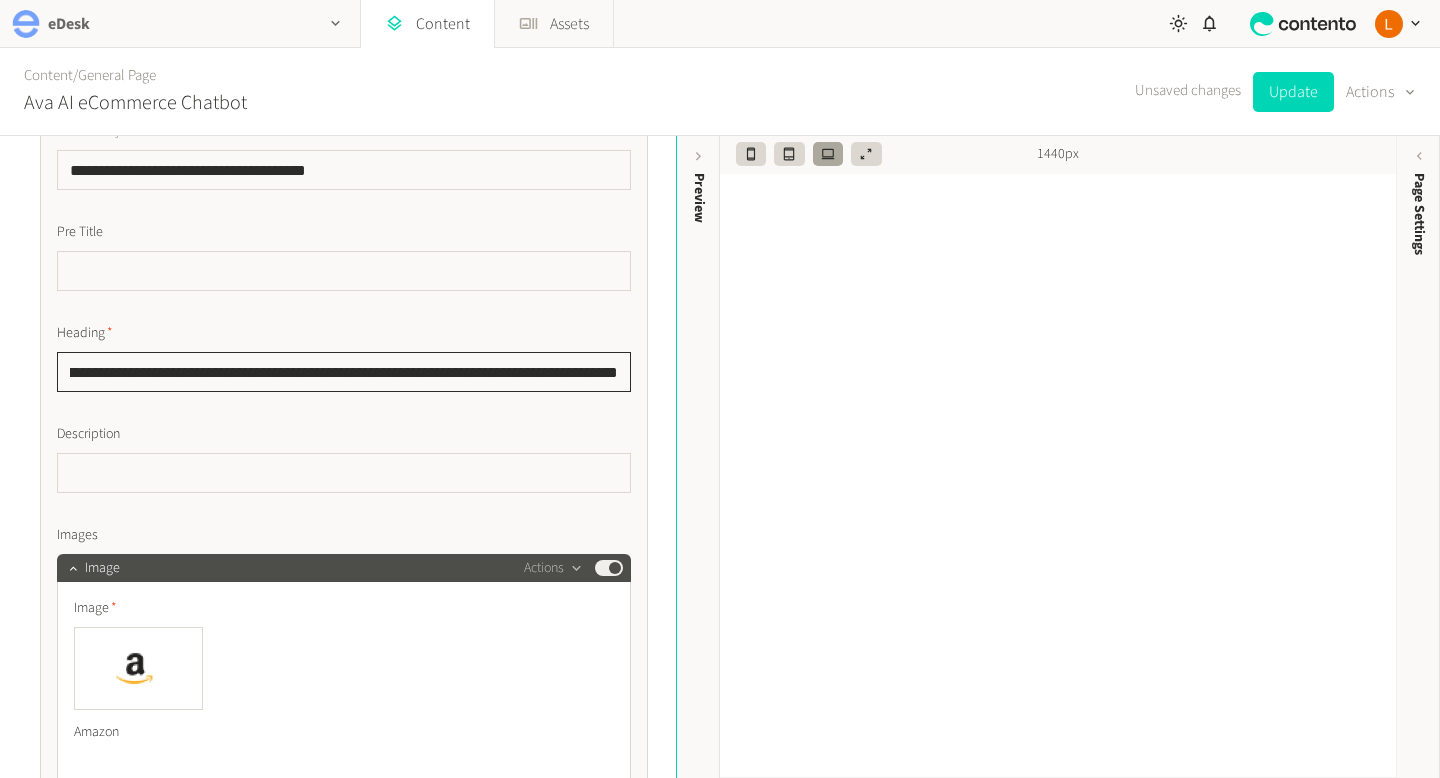 scroll, scrollTop: 0, scrollLeft: 0, axis: both 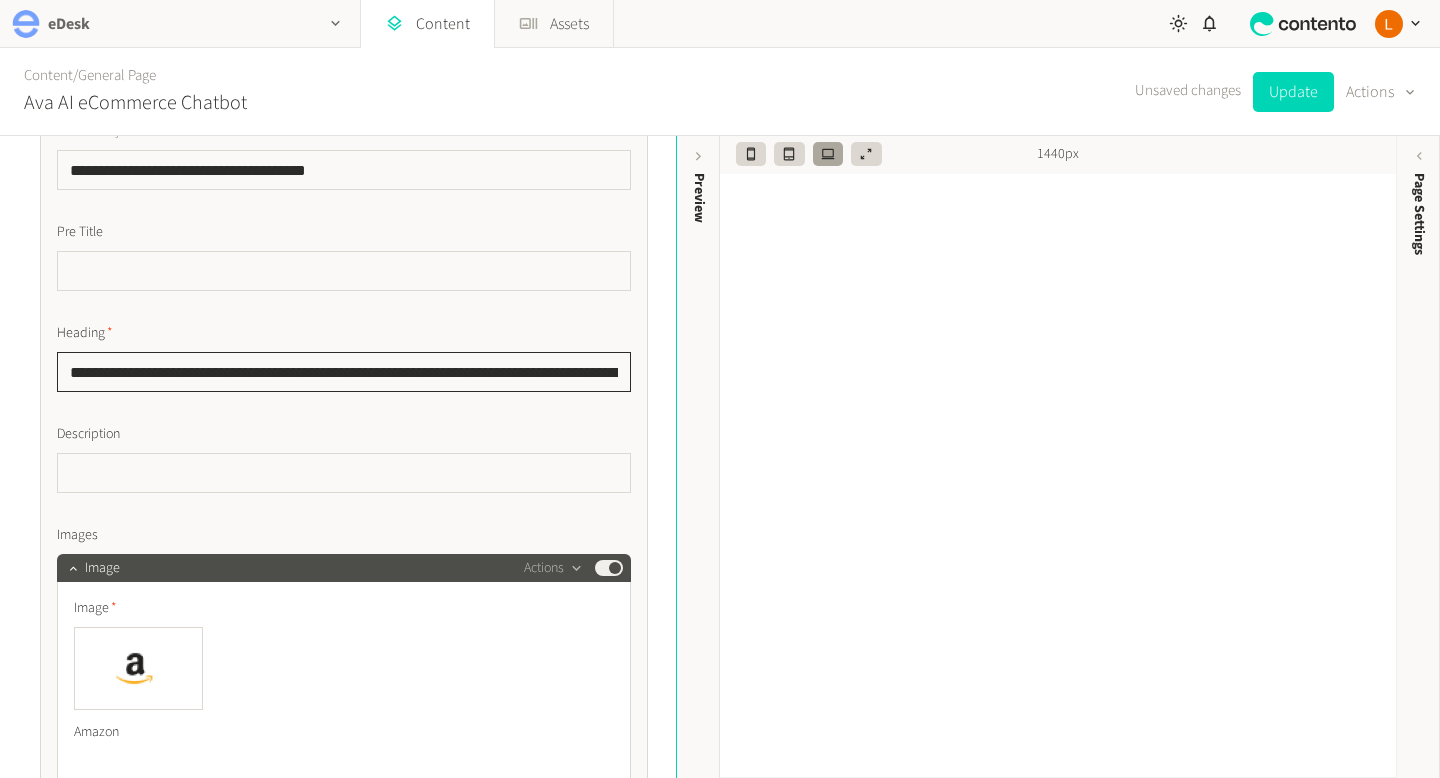 paste on "*********" 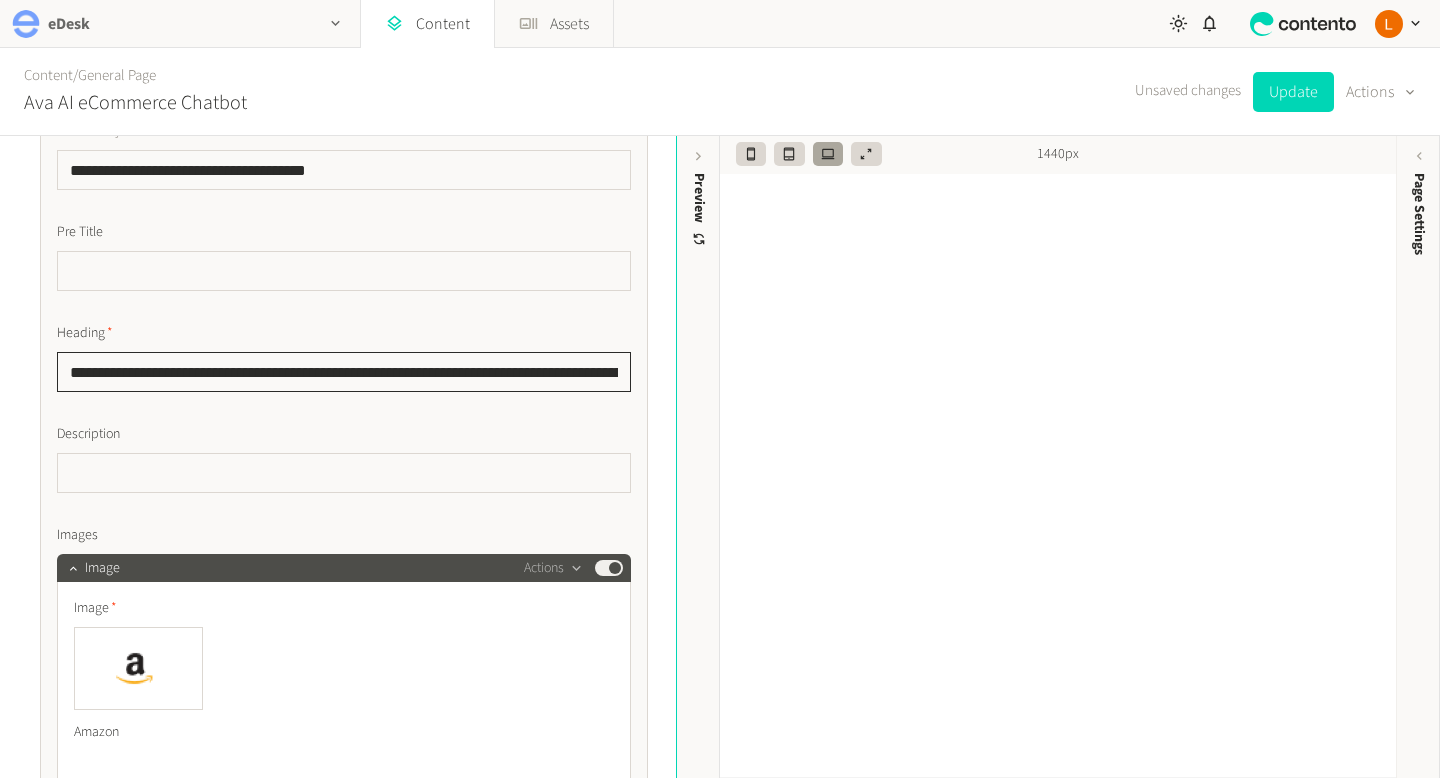 scroll, scrollTop: 0, scrollLeft: 125, axis: horizontal 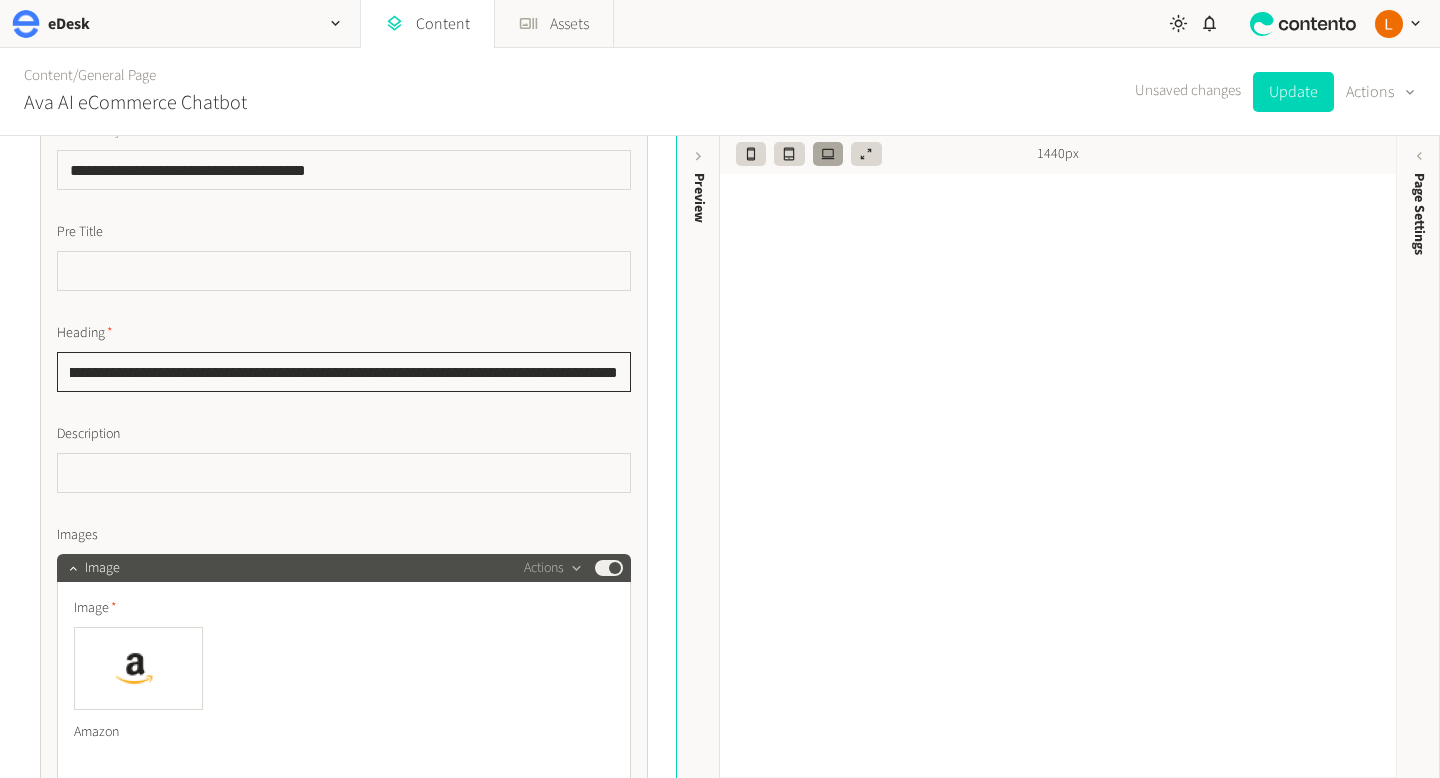 drag, startPoint x: 235, startPoint y: 371, endPoint x: 180, endPoint y: 367, distance: 55.145264 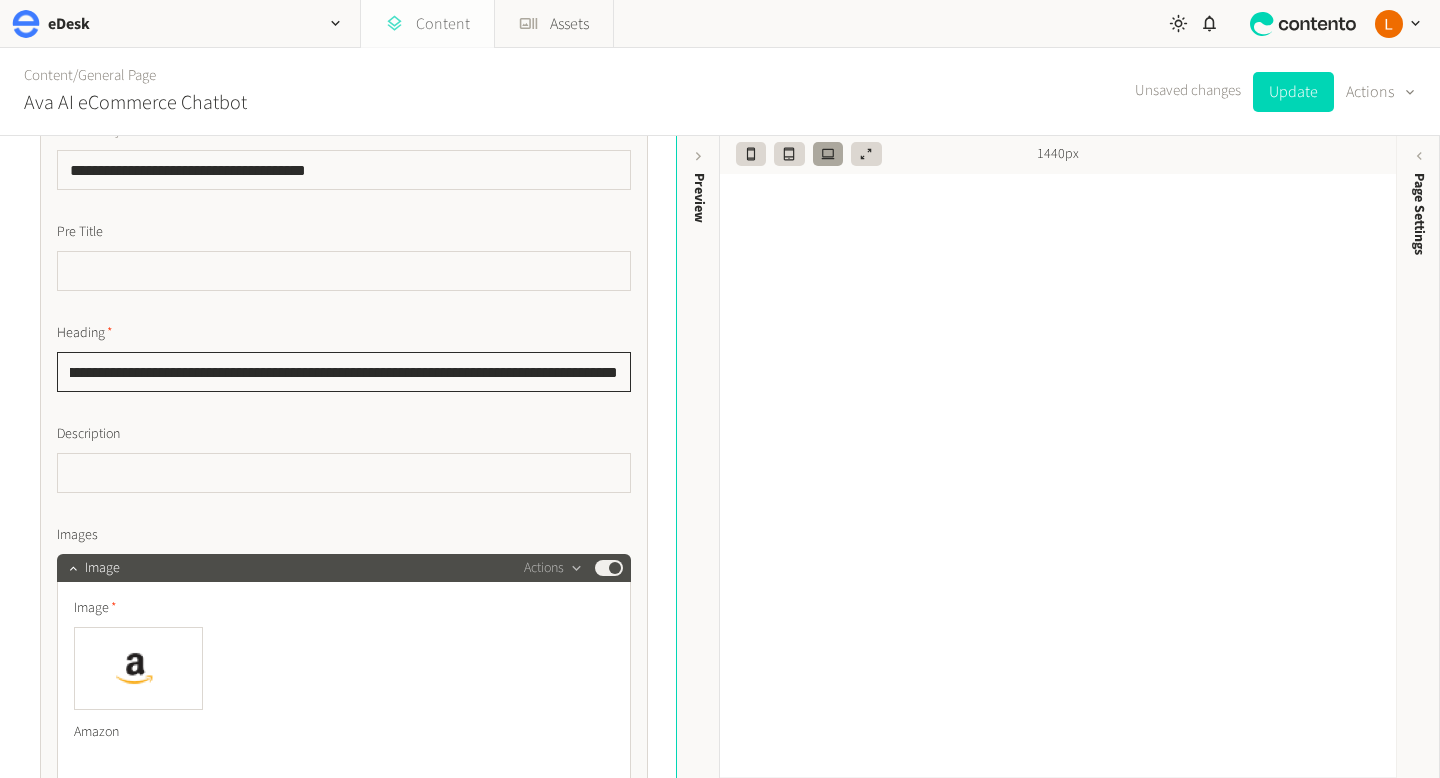 scroll, scrollTop: 0, scrollLeft: 0, axis: both 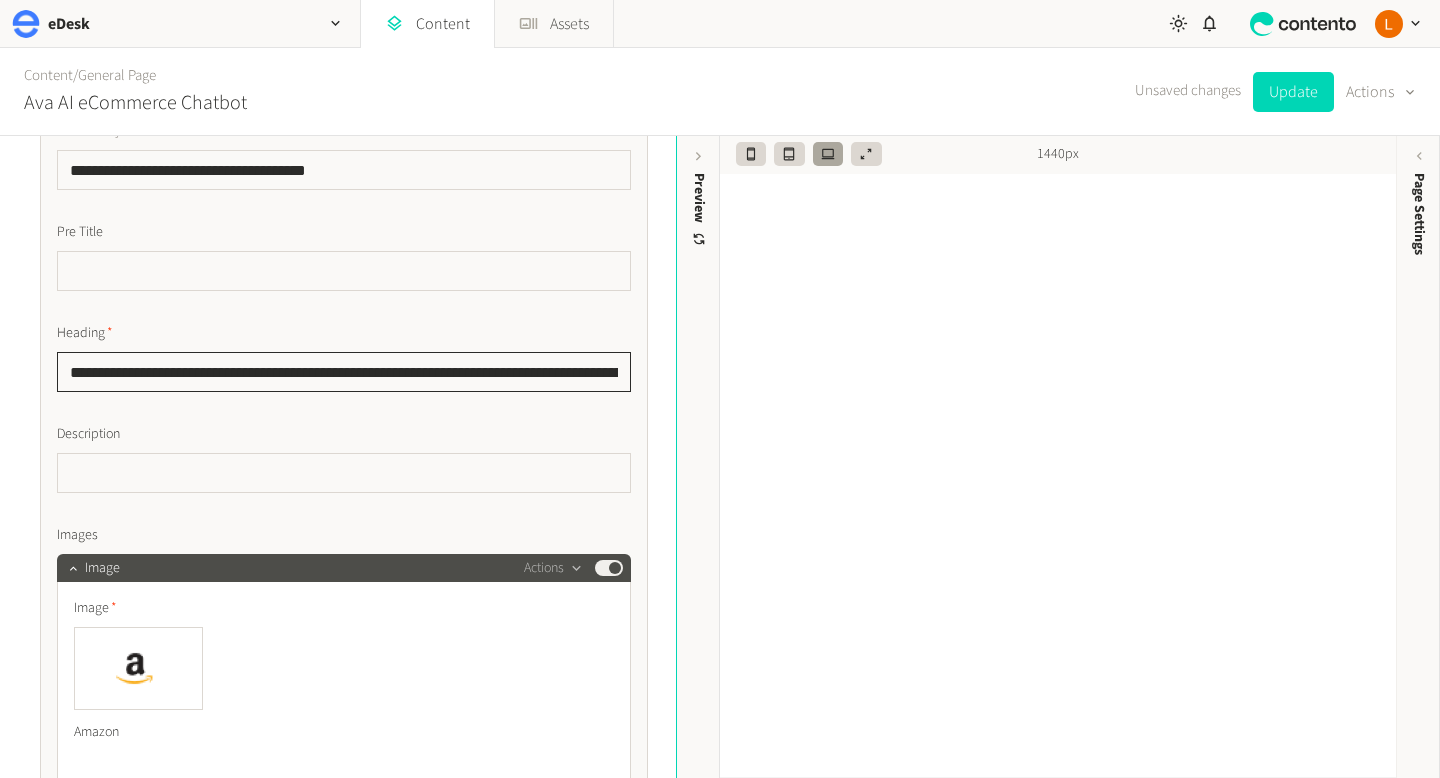 type on "**********" 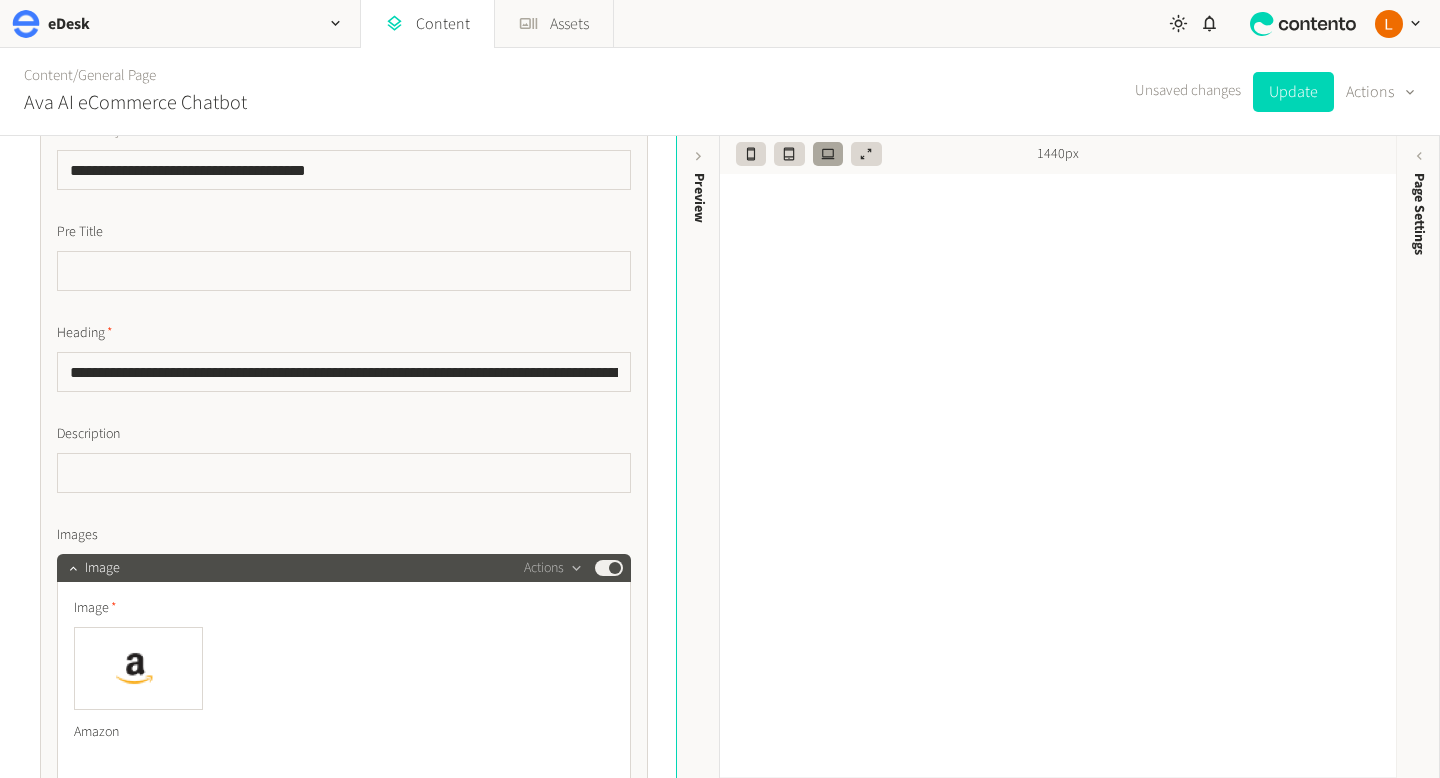 click on "Description" 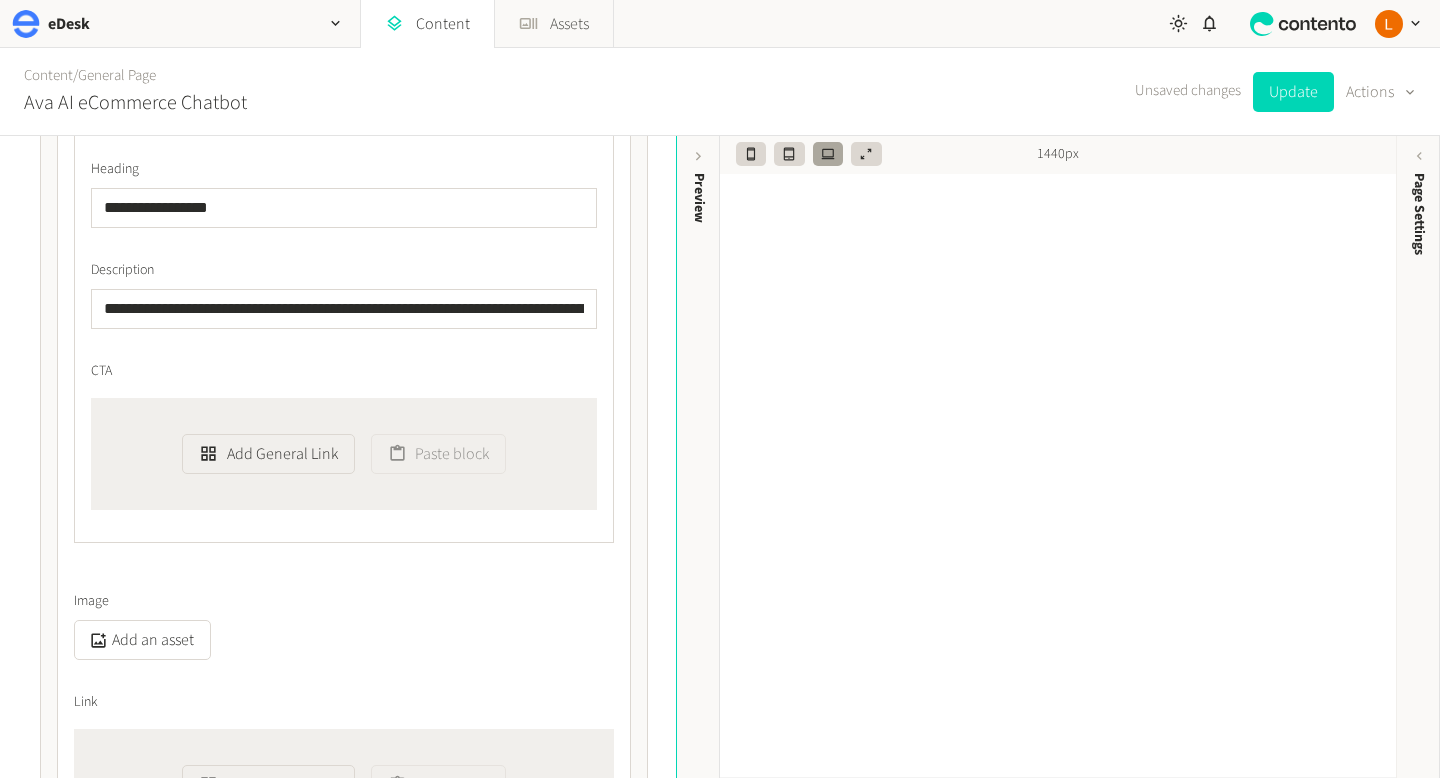 scroll, scrollTop: 5787, scrollLeft: 0, axis: vertical 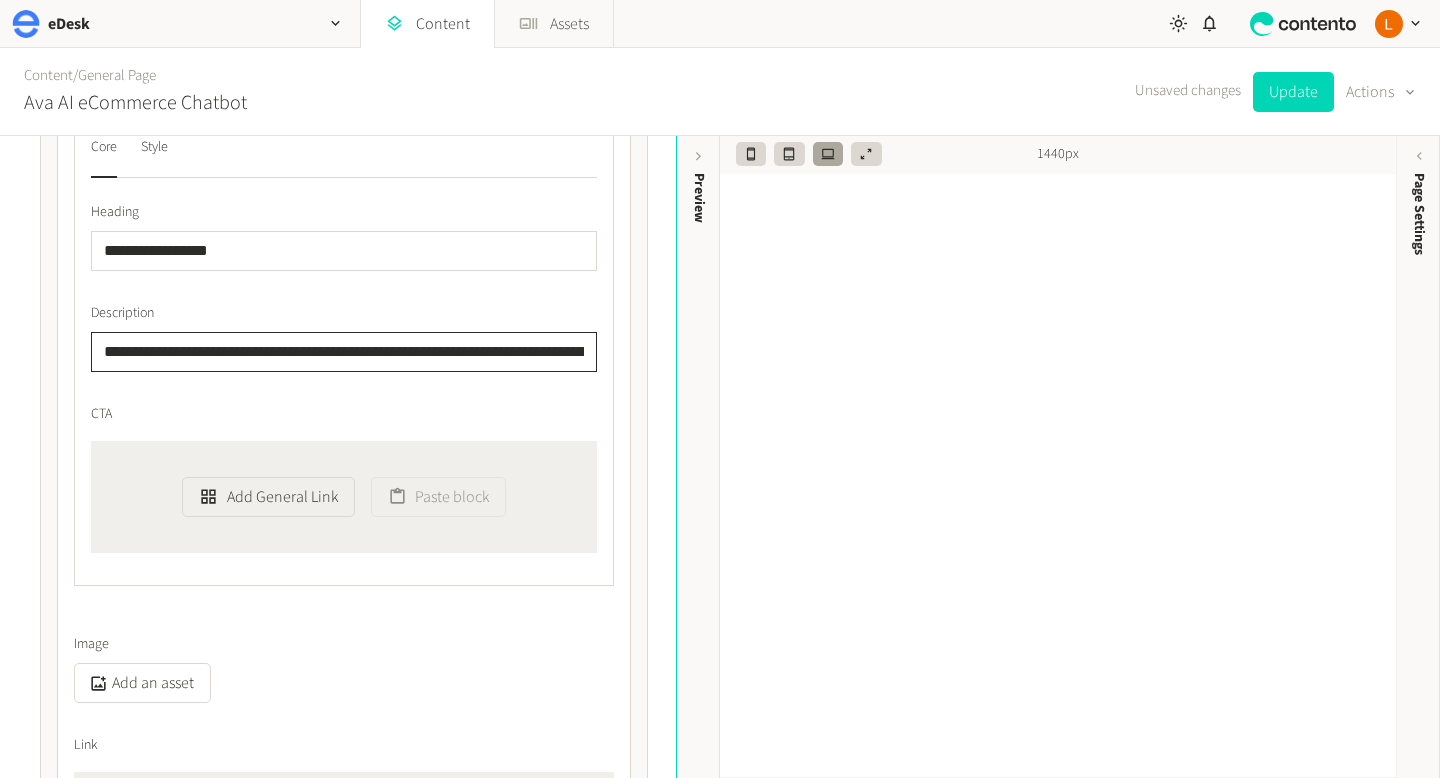 click on "**********" 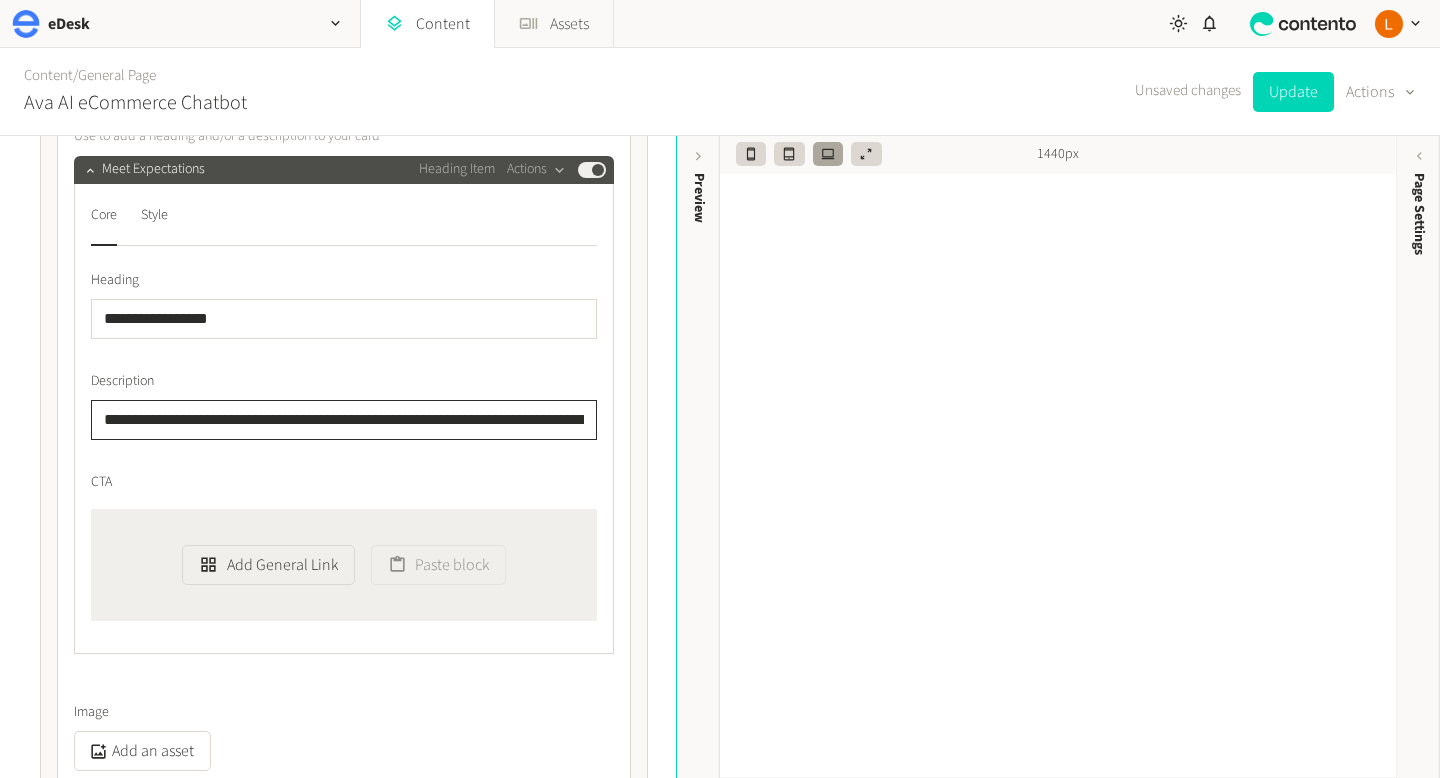 scroll, scrollTop: 5718, scrollLeft: 0, axis: vertical 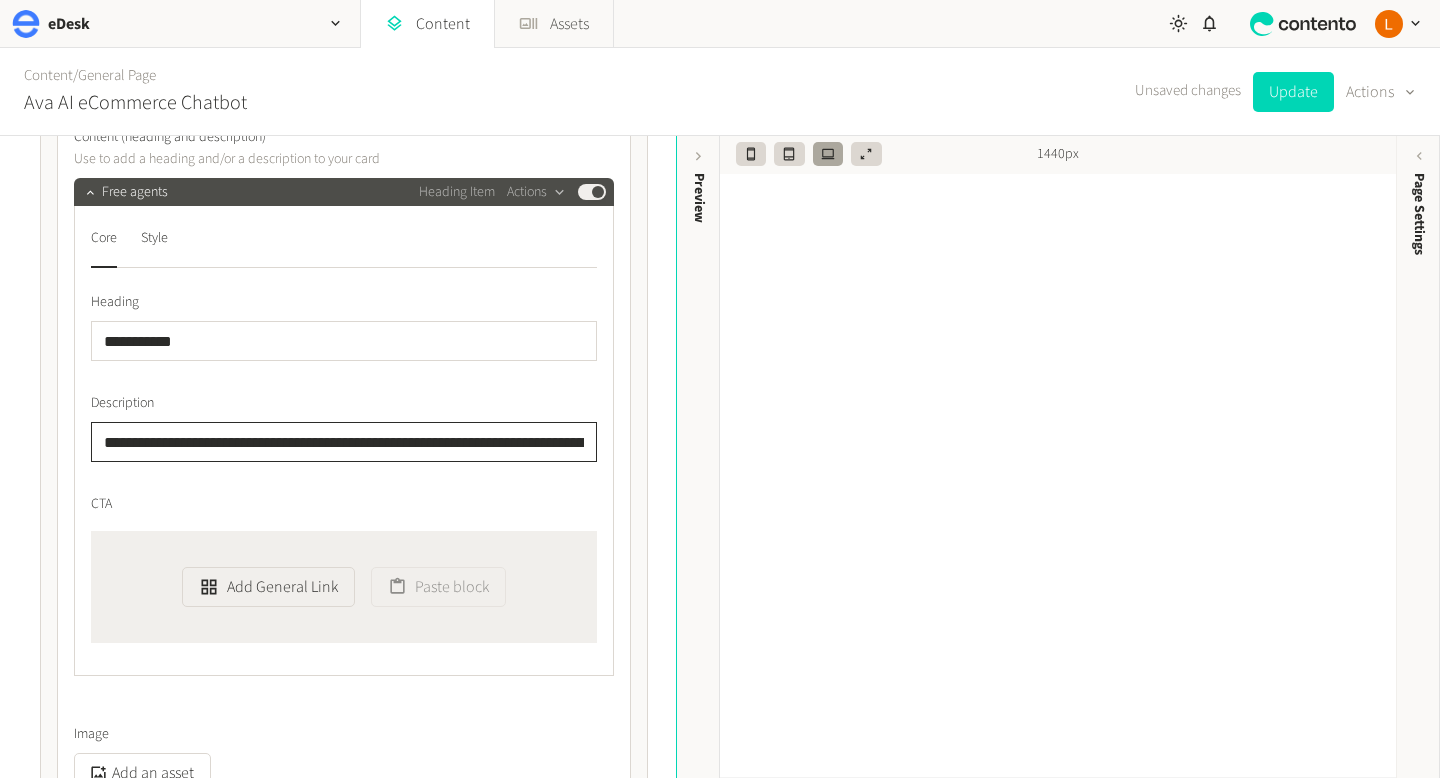 click on "**********" 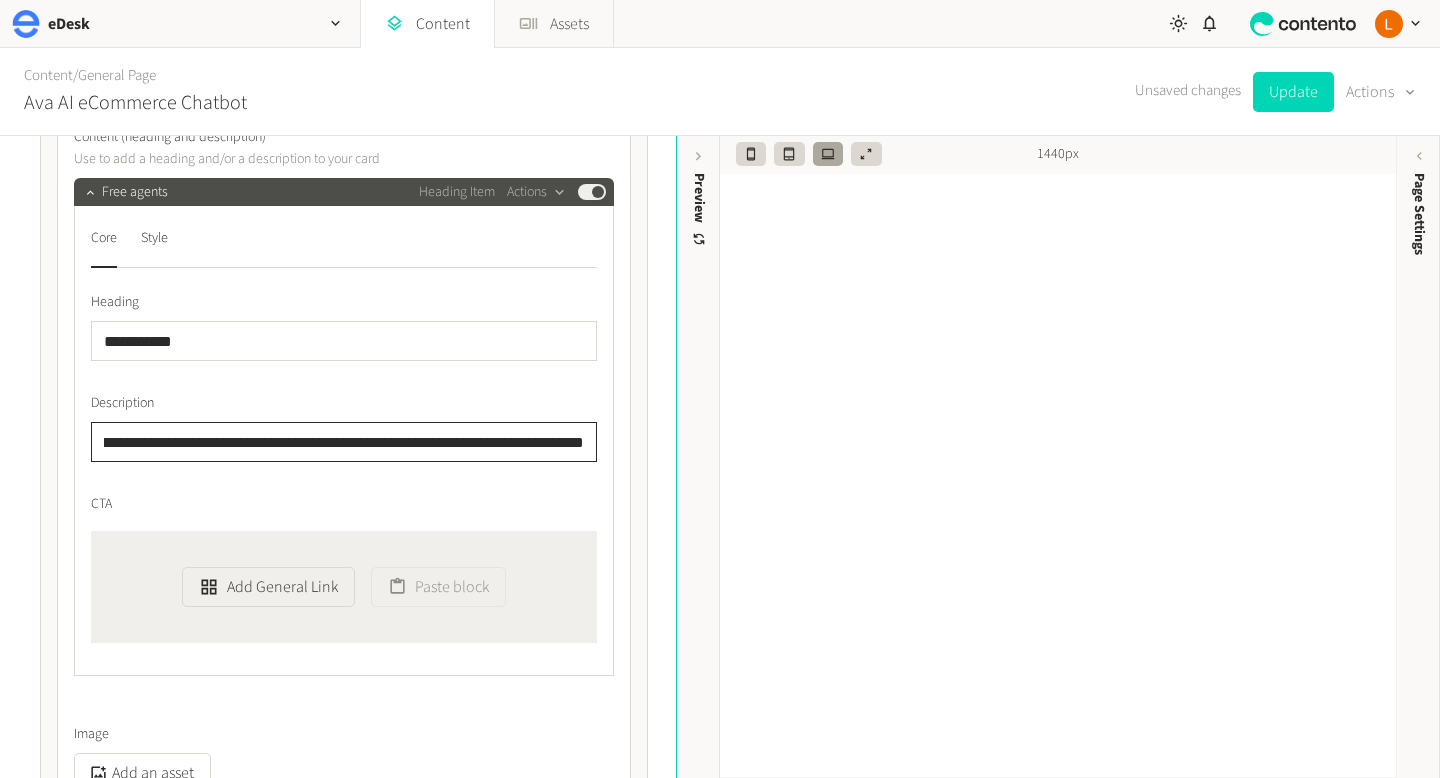 scroll, scrollTop: 0, scrollLeft: 225, axis: horizontal 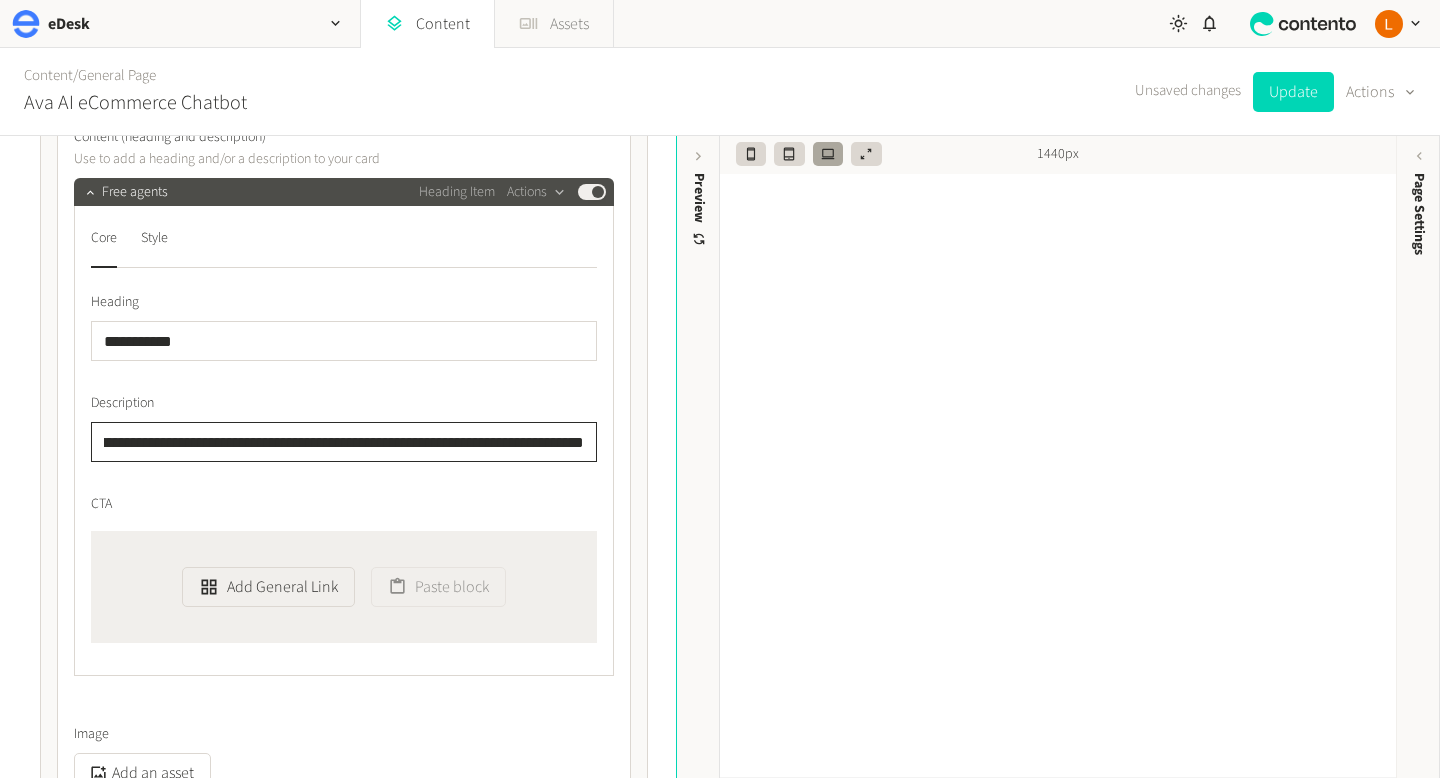 type on "**********" 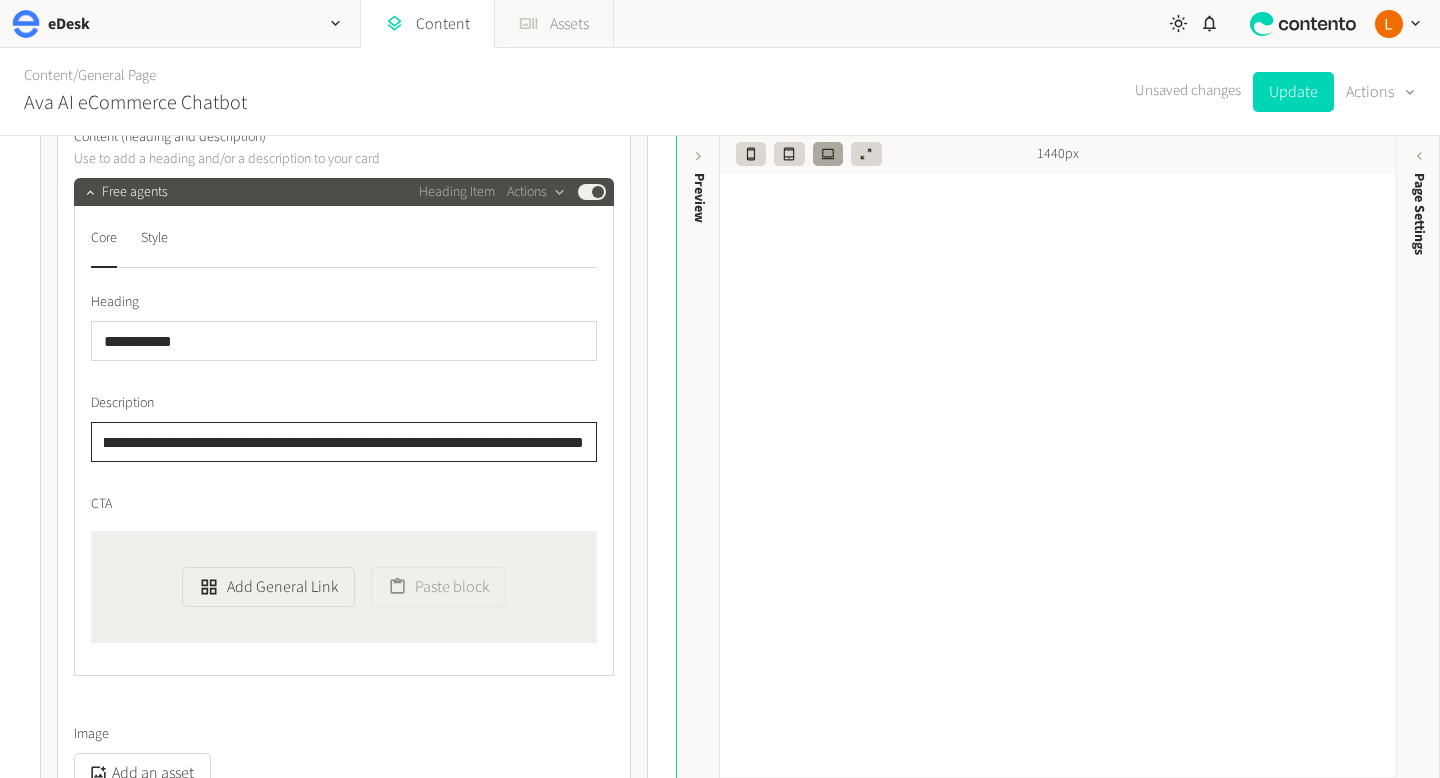 scroll, scrollTop: 0, scrollLeft: 0, axis: both 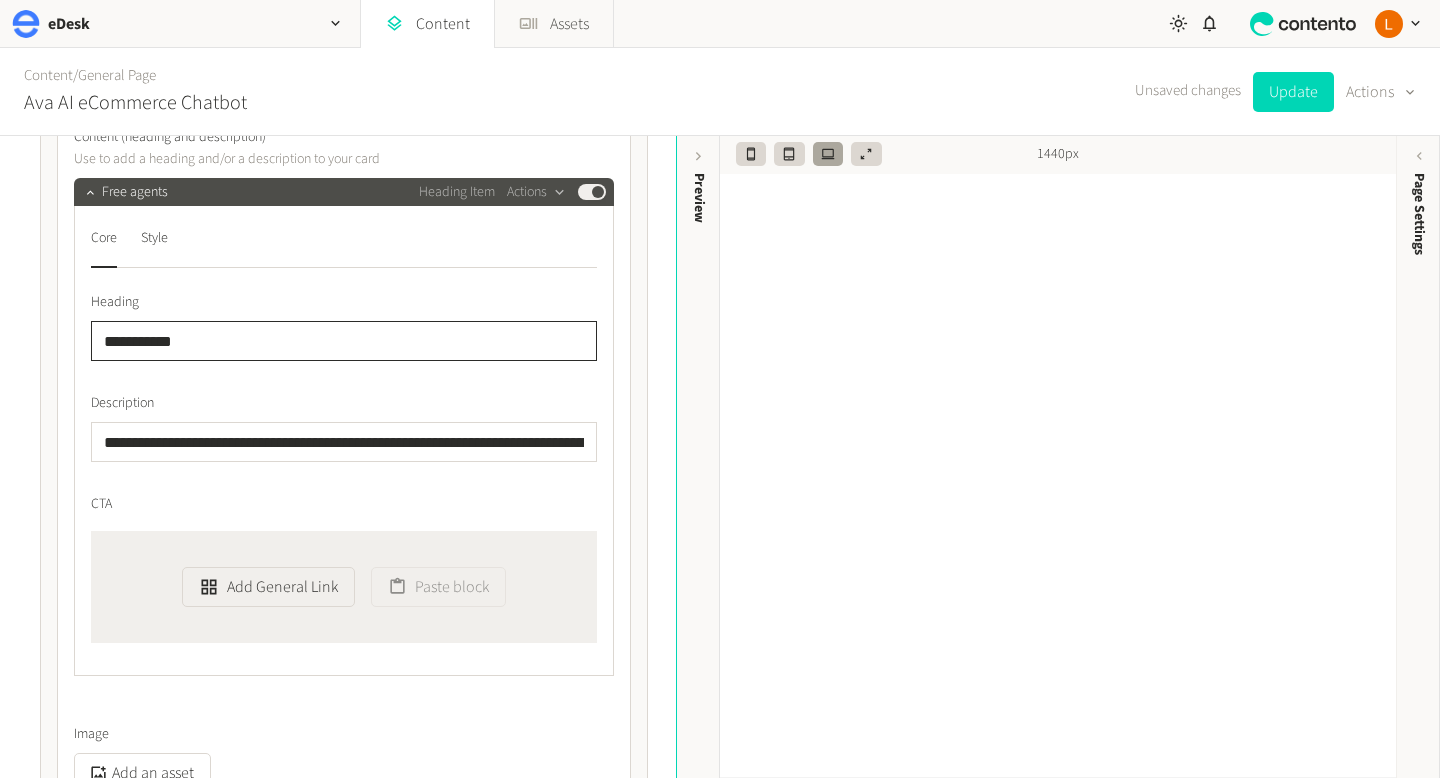 click on "**********" 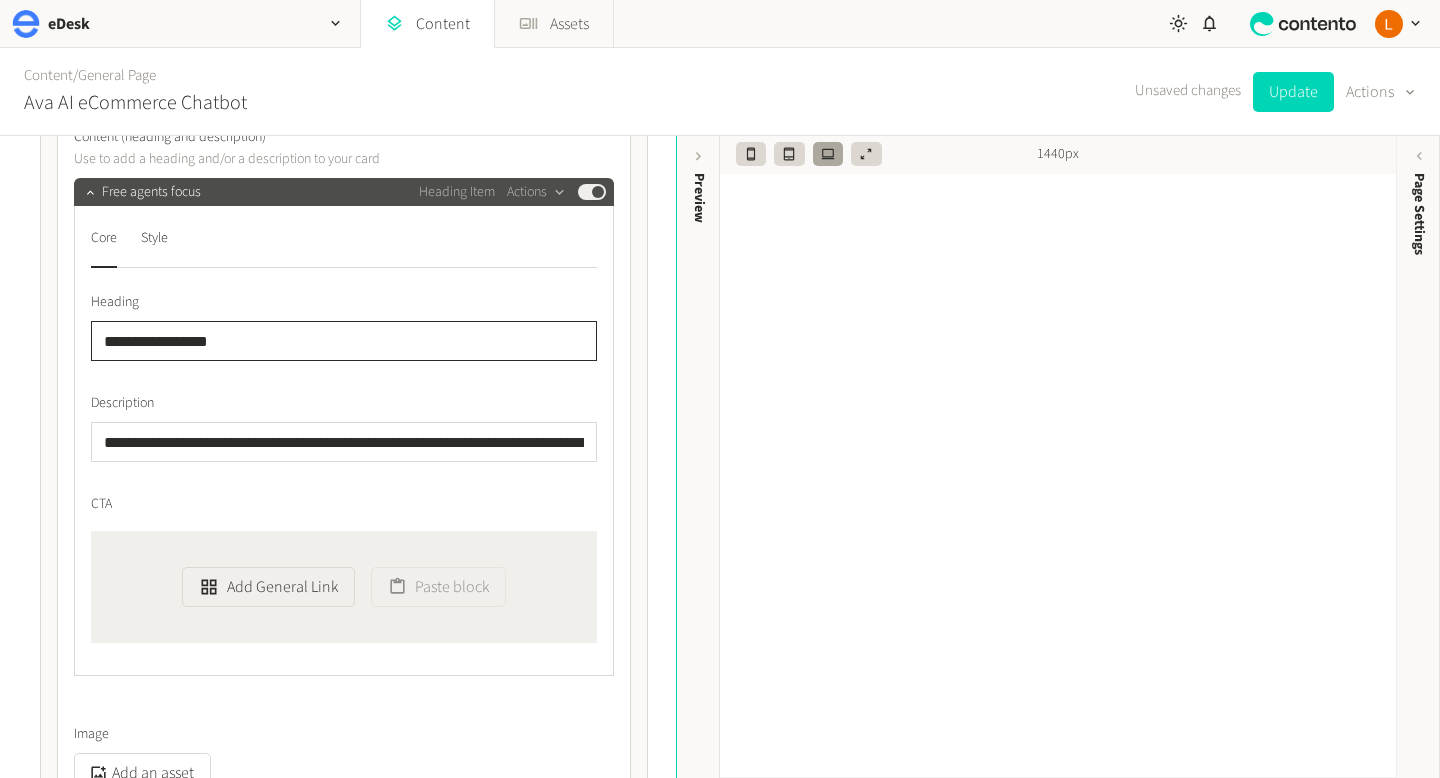 click on "**********" 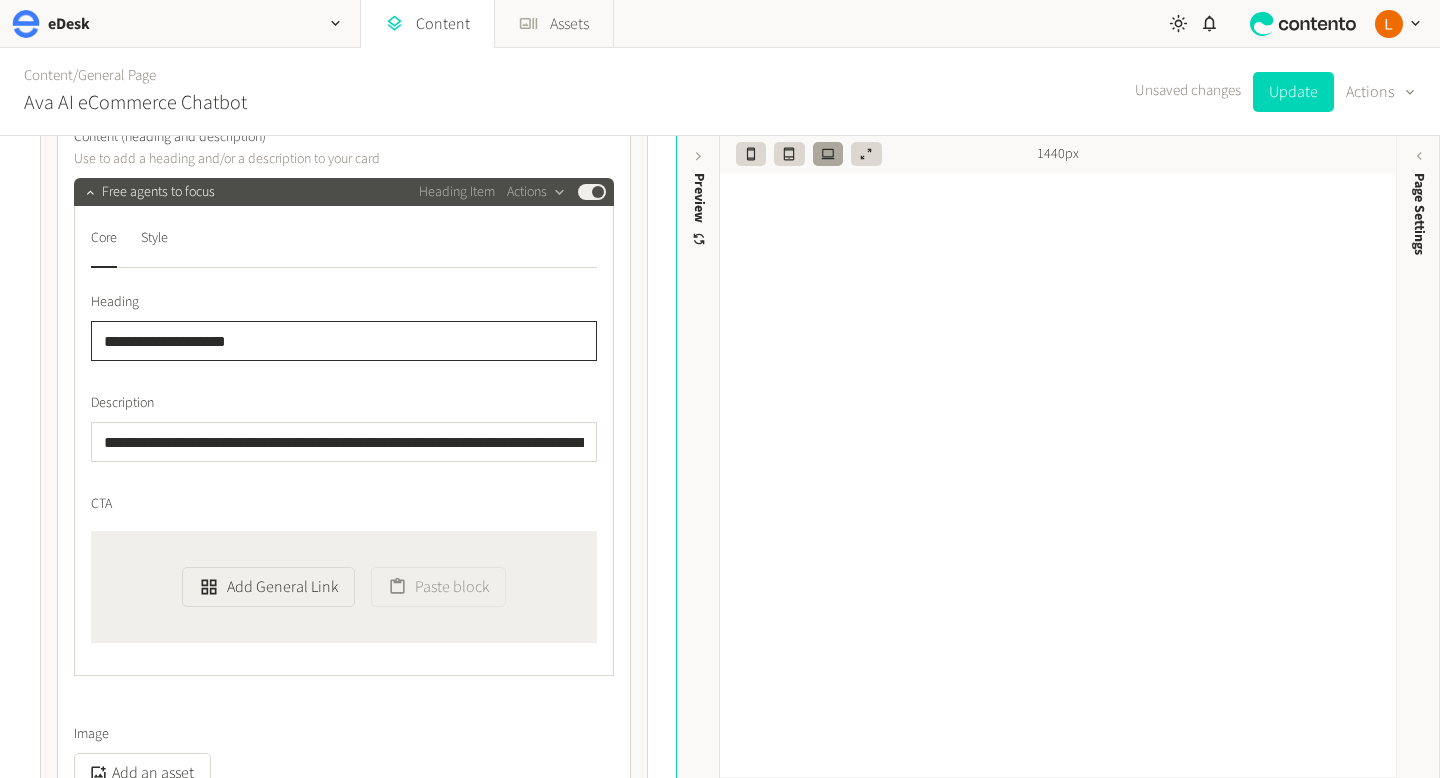 click on "**********" 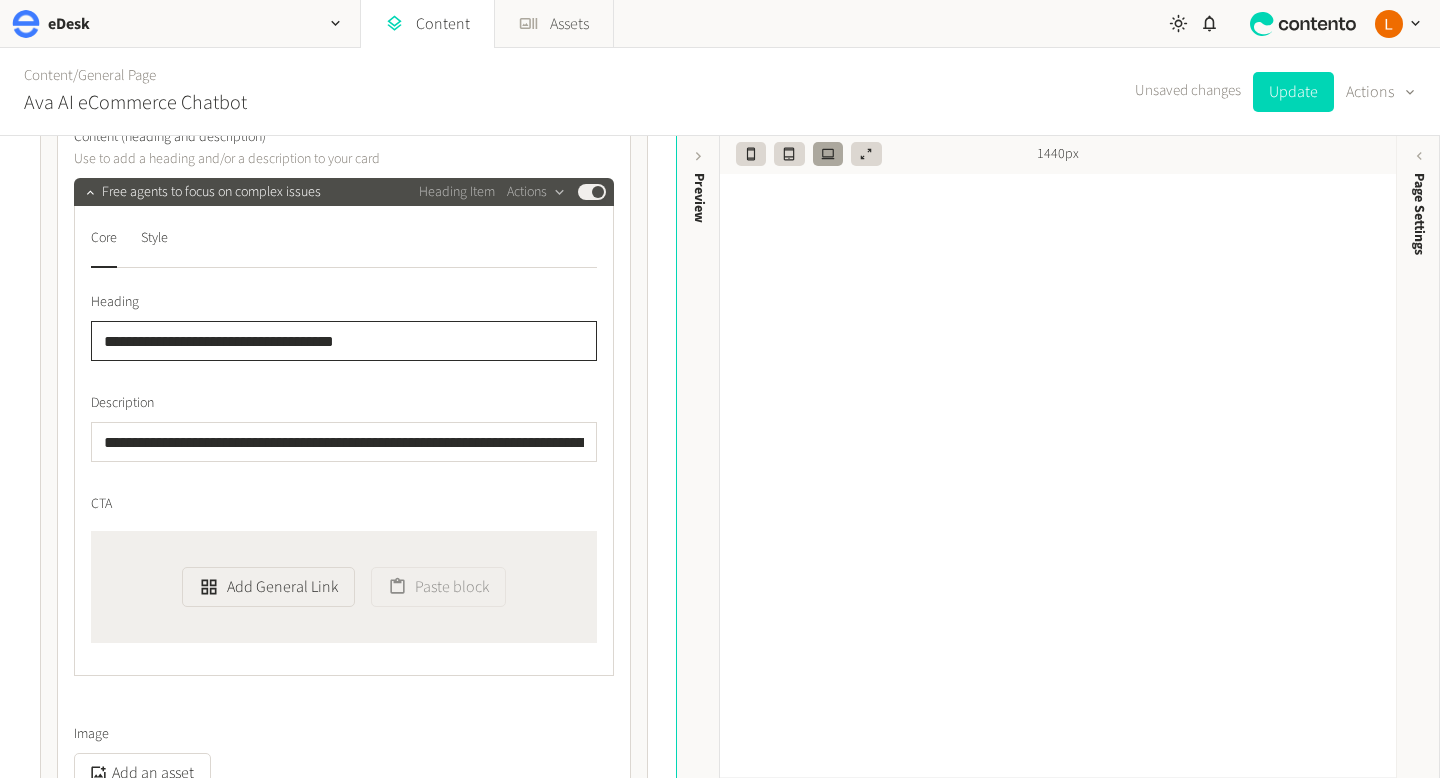 drag, startPoint x: 394, startPoint y: 335, endPoint x: 10, endPoint y: 351, distance: 384.3332 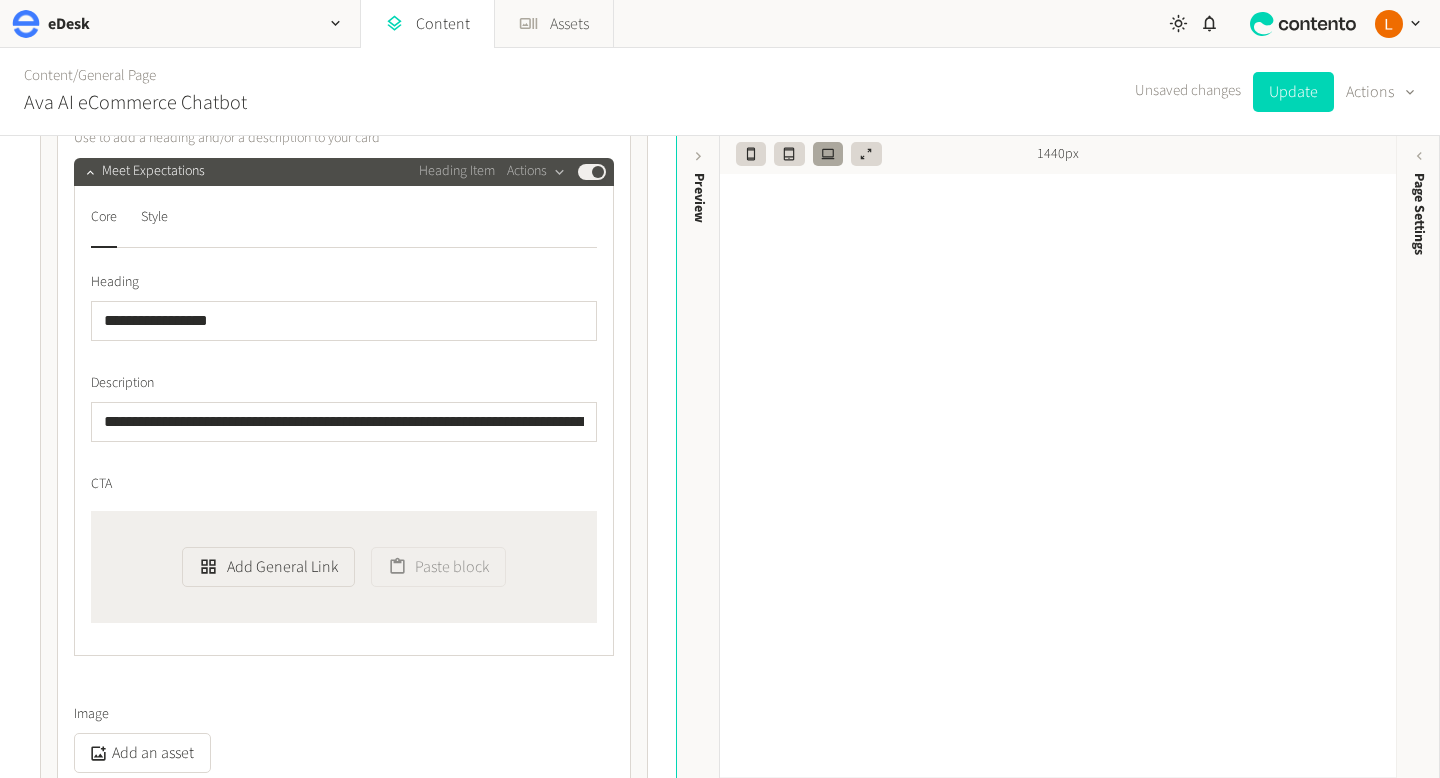 scroll, scrollTop: 5729, scrollLeft: 0, axis: vertical 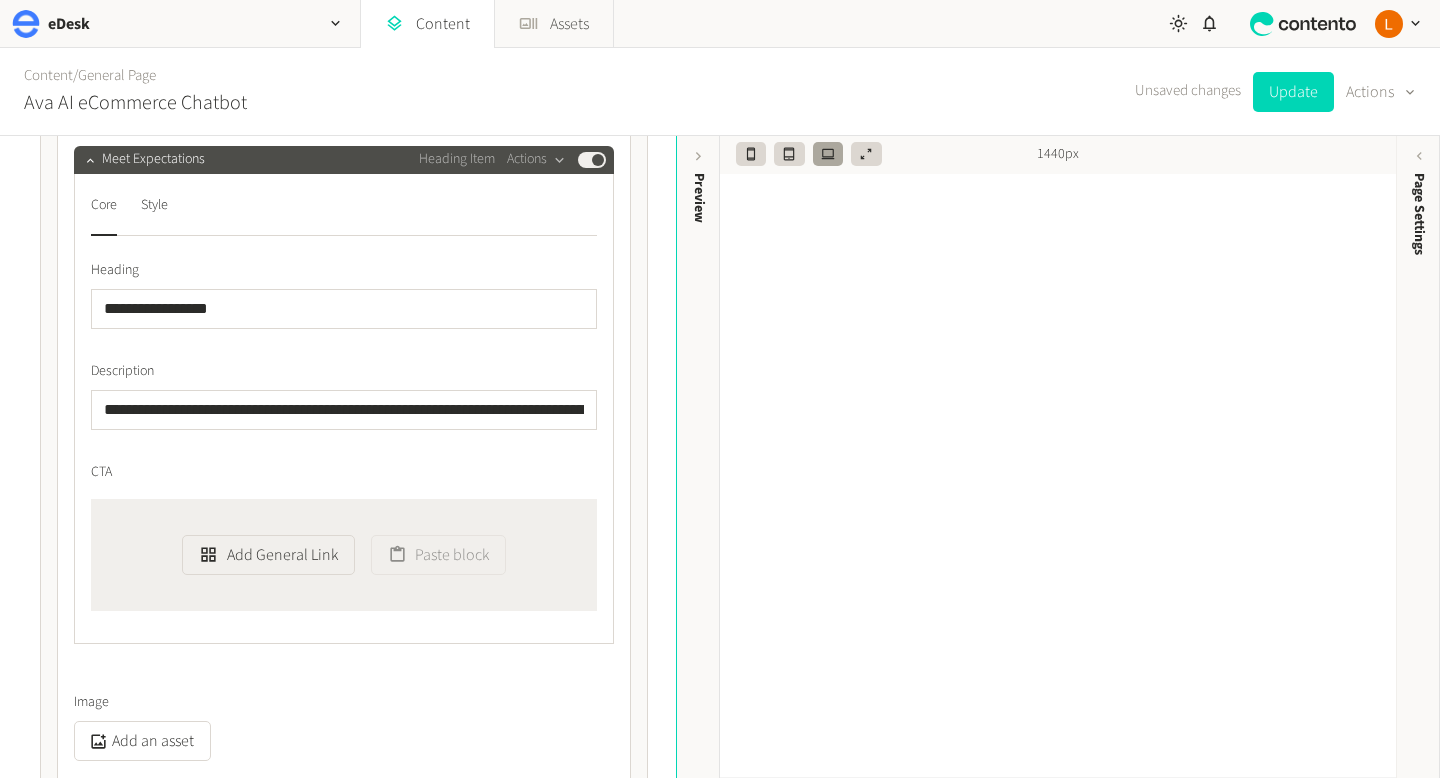 type on "**********" 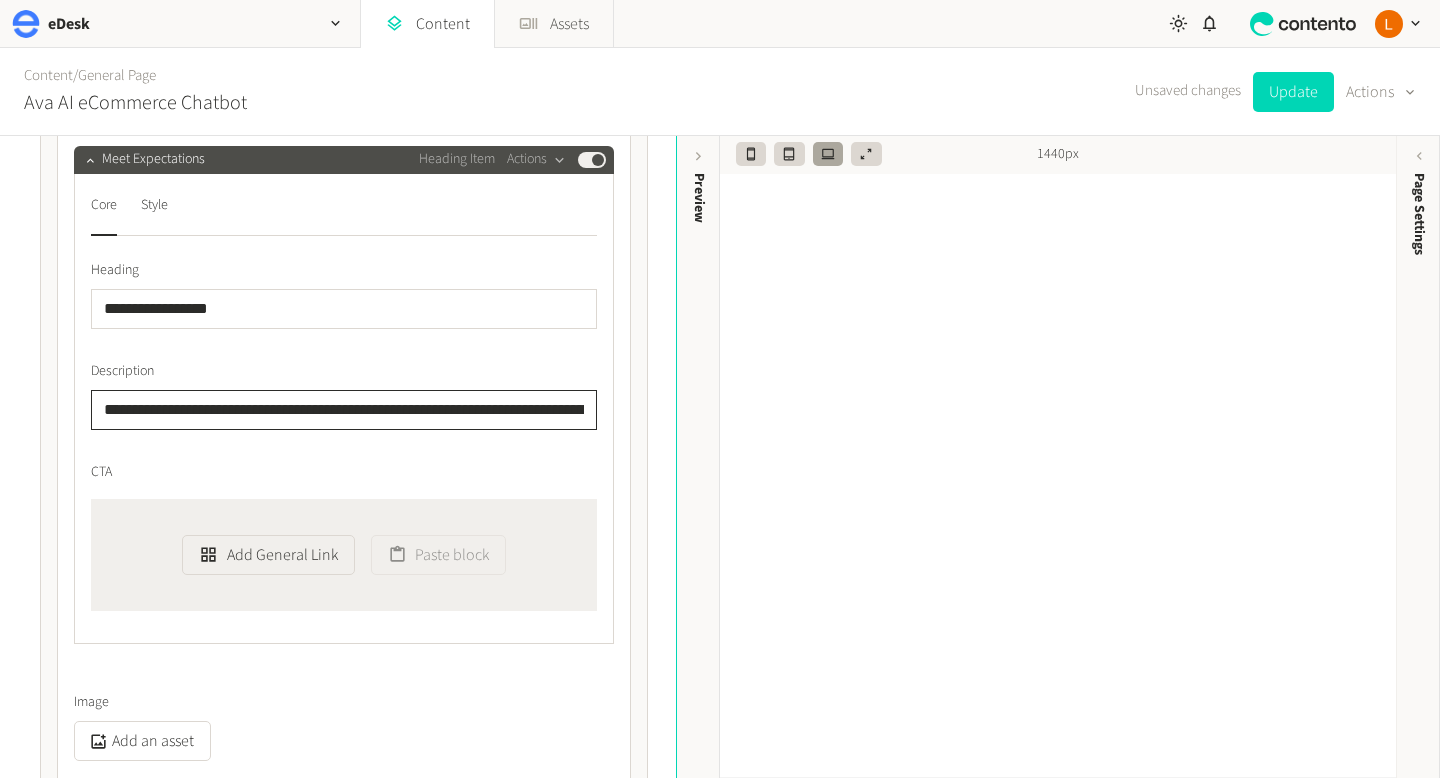 click on "**********" 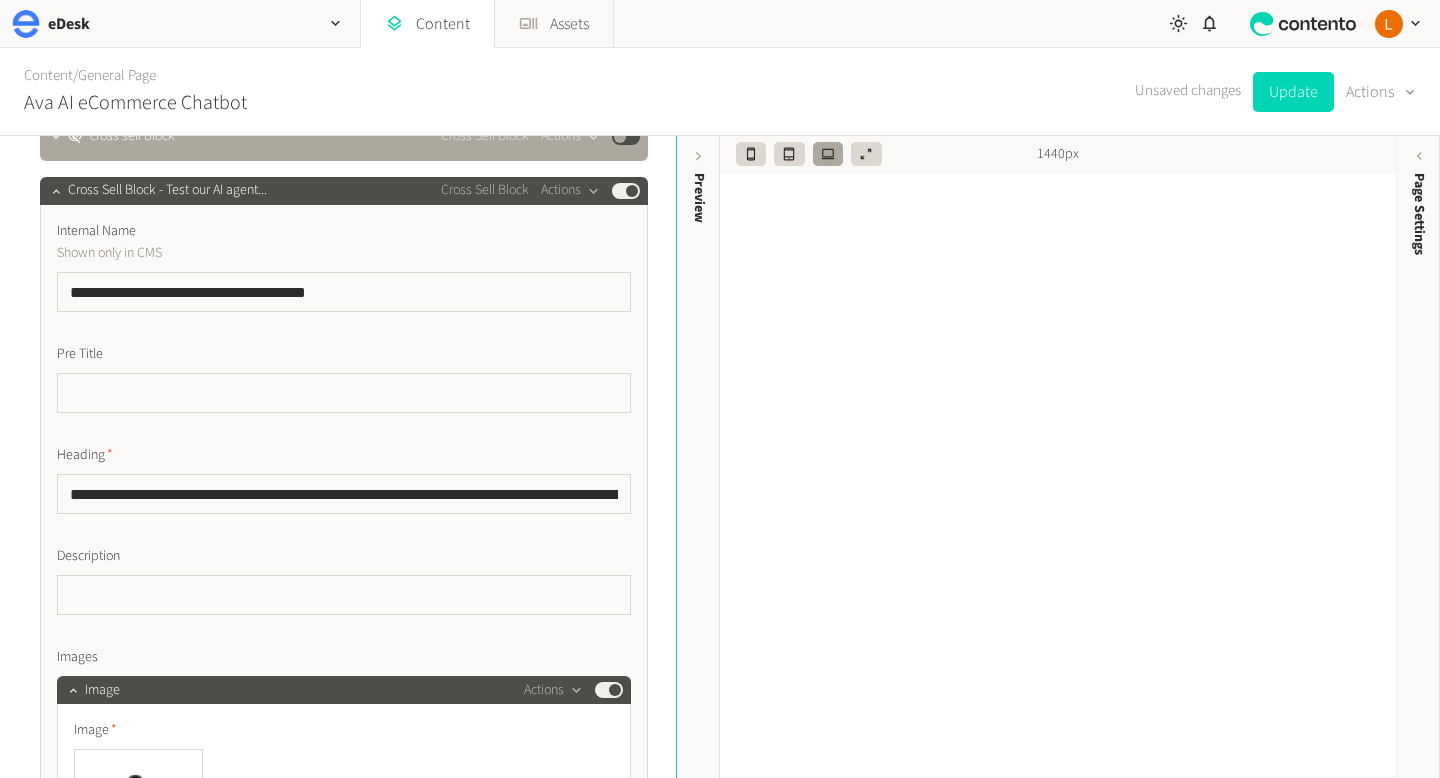 scroll, scrollTop: 7223, scrollLeft: 0, axis: vertical 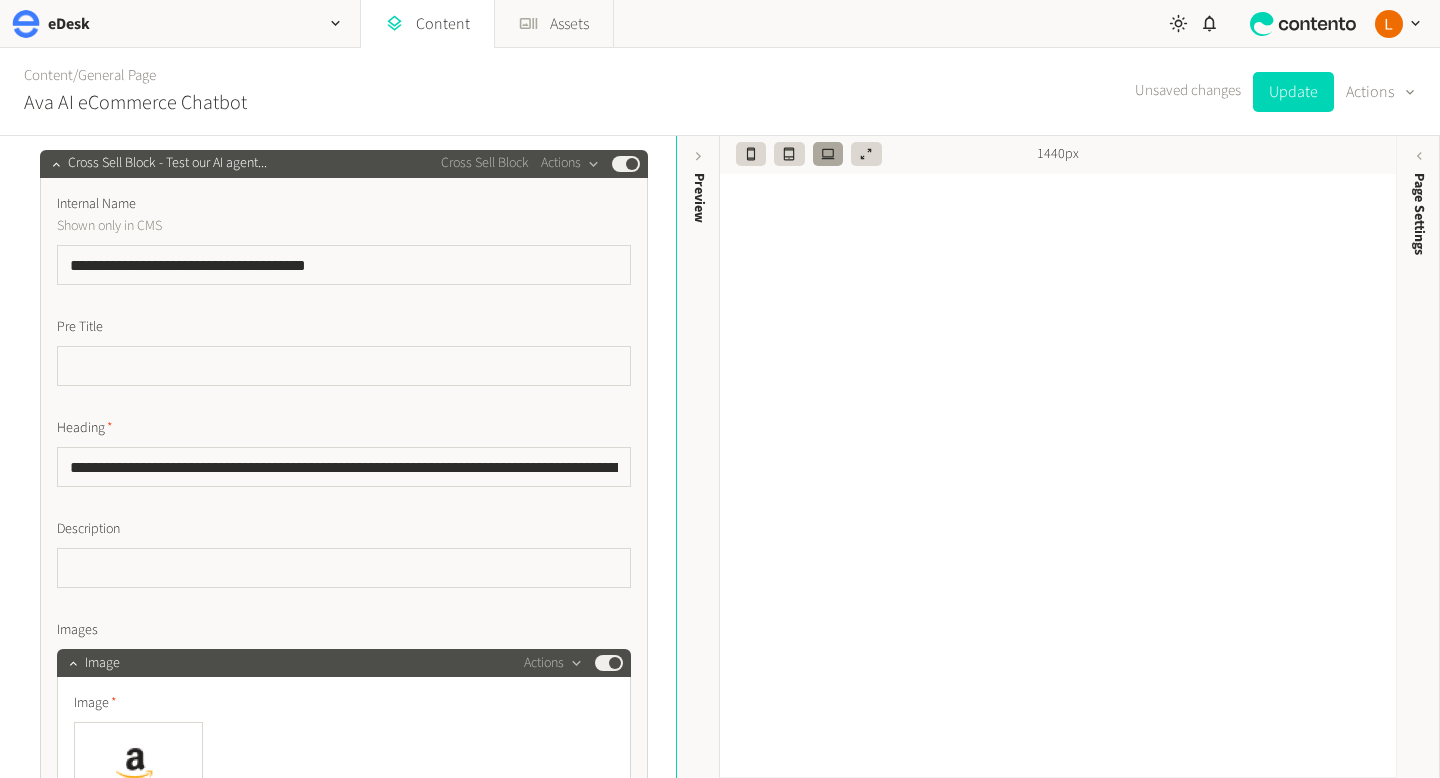 type on "**********" 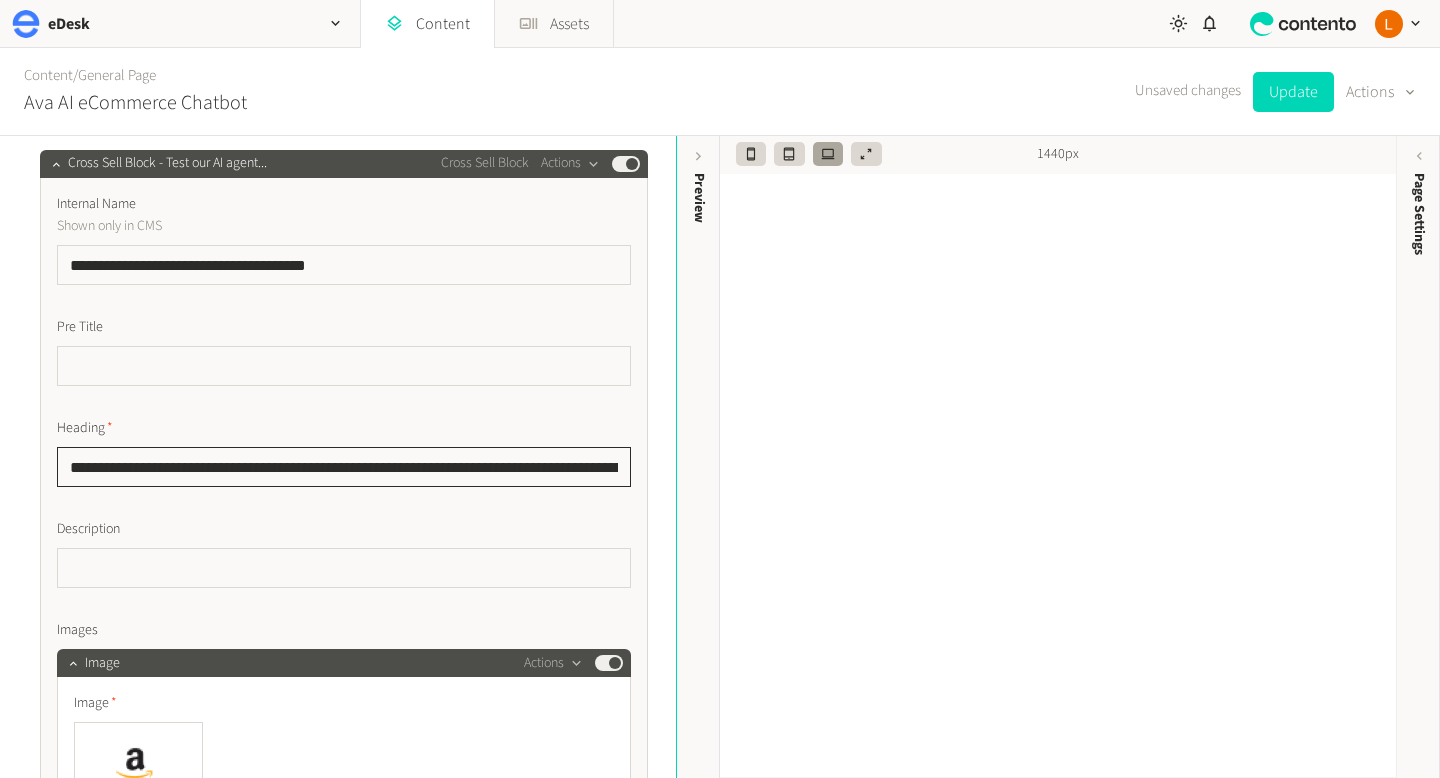 scroll, scrollTop: 0, scrollLeft: 0, axis: both 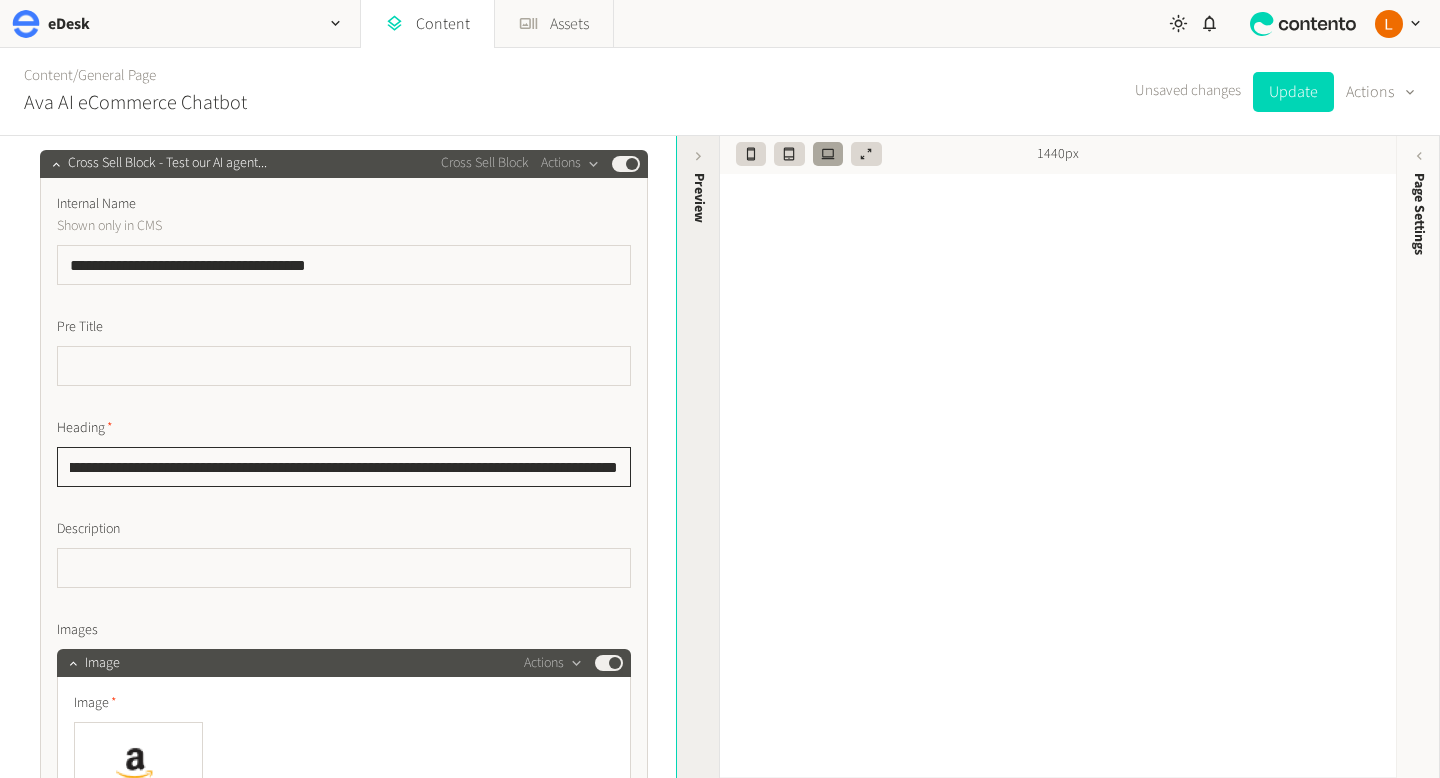 drag, startPoint x: 549, startPoint y: 466, endPoint x: 709, endPoint y: 466, distance: 160 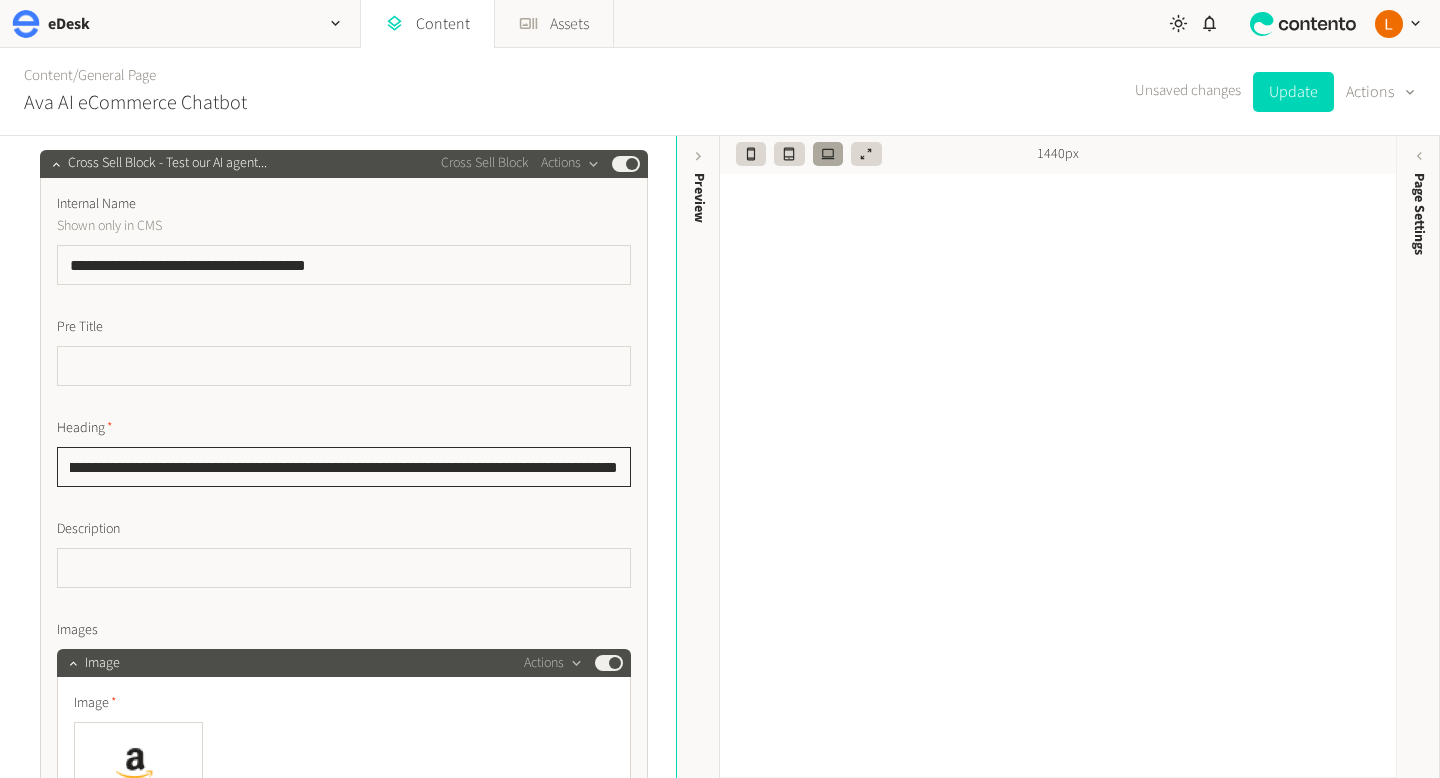 drag, startPoint x: 621, startPoint y: 465, endPoint x: 464, endPoint y: 465, distance: 157 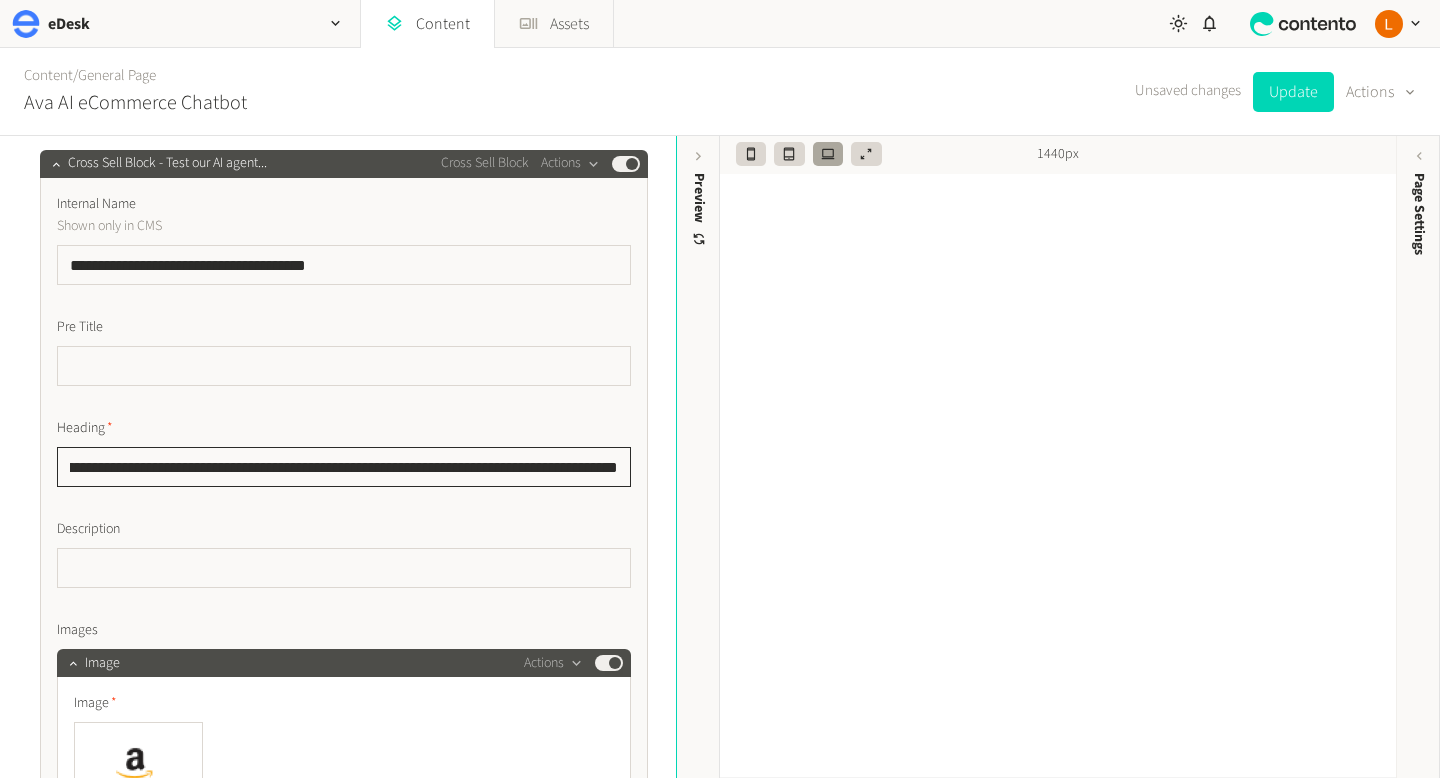 scroll, scrollTop: 0, scrollLeft: 180, axis: horizontal 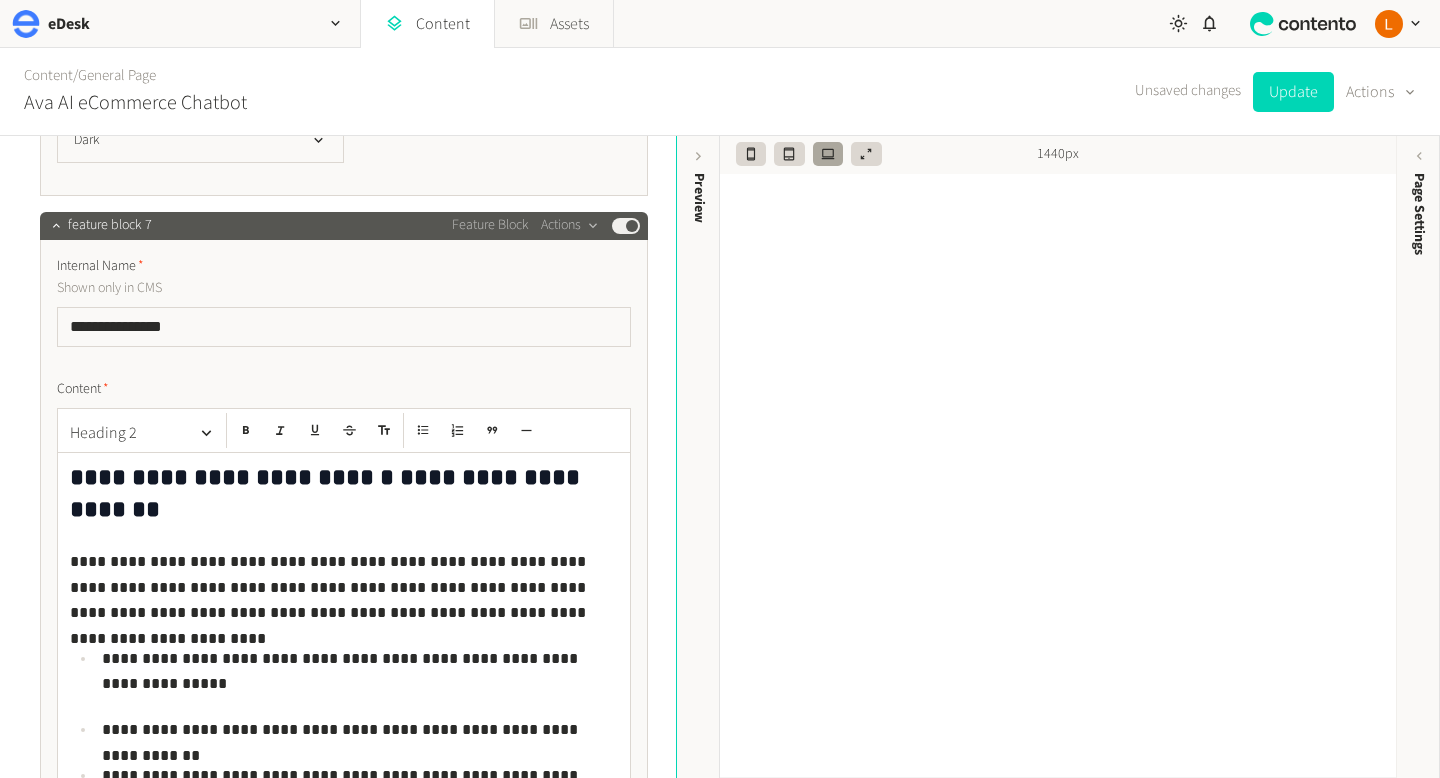 type on "**********" 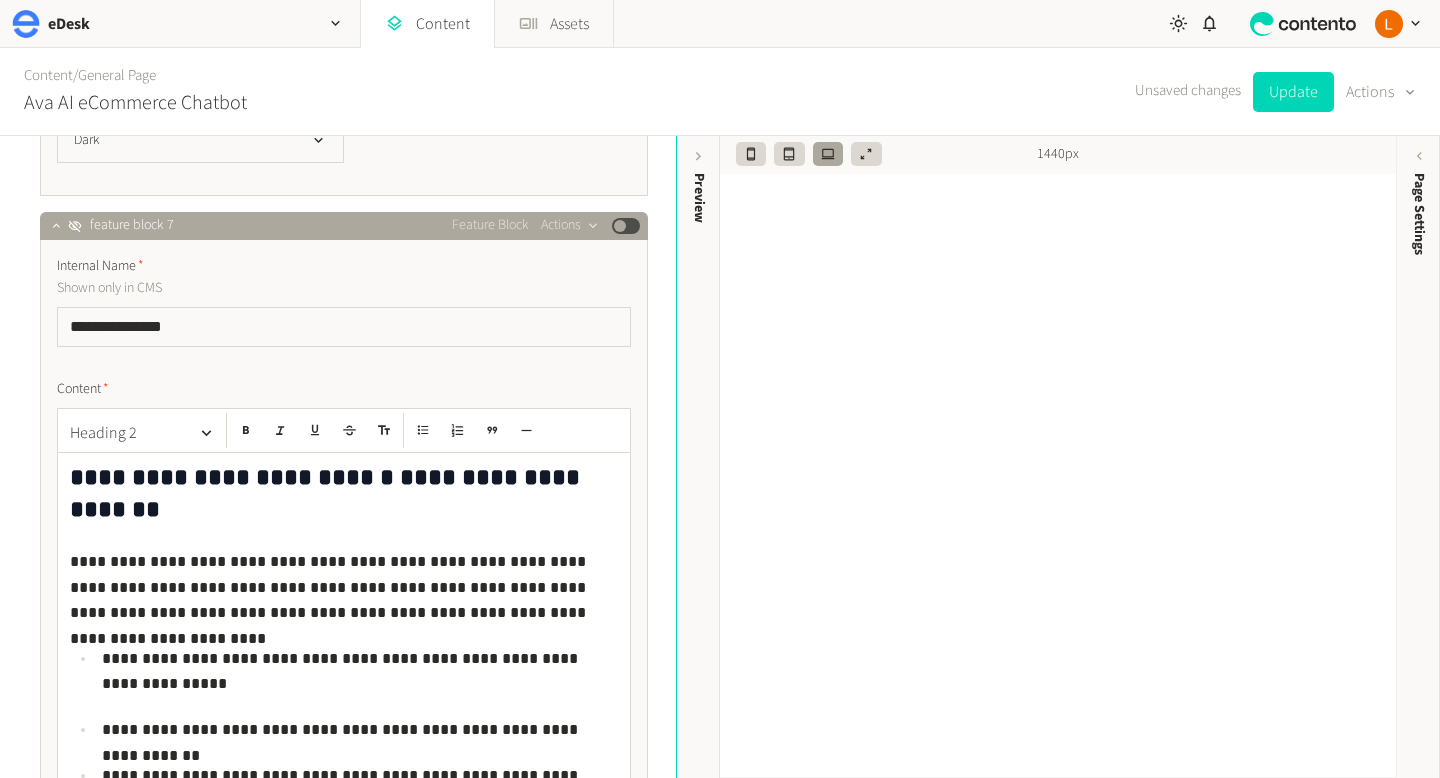 scroll, scrollTop: 32, scrollLeft: 0, axis: vertical 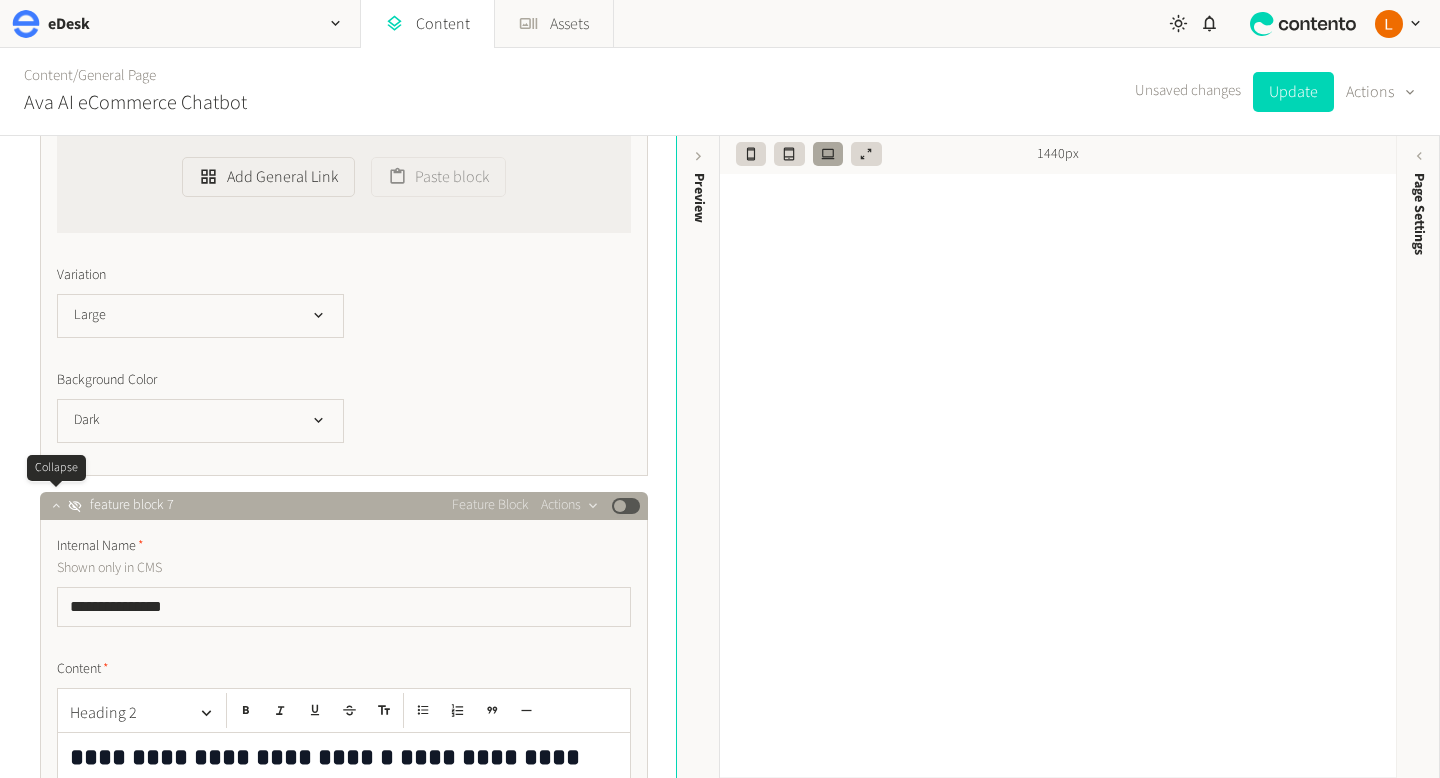 click 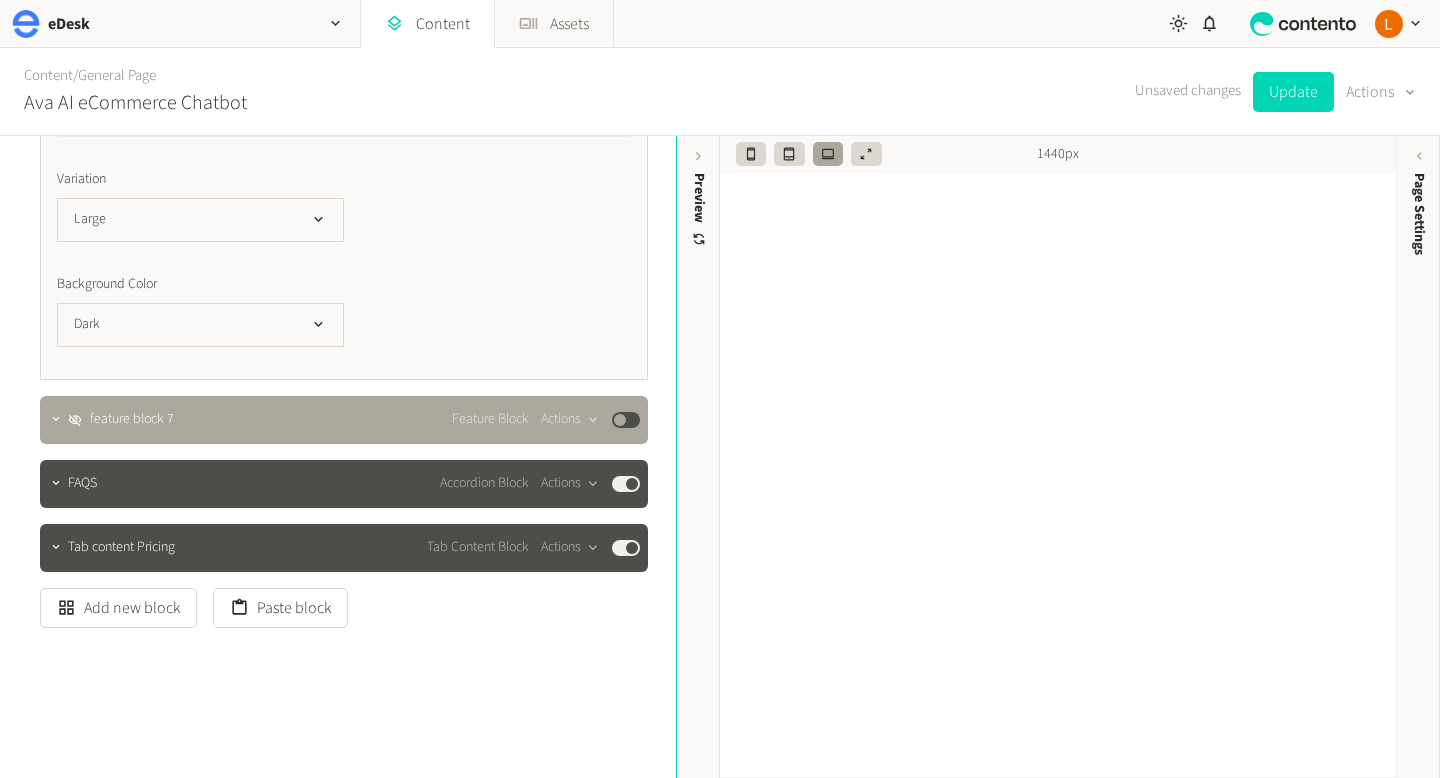 scroll, scrollTop: 10586, scrollLeft: 0, axis: vertical 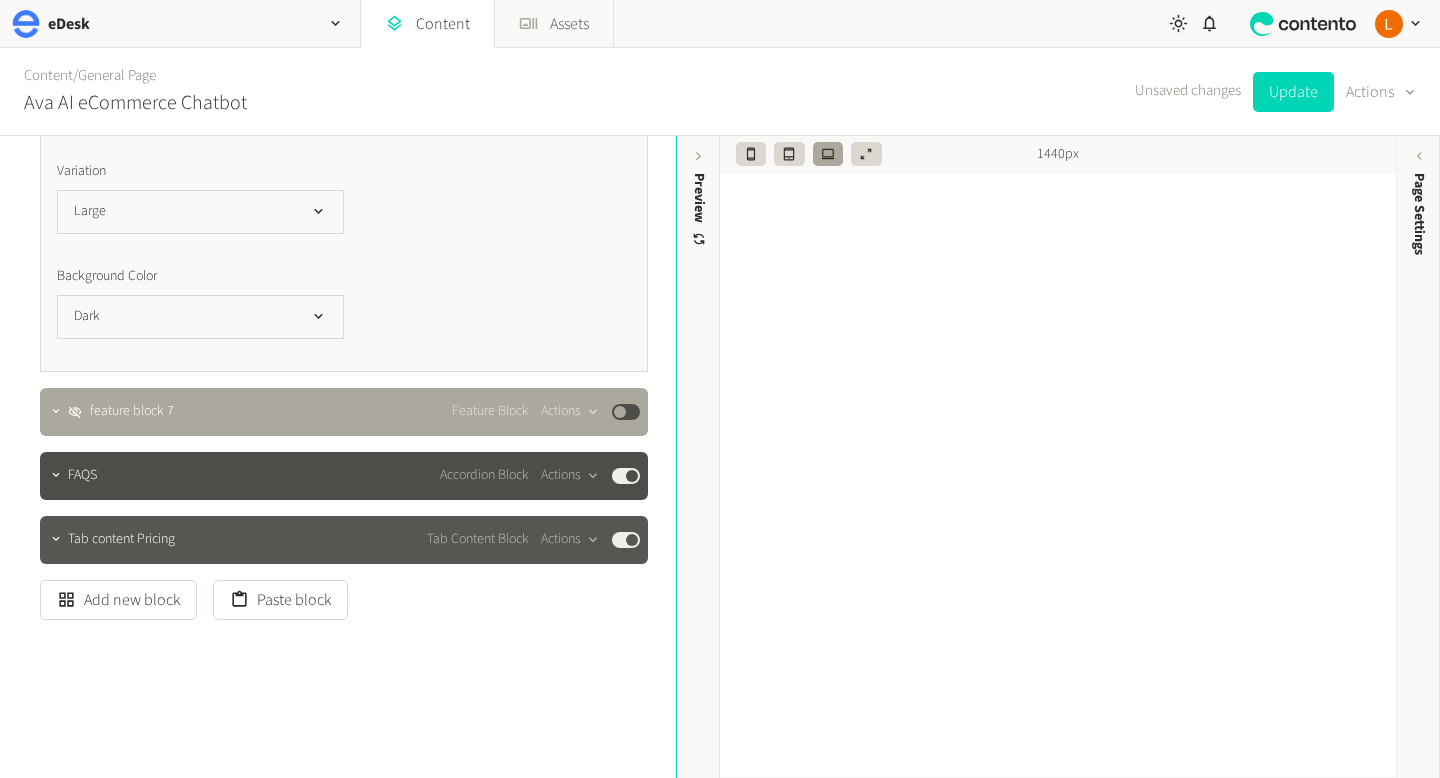 click on "Tab content Pricing Tab Content Block  Actions  Published" 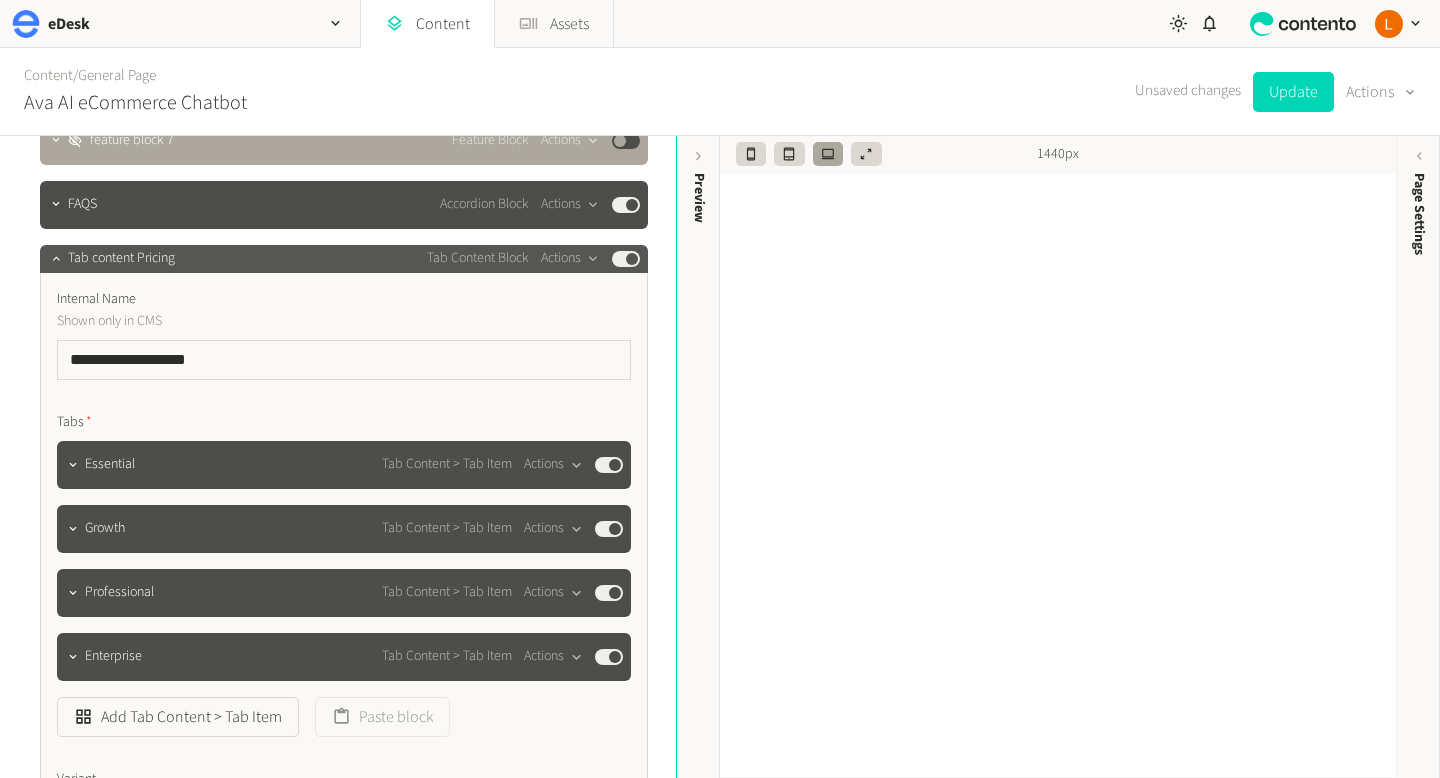 scroll, scrollTop: 10827, scrollLeft: 0, axis: vertical 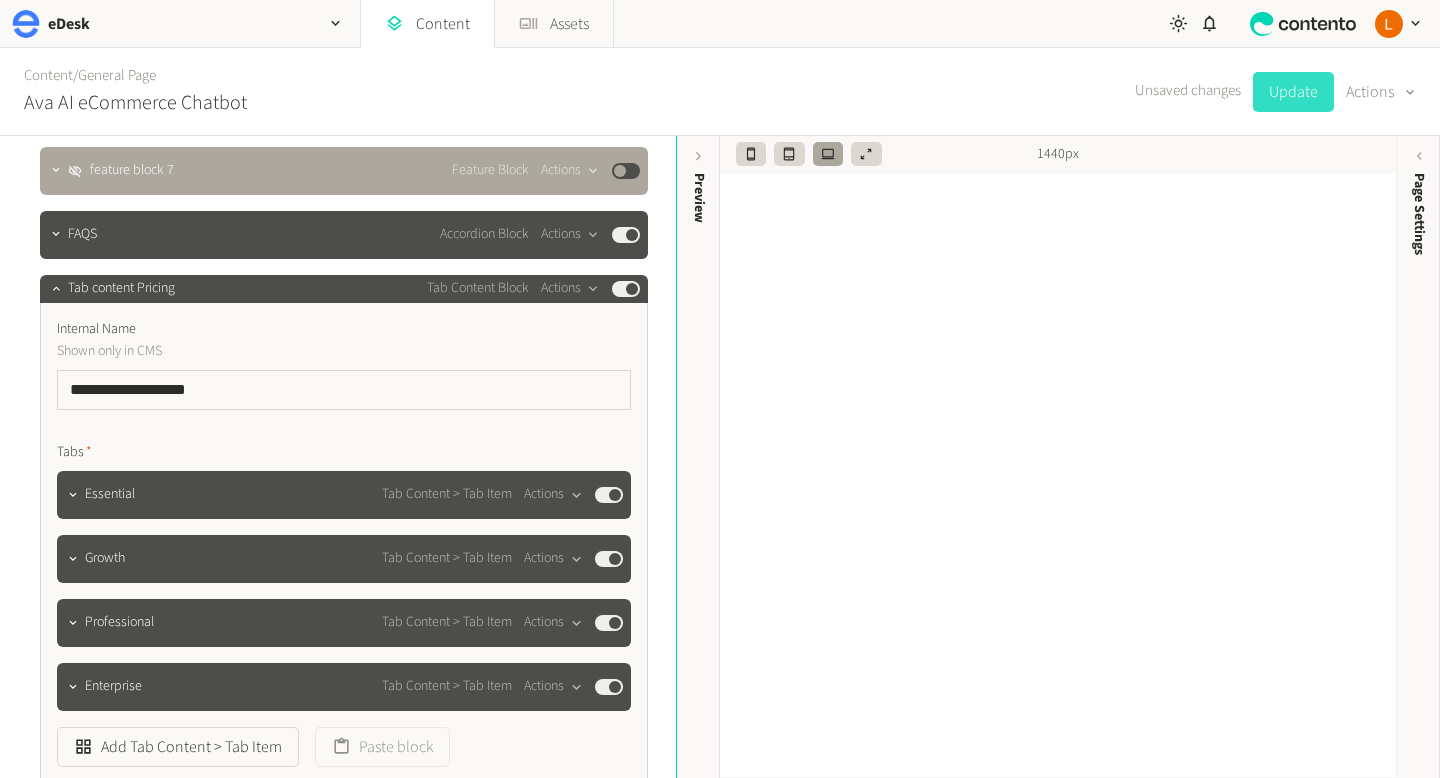 click on "Update" 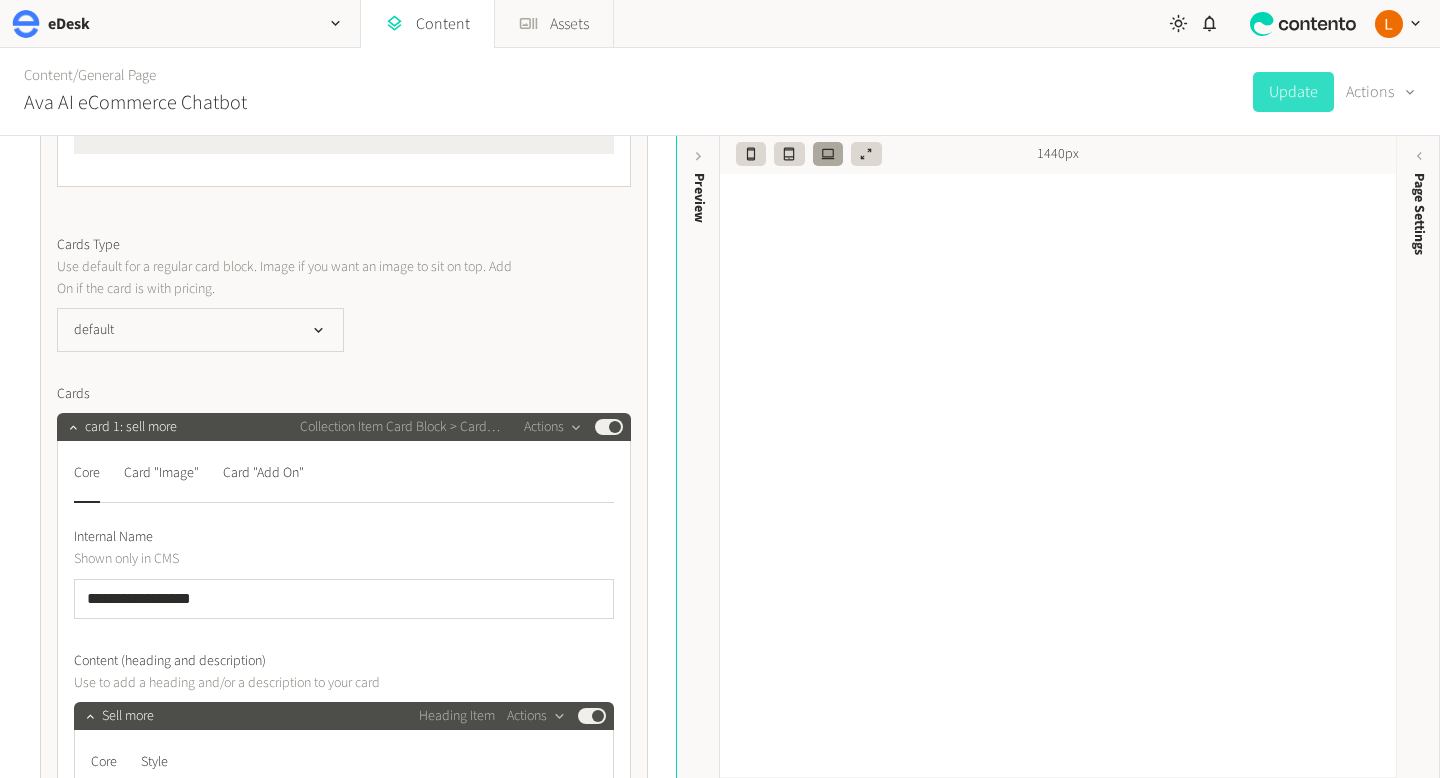 scroll, scrollTop: 661, scrollLeft: 0, axis: vertical 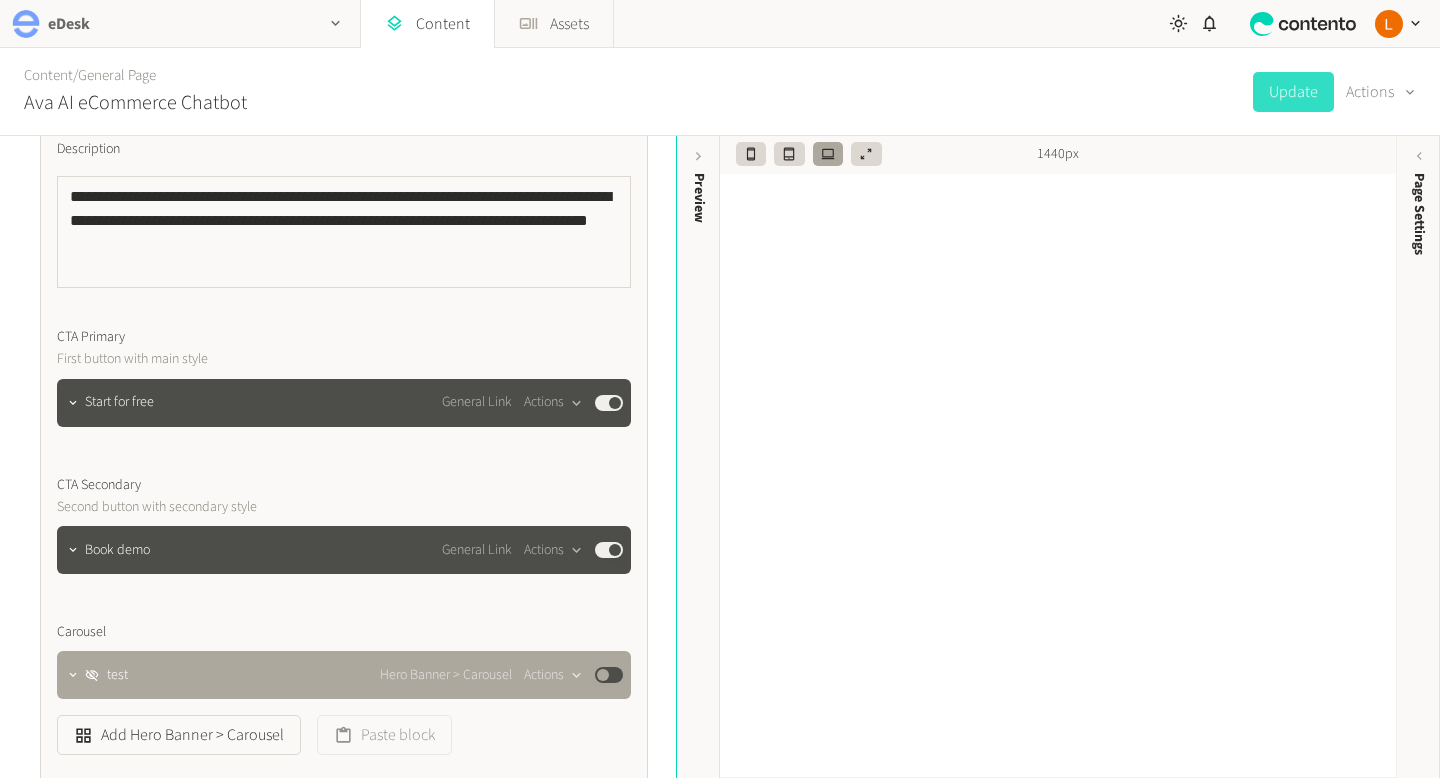 click 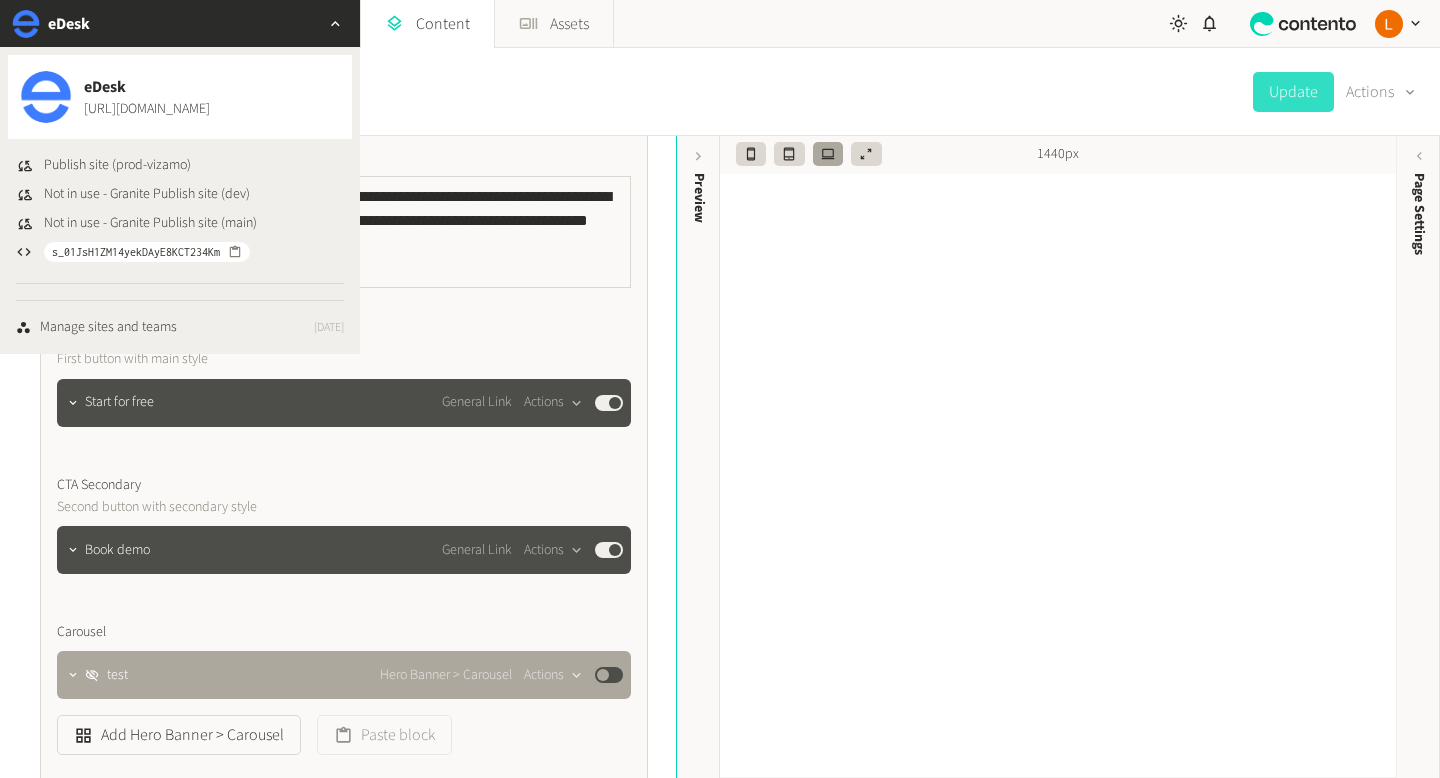 type 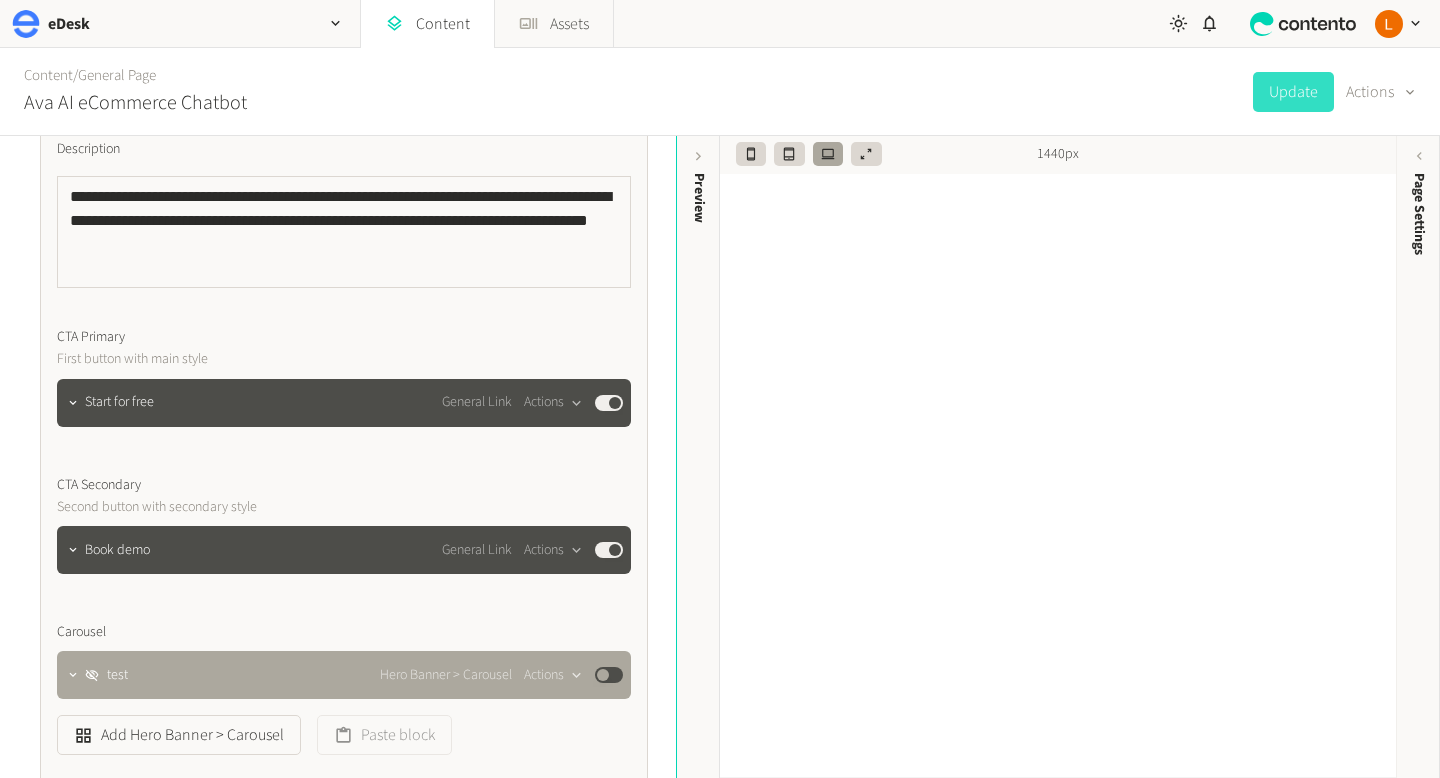 click on "**********" 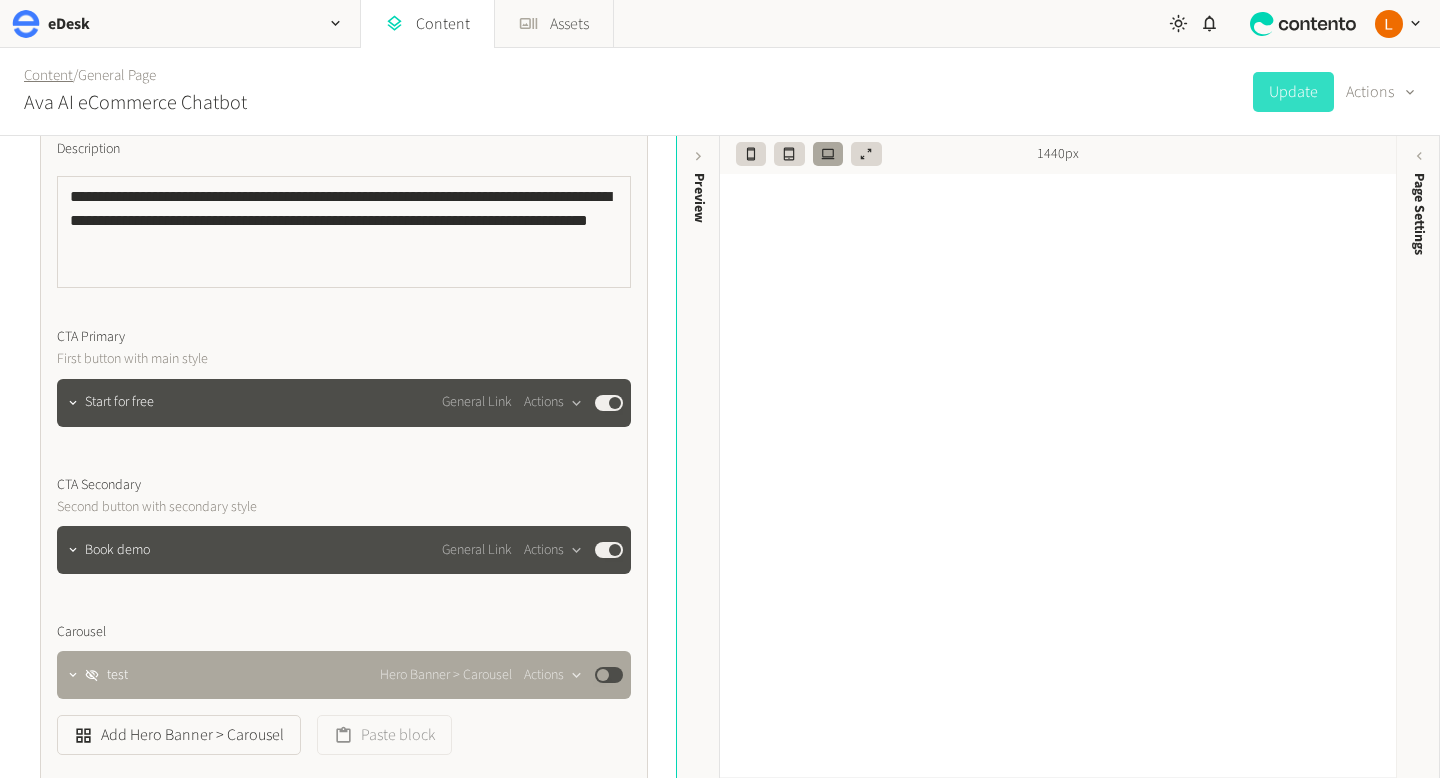 click on "Content" 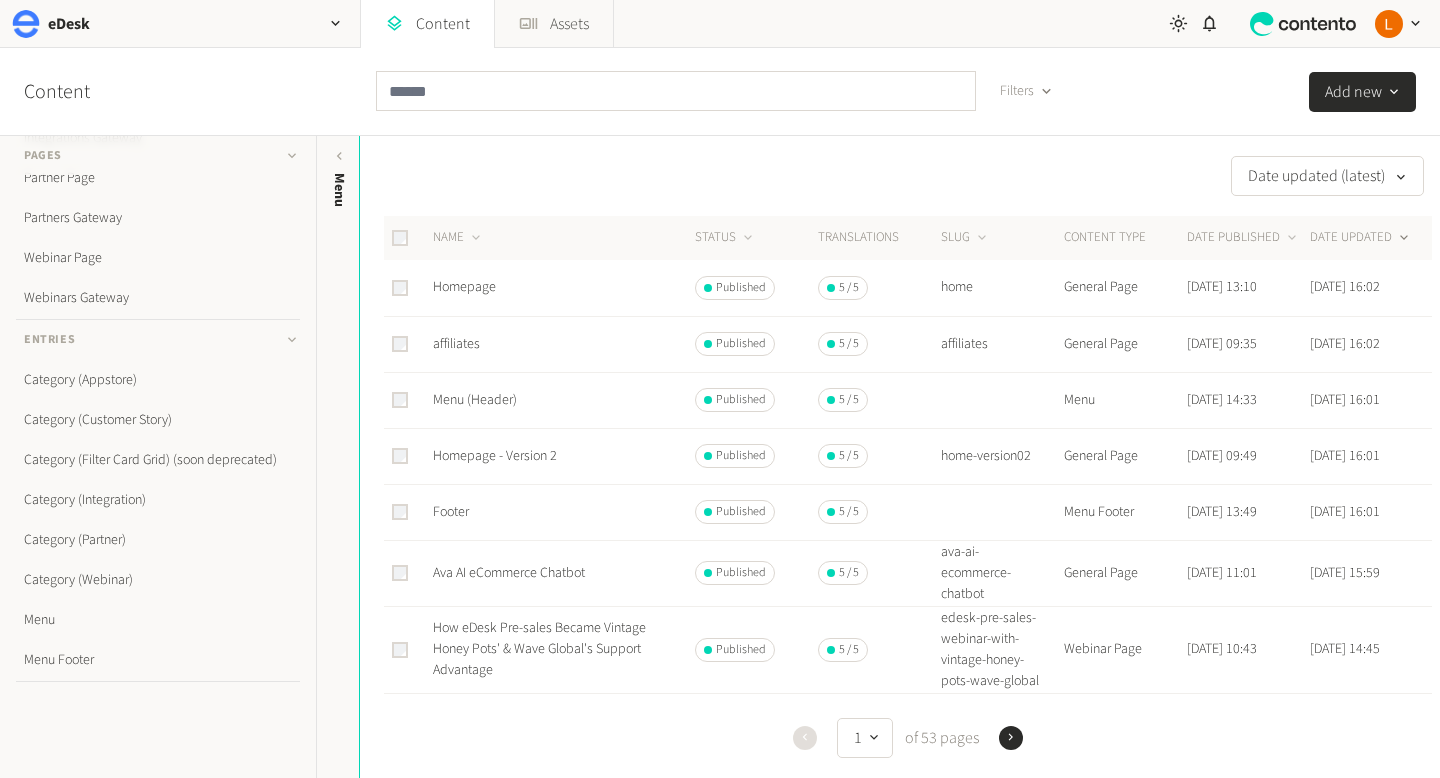 scroll, scrollTop: 0, scrollLeft: 0, axis: both 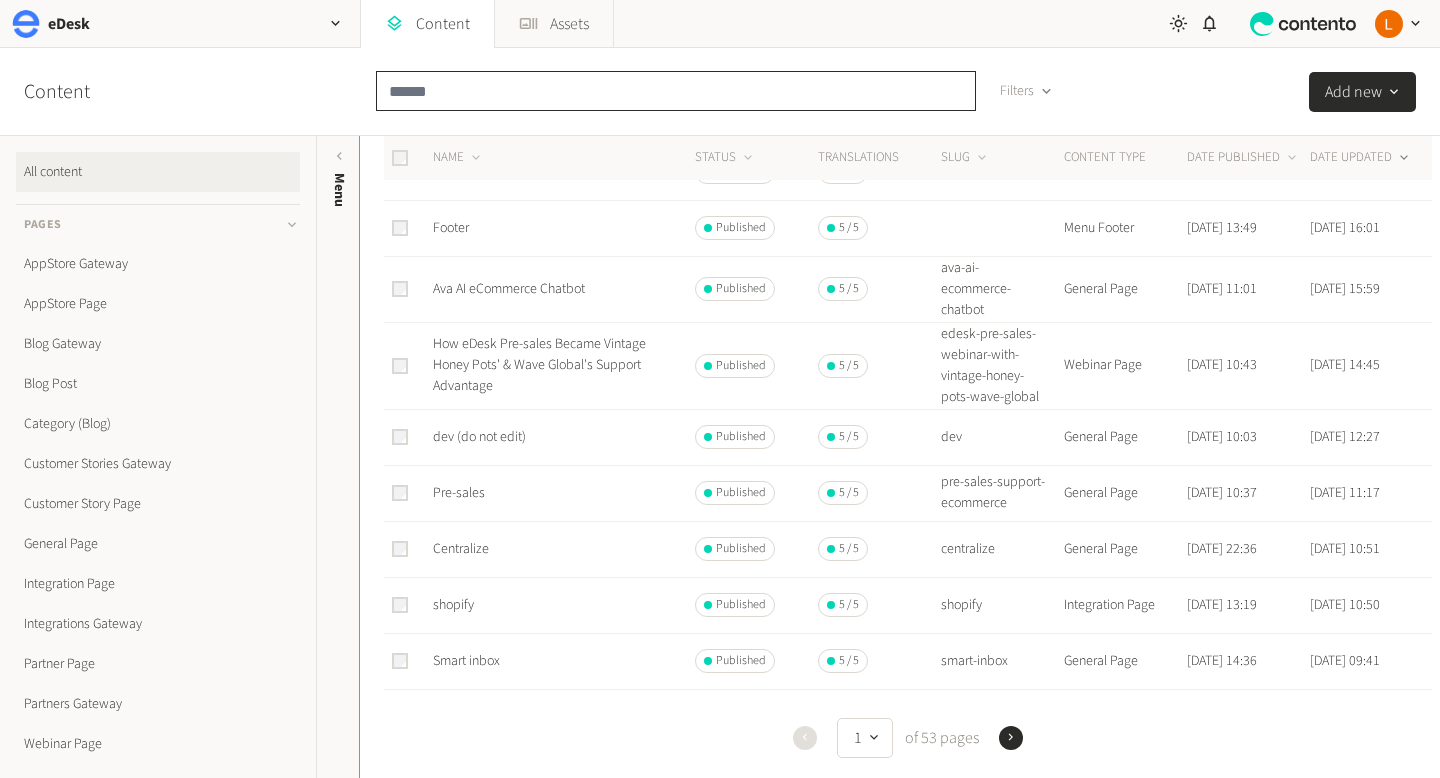 click 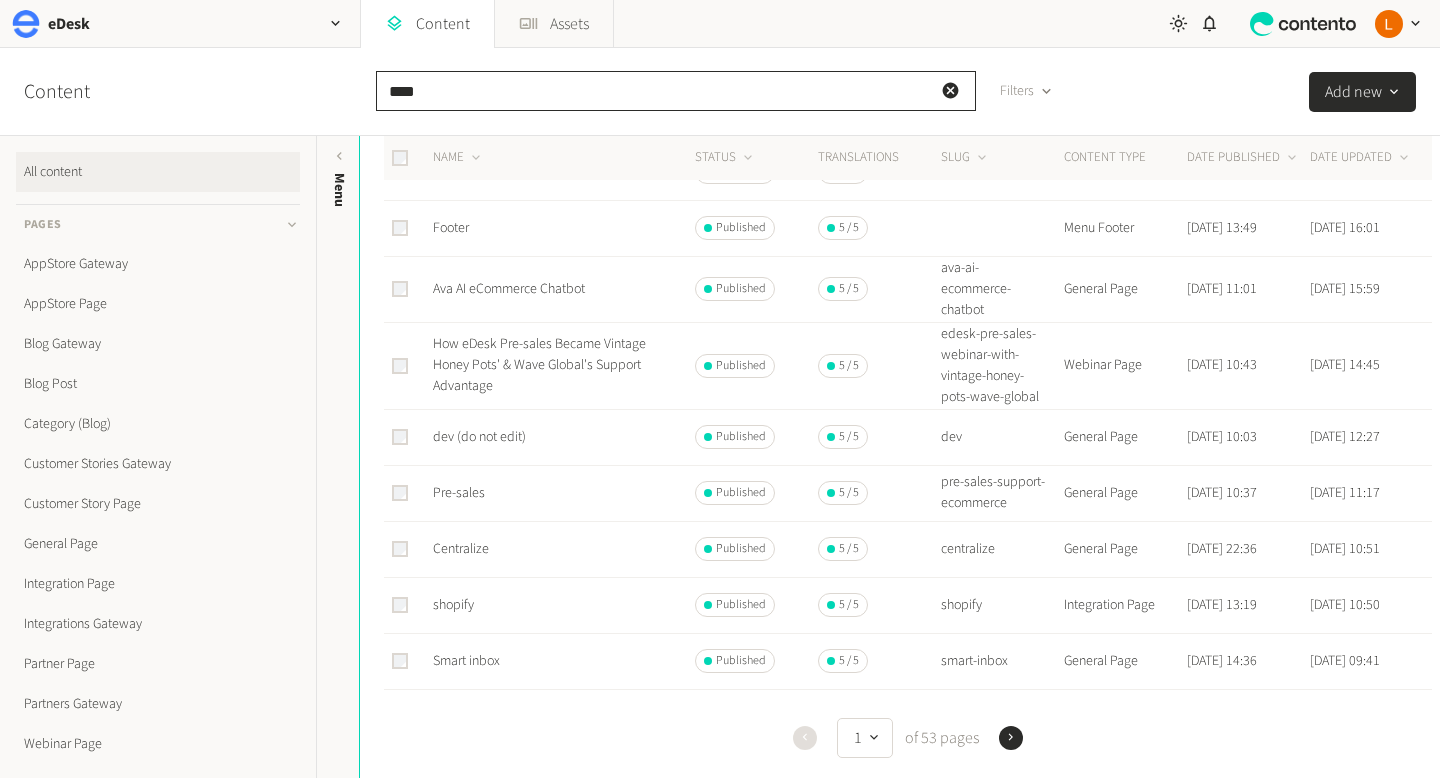 scroll, scrollTop: 0, scrollLeft: 0, axis: both 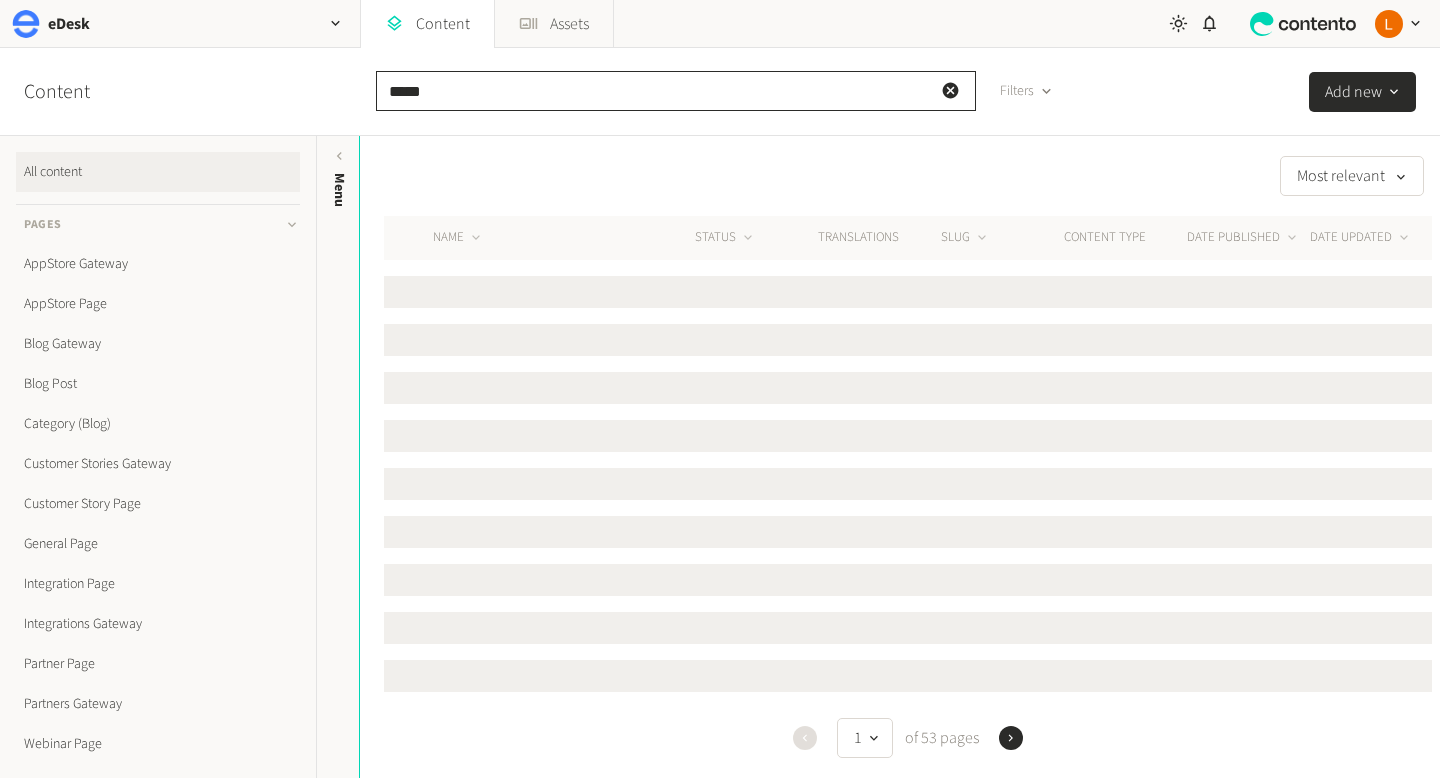 type on "*****" 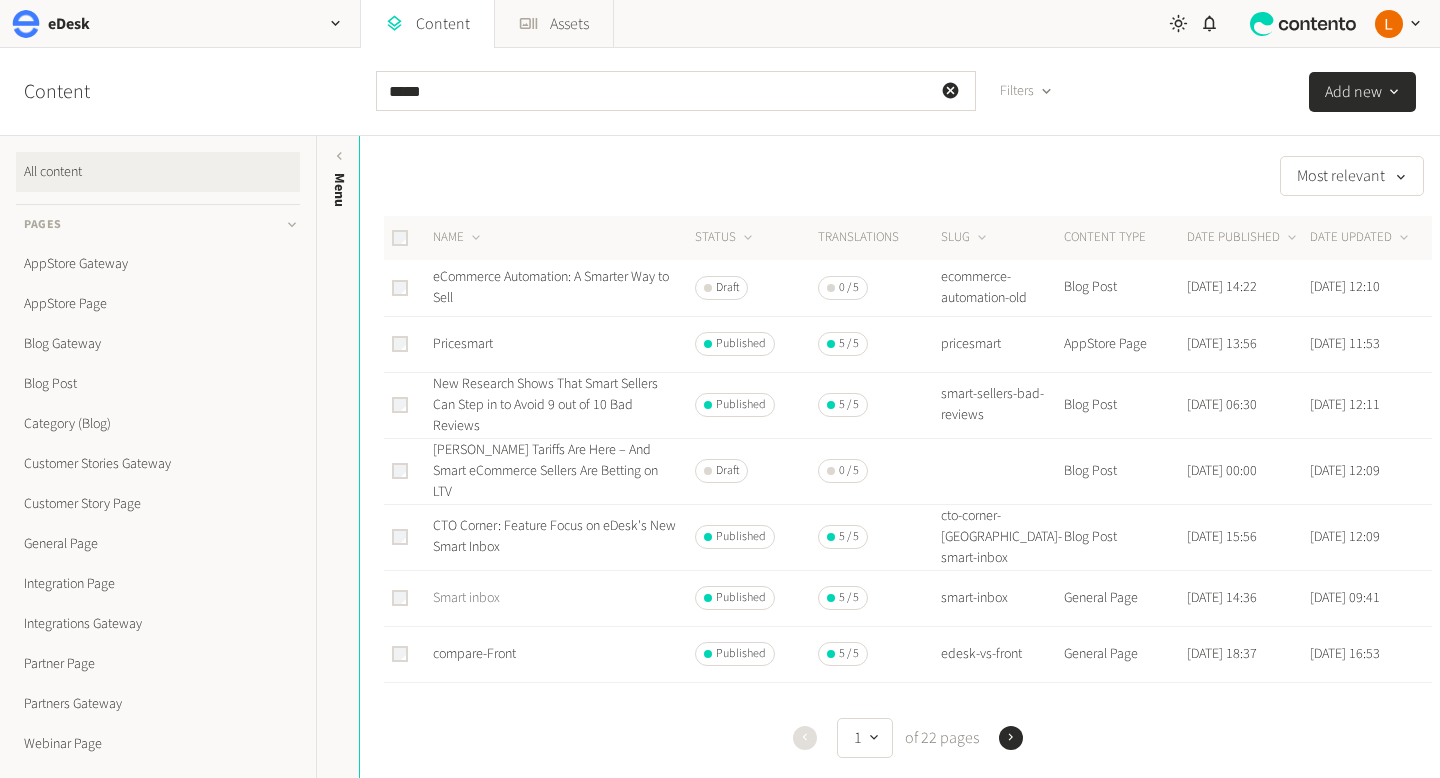 click on "Smart inbox" 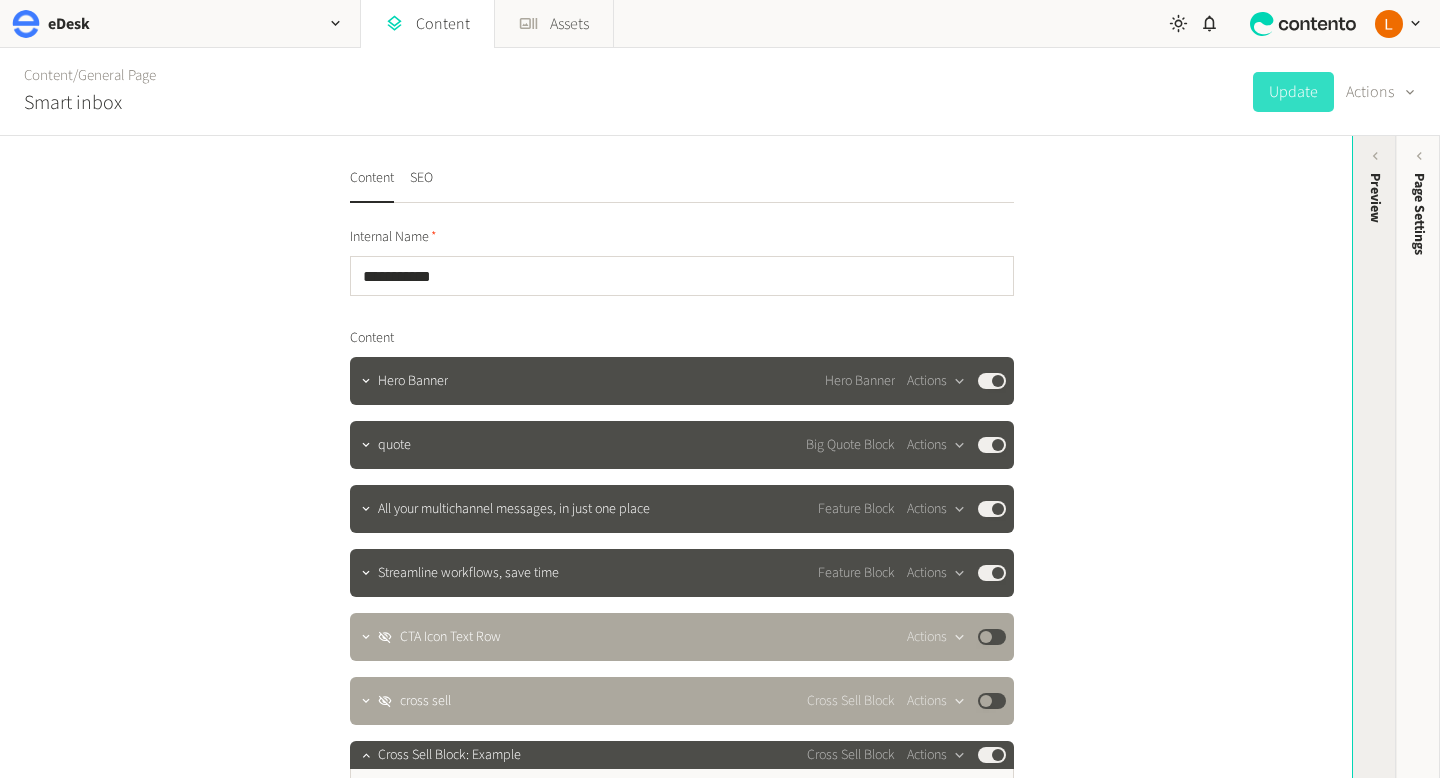 click on "Preview" 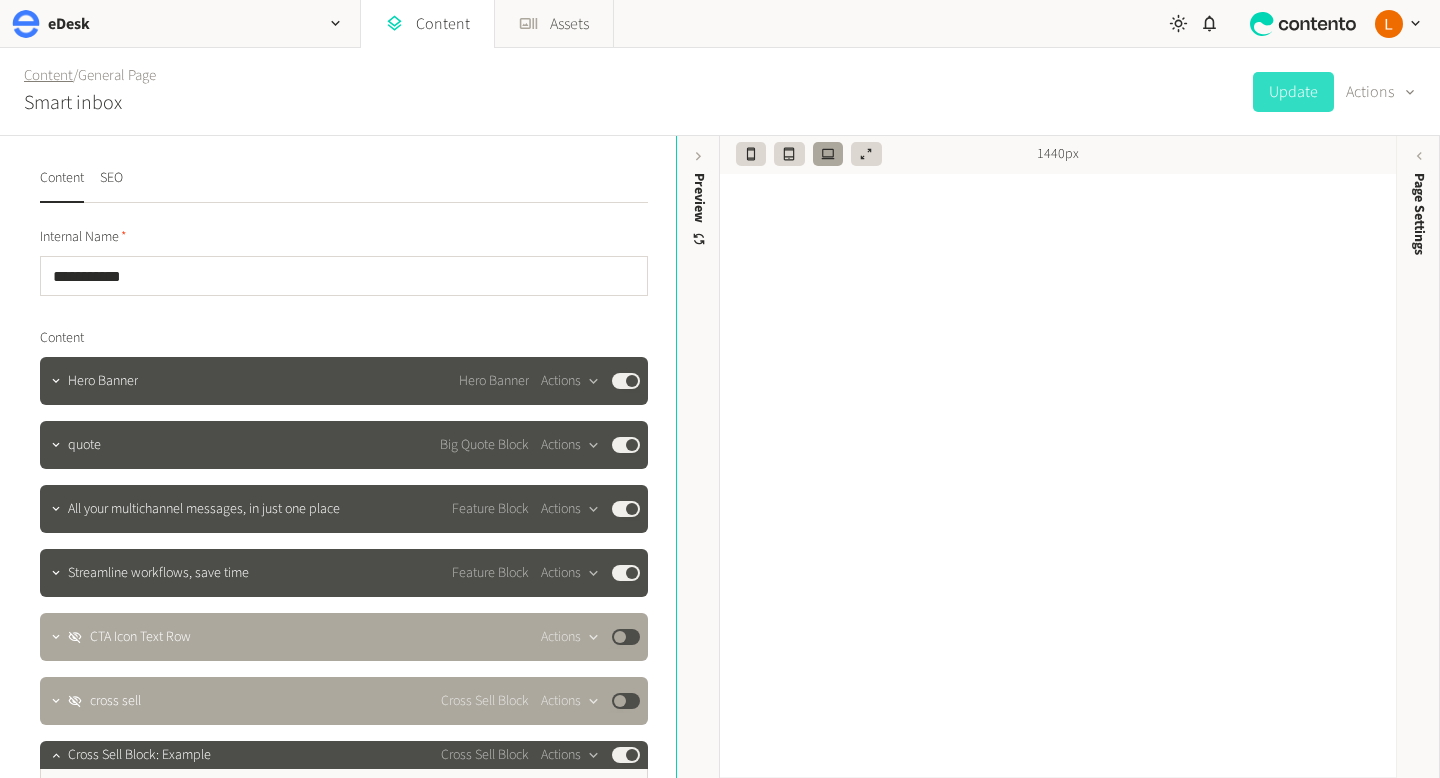 click on "Content" 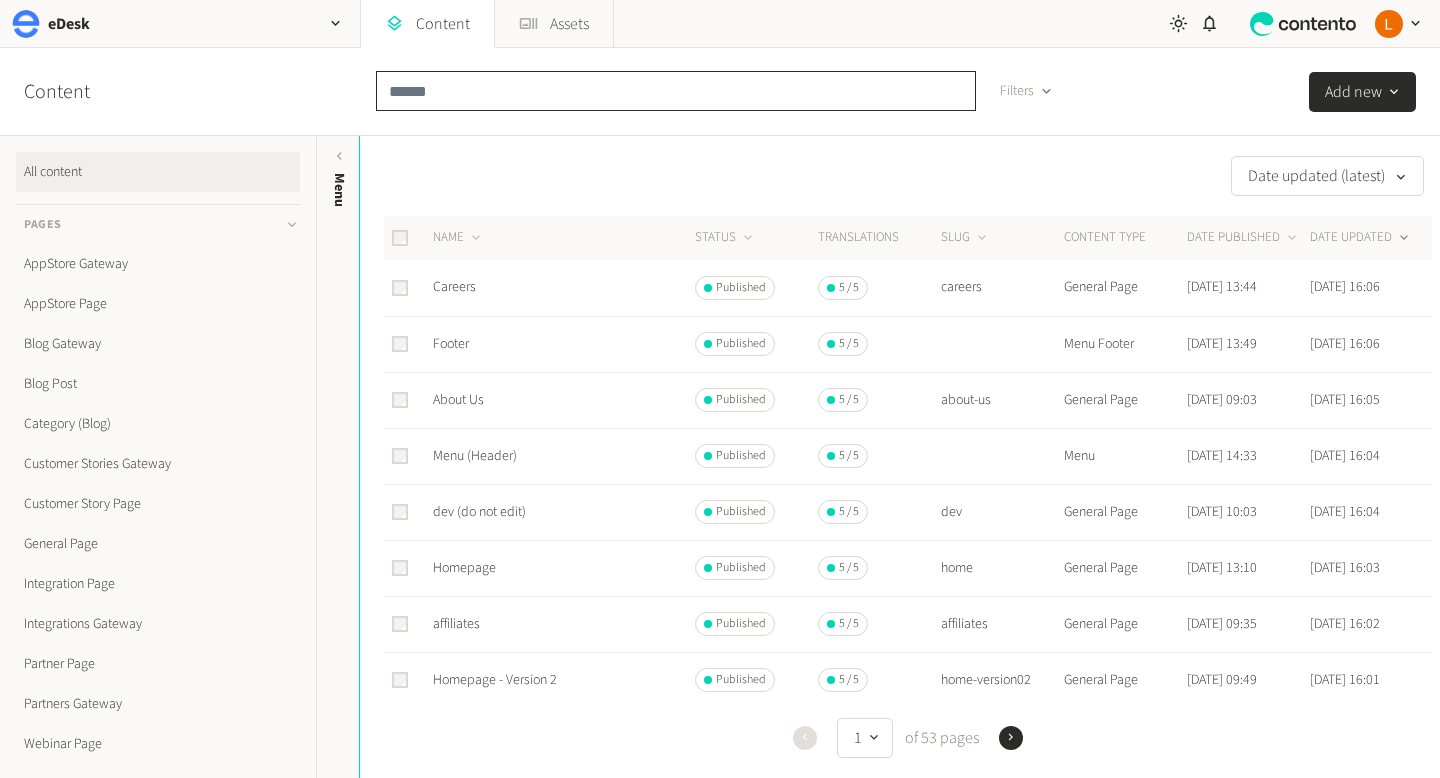 click 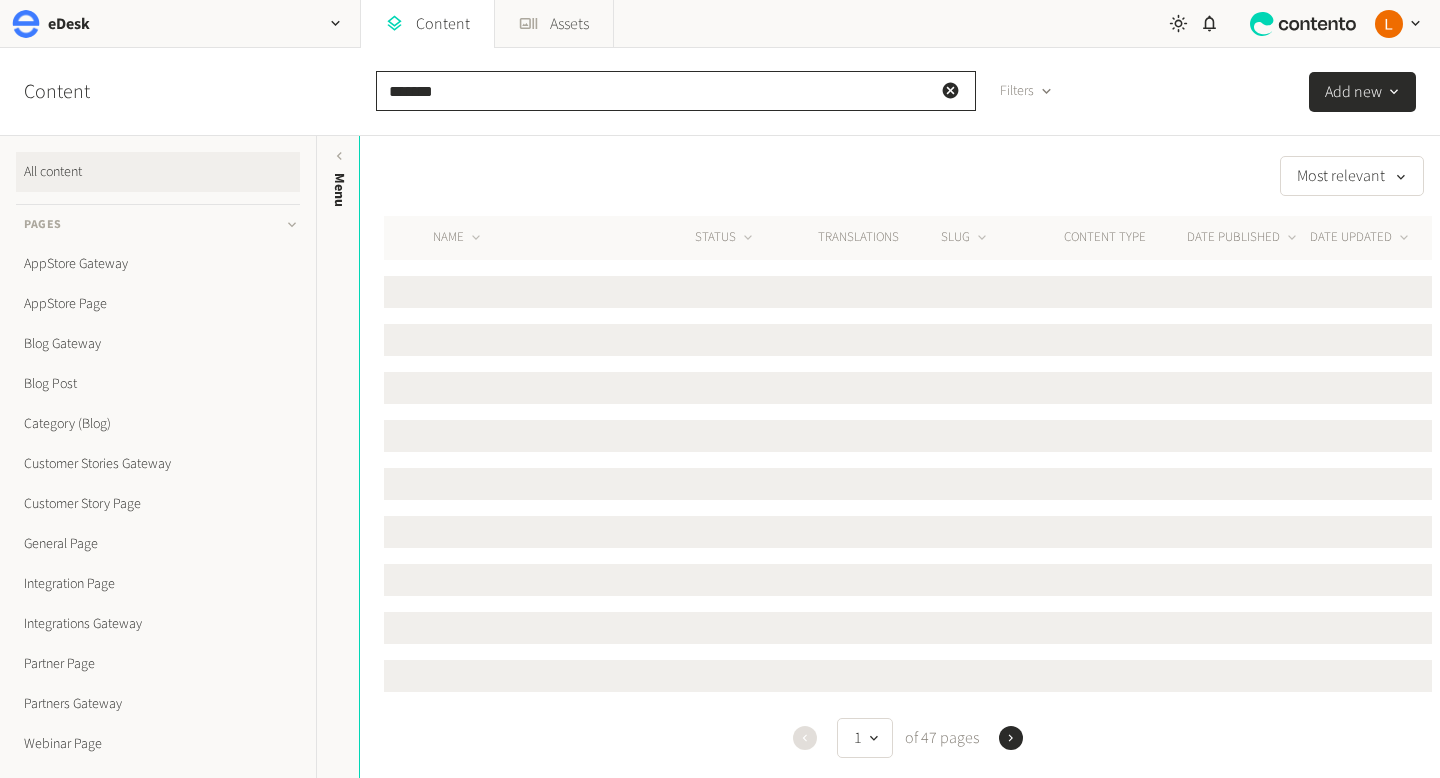 type on "*******" 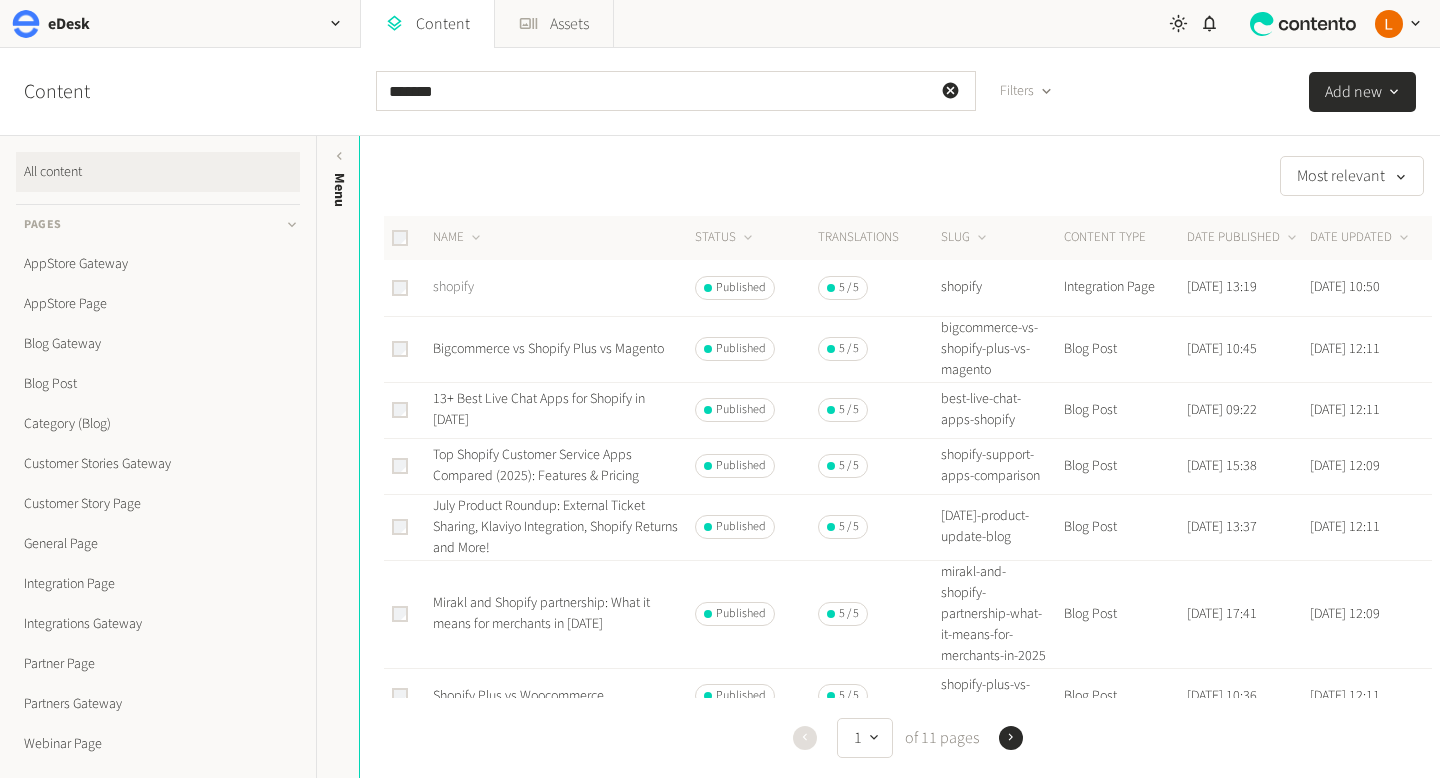 click on "shopify" 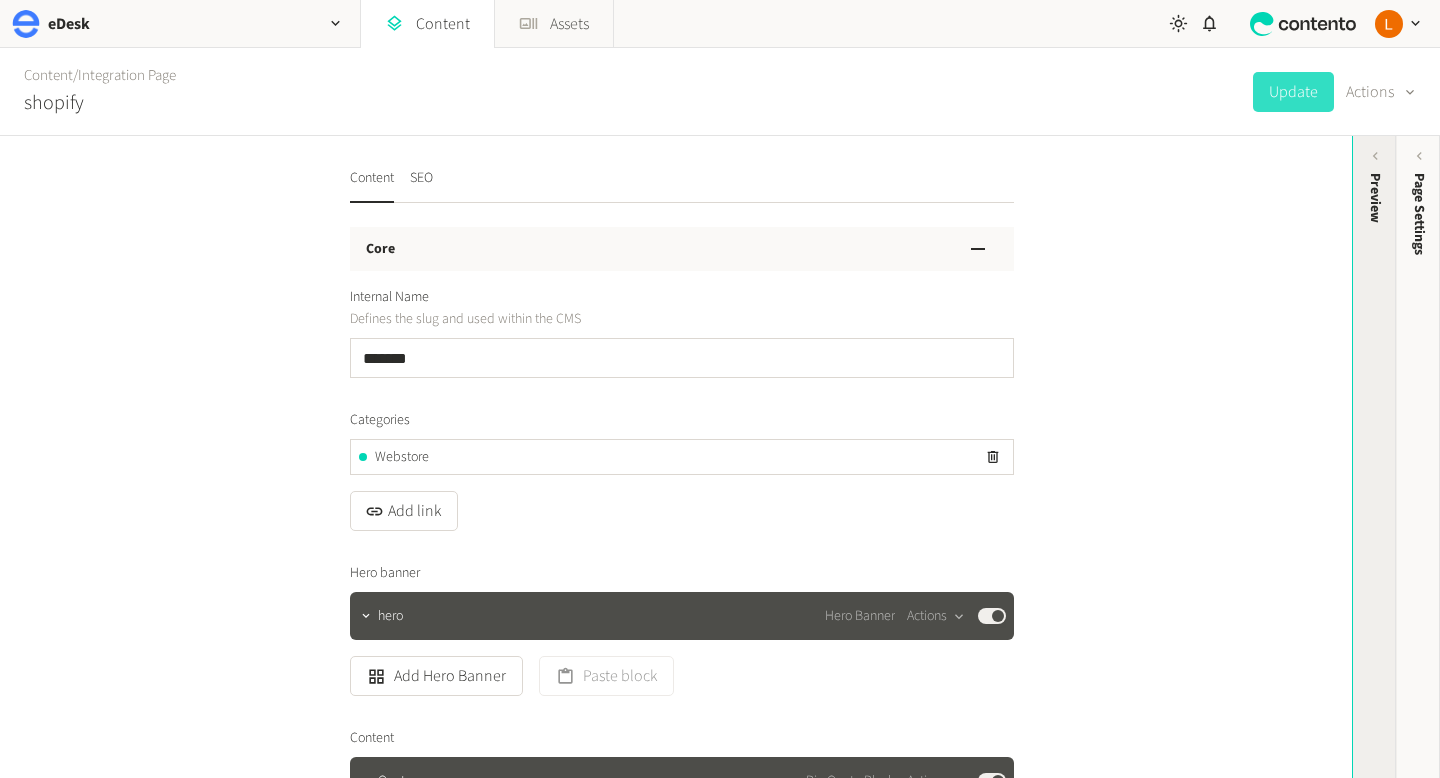 click on "Preview" 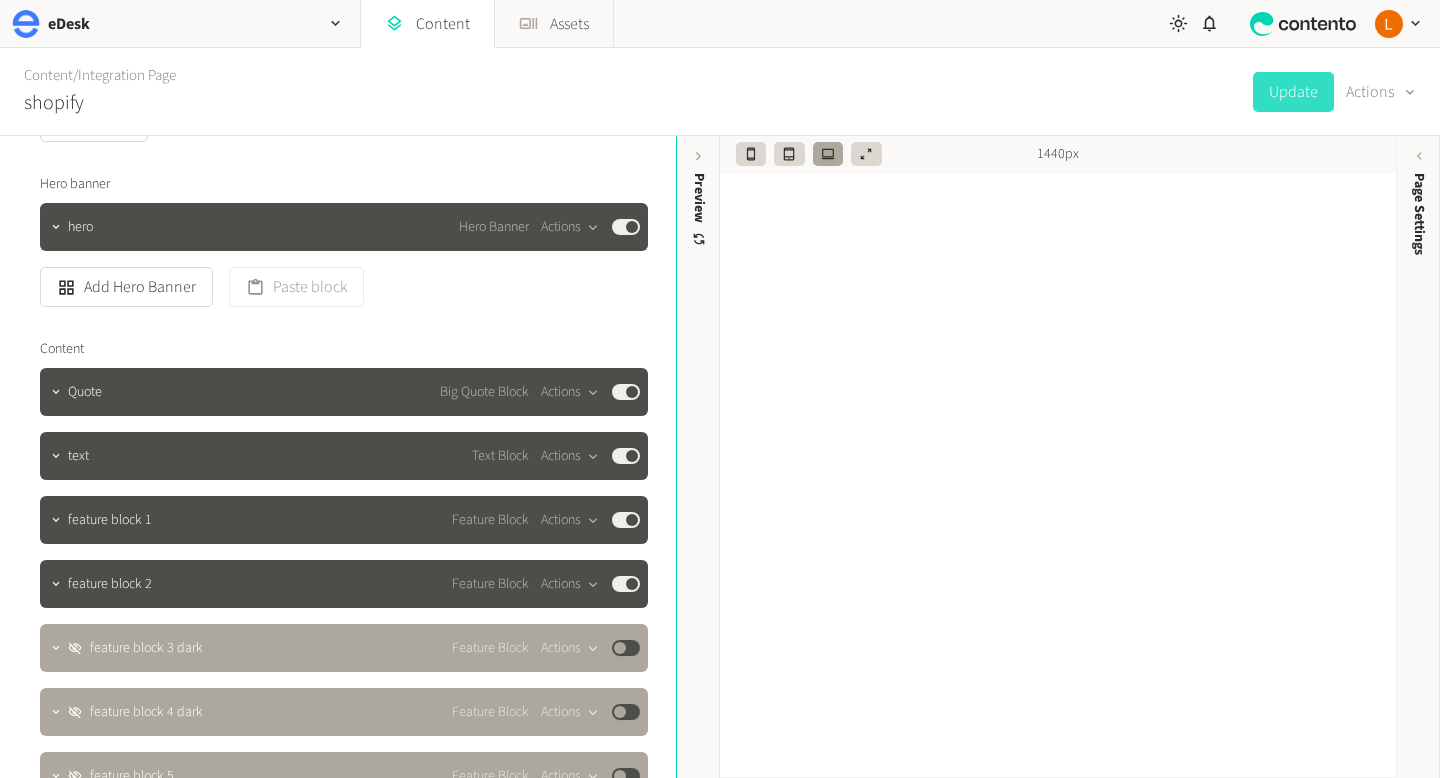 scroll, scrollTop: 391, scrollLeft: 0, axis: vertical 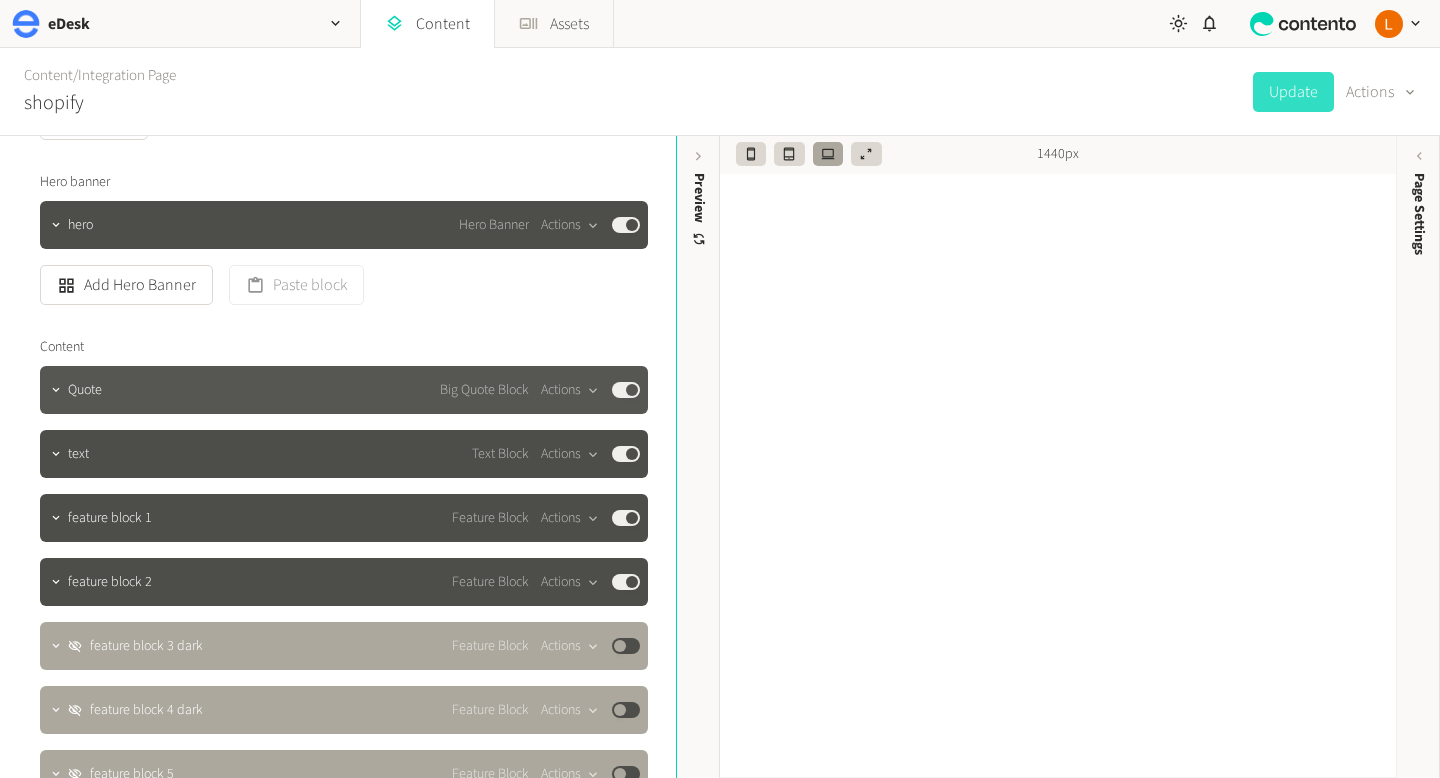 click on "Quote Big Quote Block  Actions  Published" 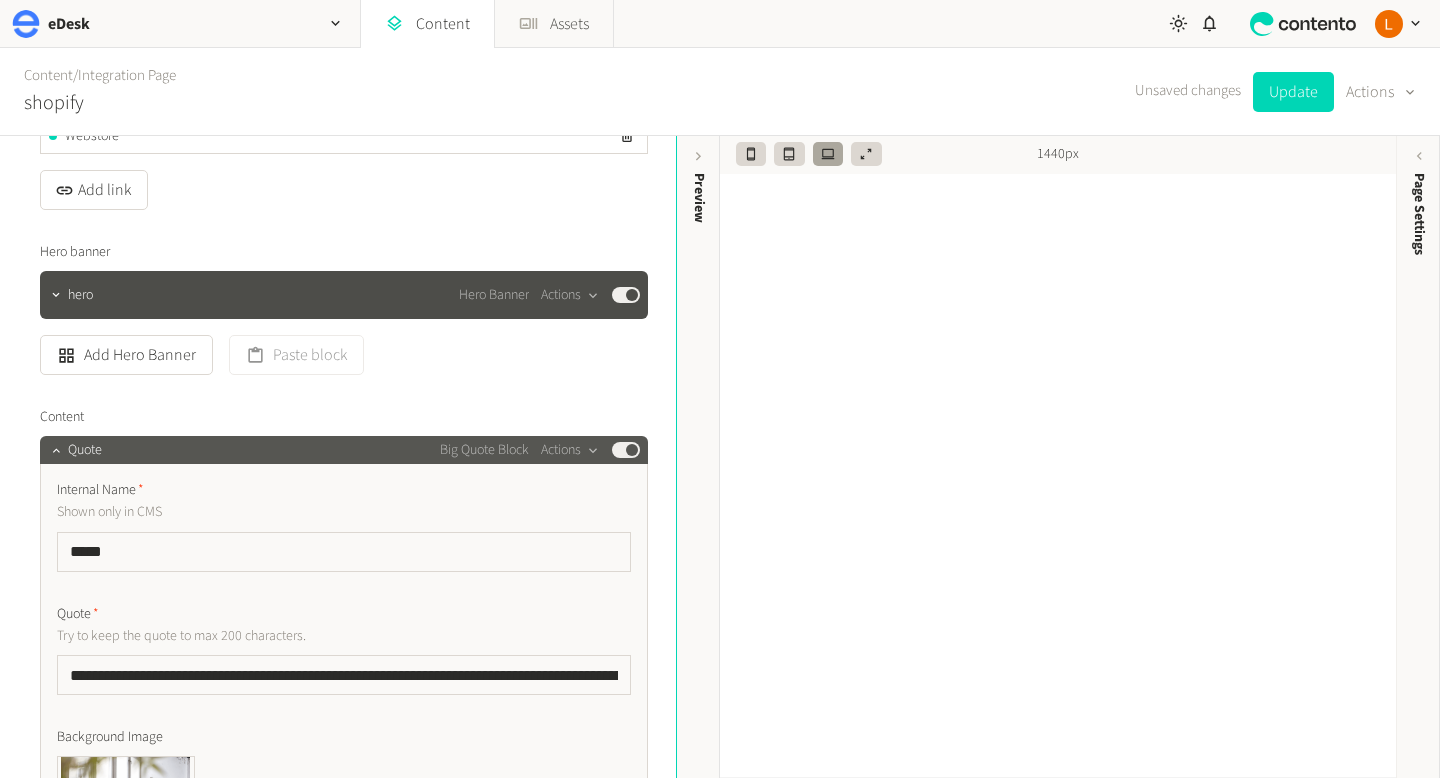 scroll, scrollTop: 319, scrollLeft: 0, axis: vertical 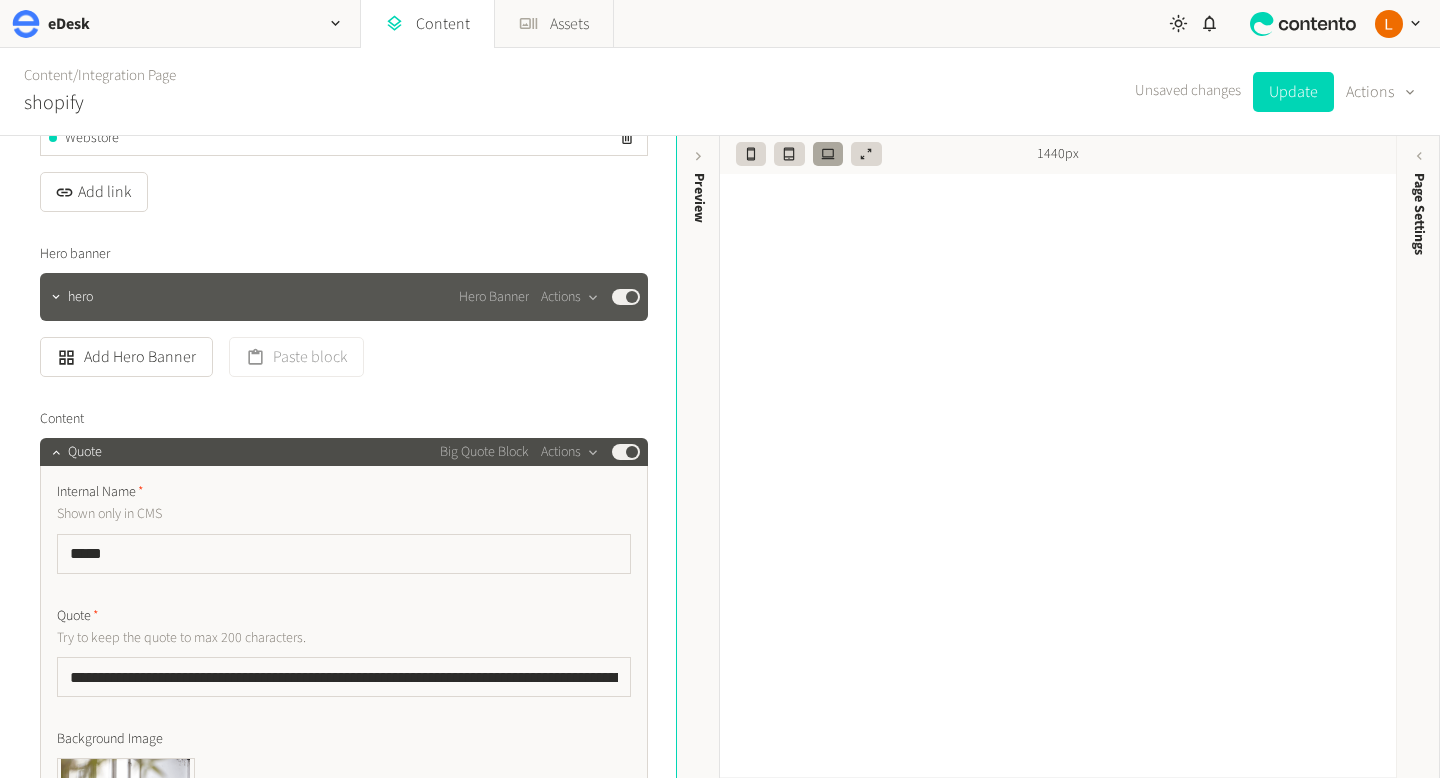 click on "hero Hero Banner  Actions  Published" 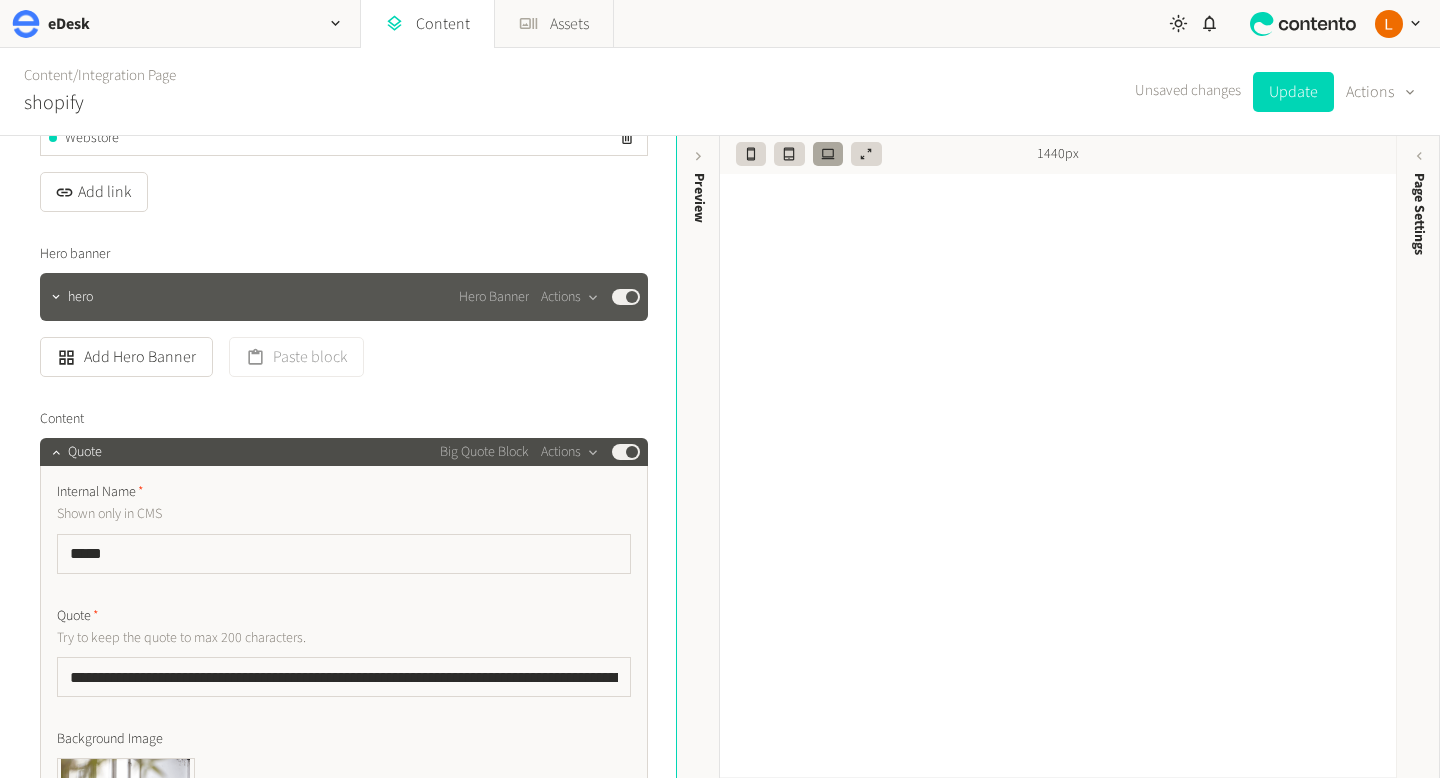 click on "hero" 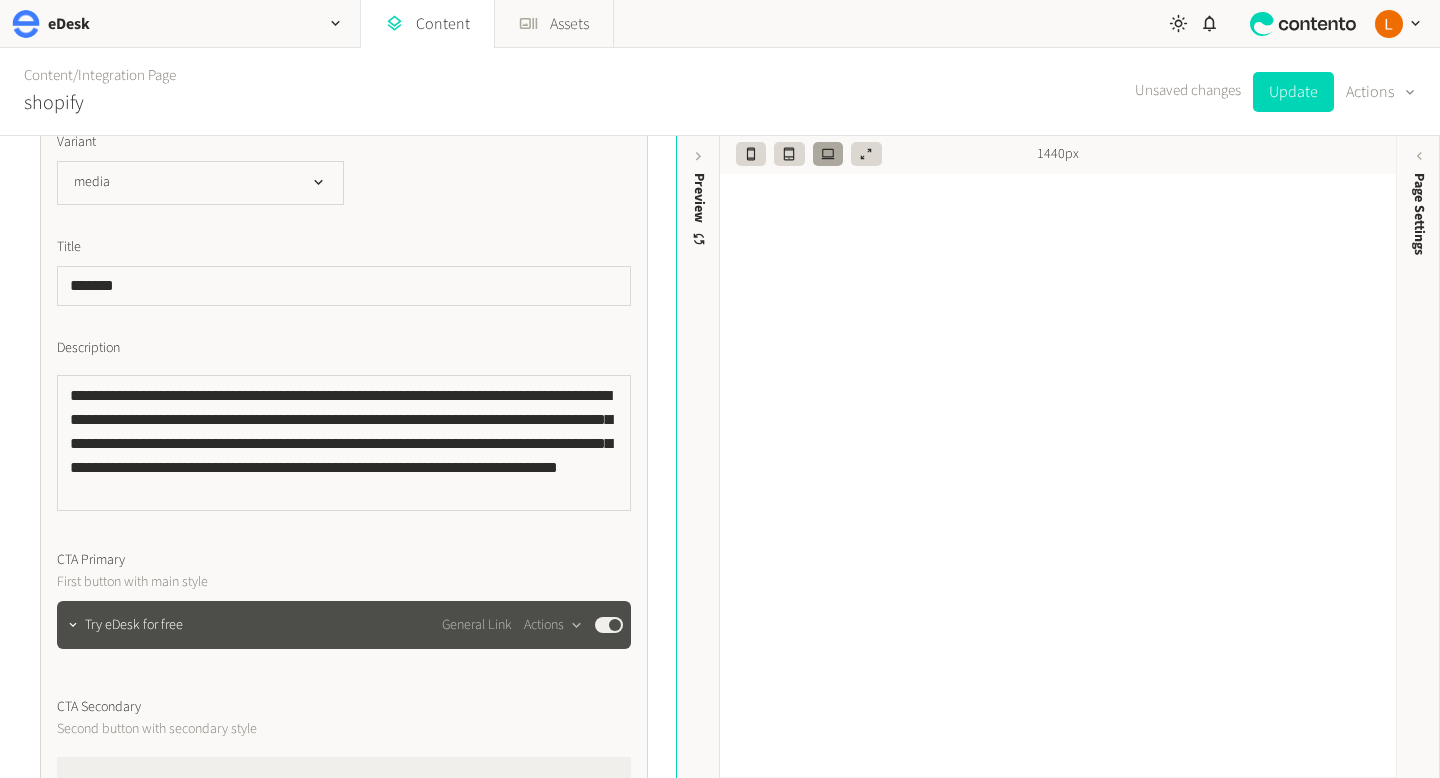 scroll, scrollTop: 702, scrollLeft: 0, axis: vertical 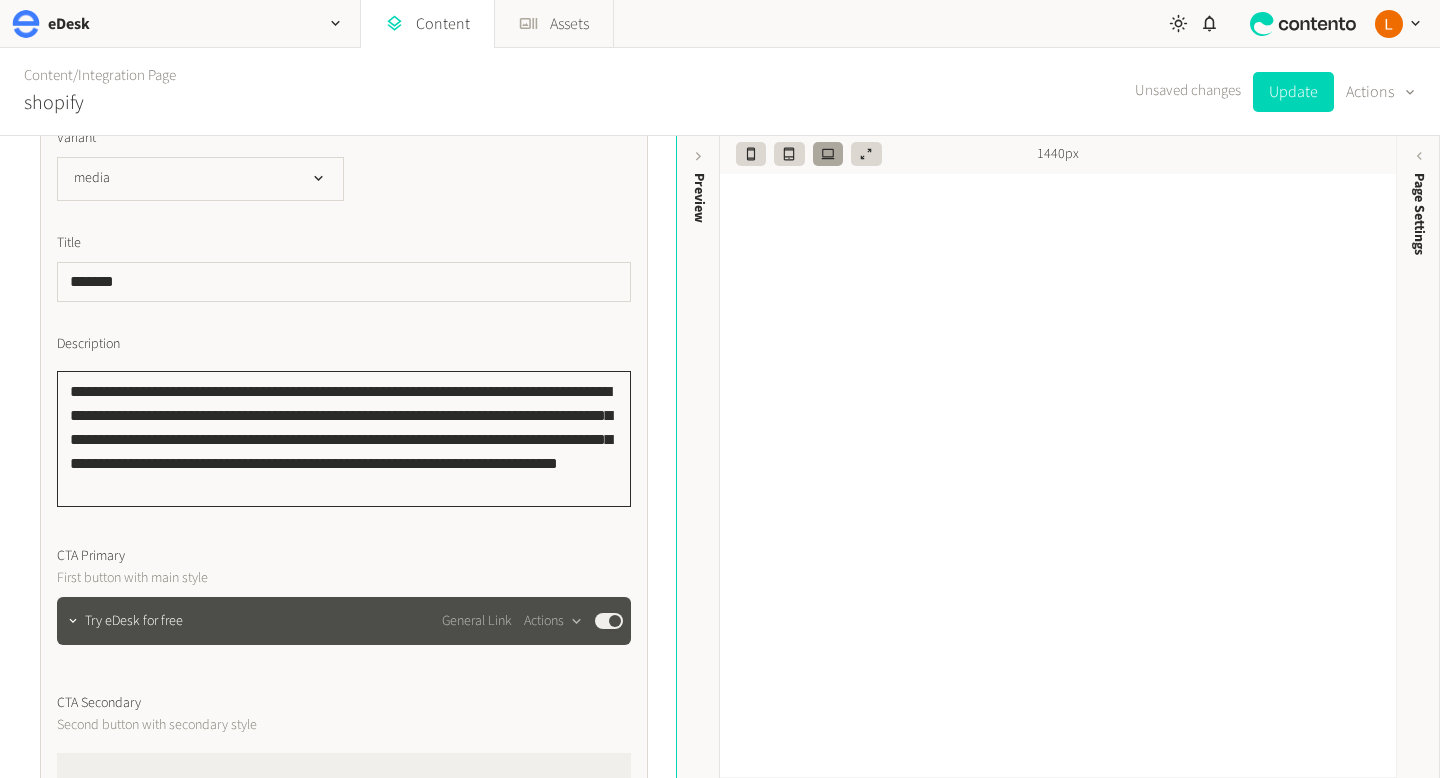 drag, startPoint x: 324, startPoint y: 490, endPoint x: 49, endPoint y: 389, distance: 292.96075 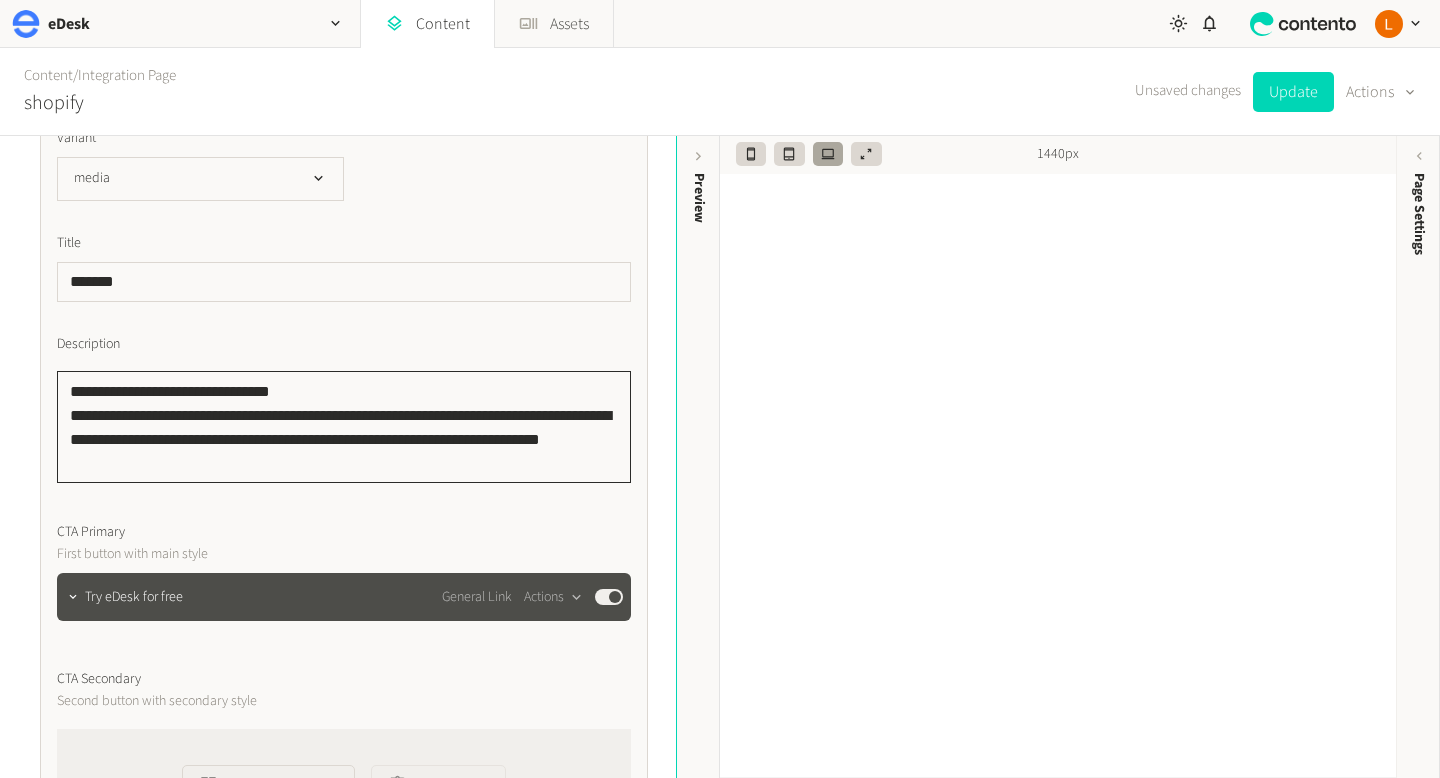 click on "**********" 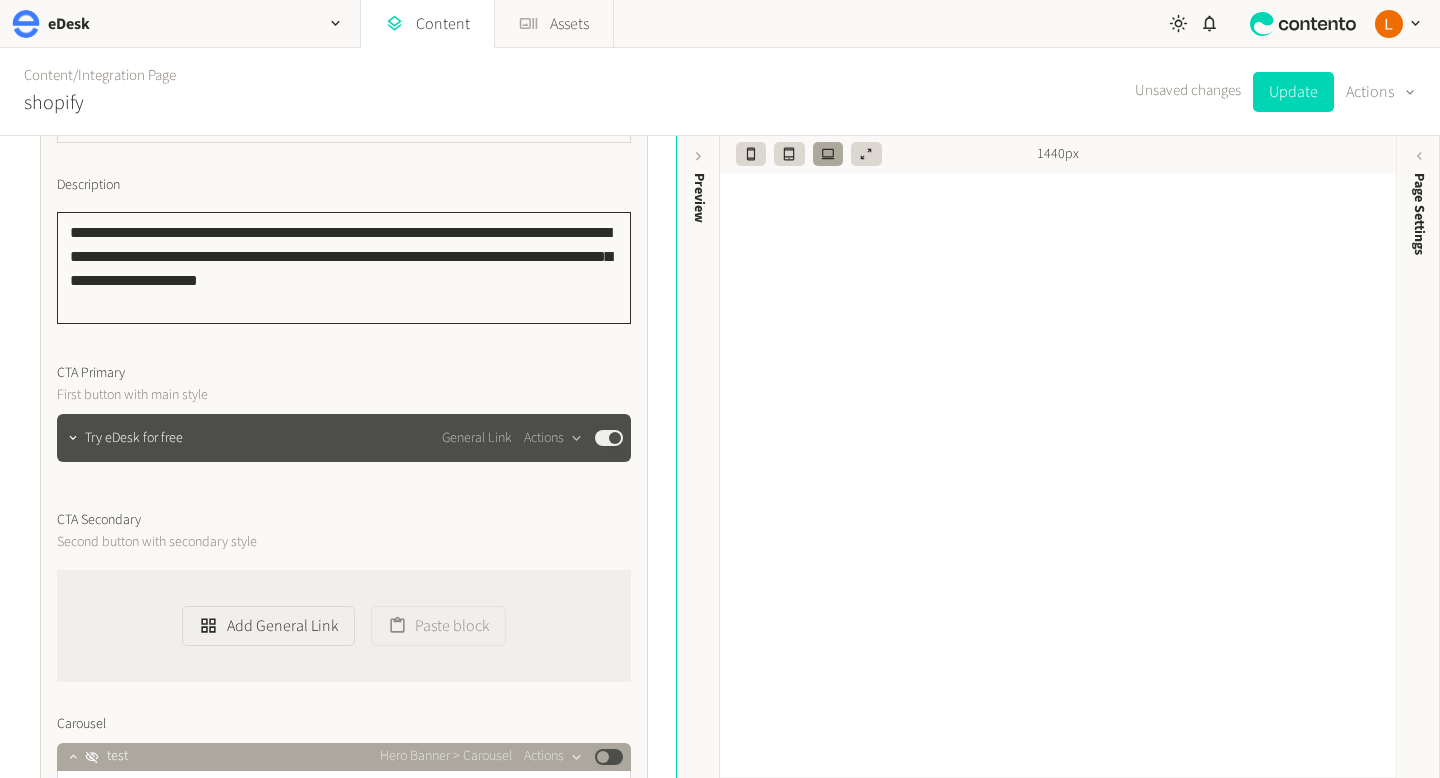 scroll, scrollTop: 864, scrollLeft: 0, axis: vertical 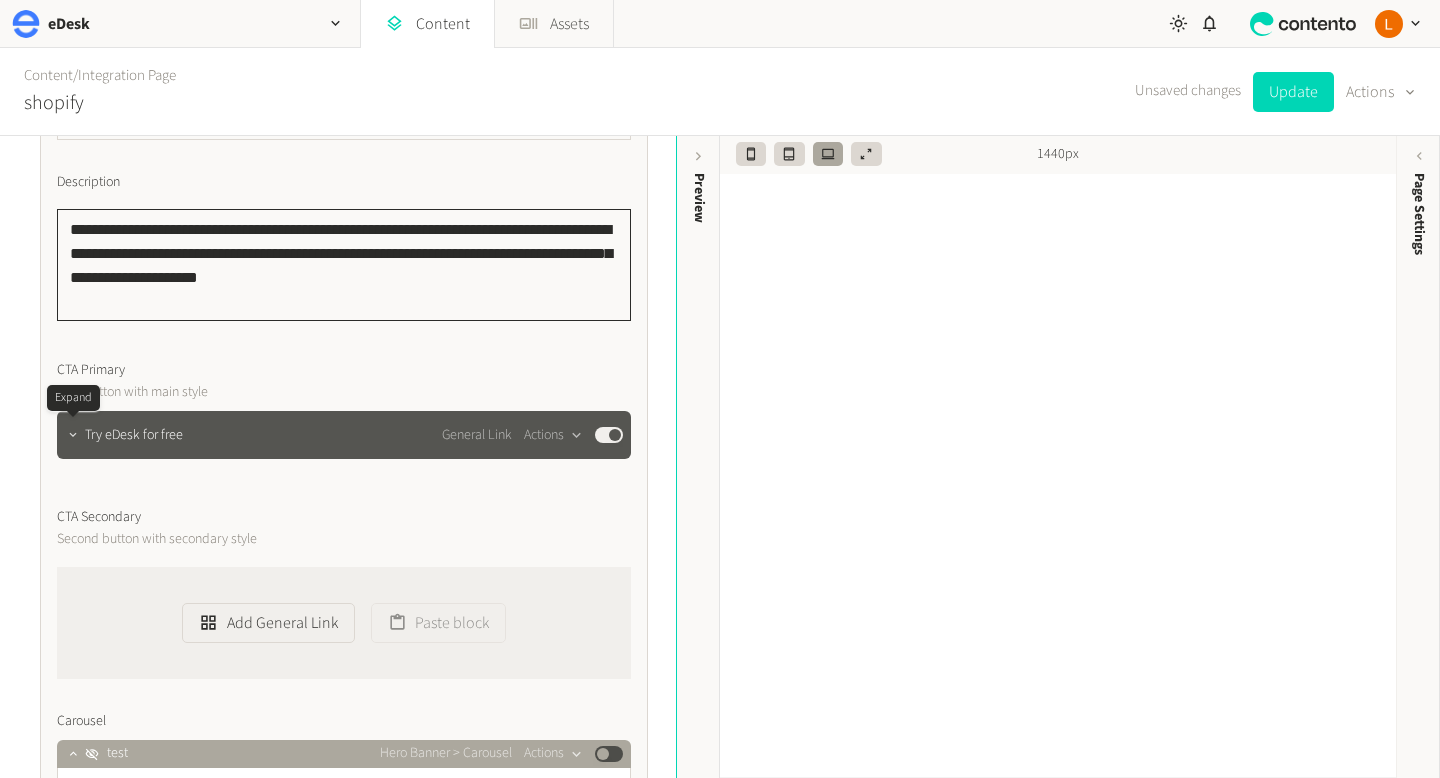type on "**********" 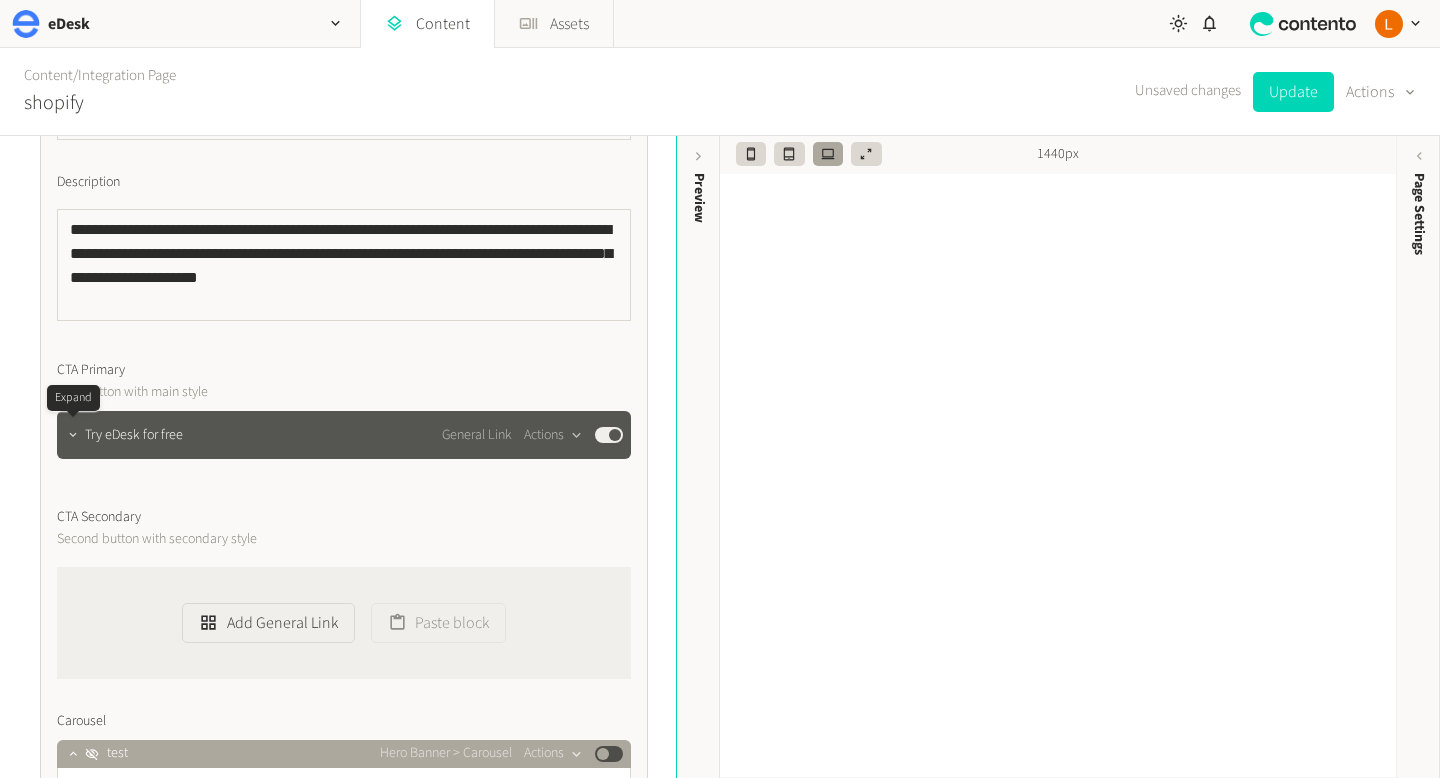 click 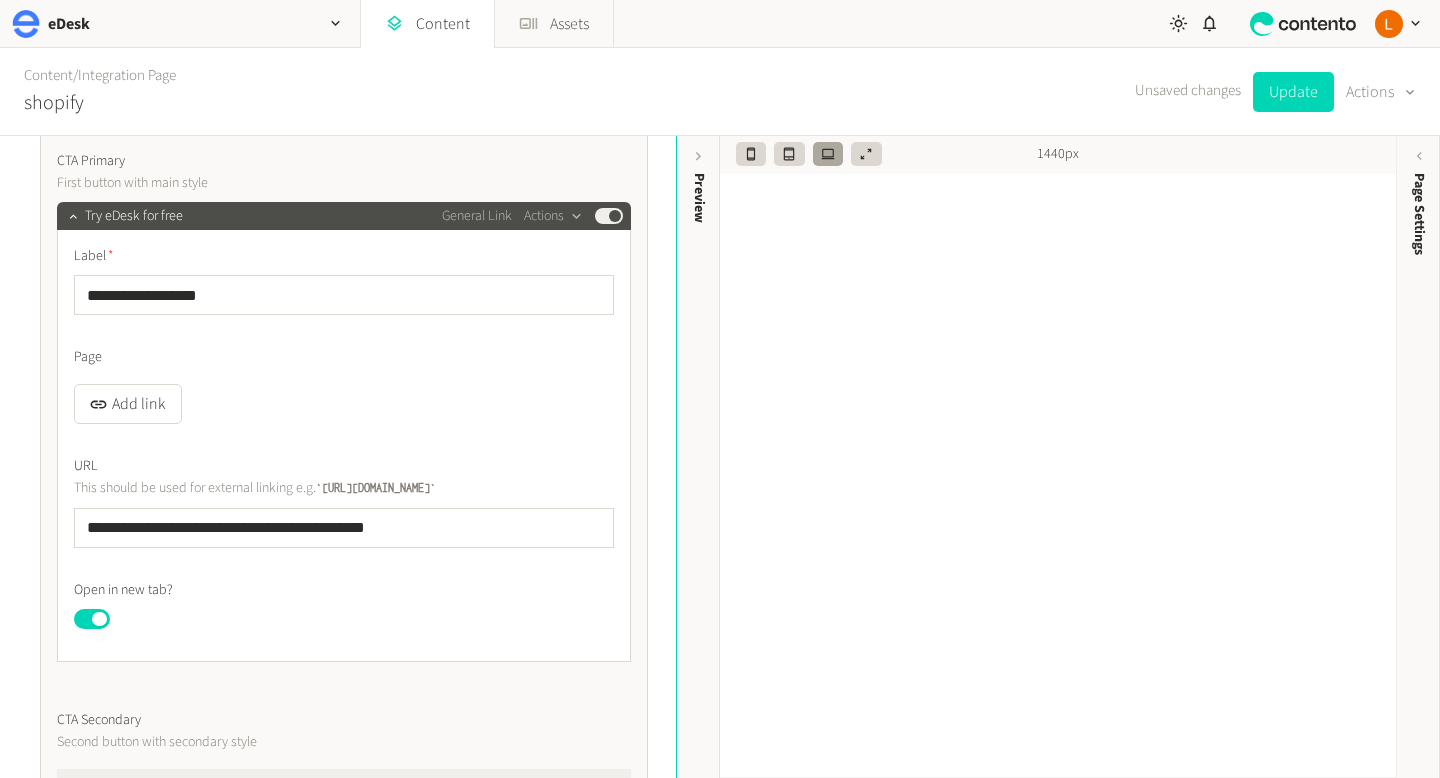 scroll, scrollTop: 1071, scrollLeft: 0, axis: vertical 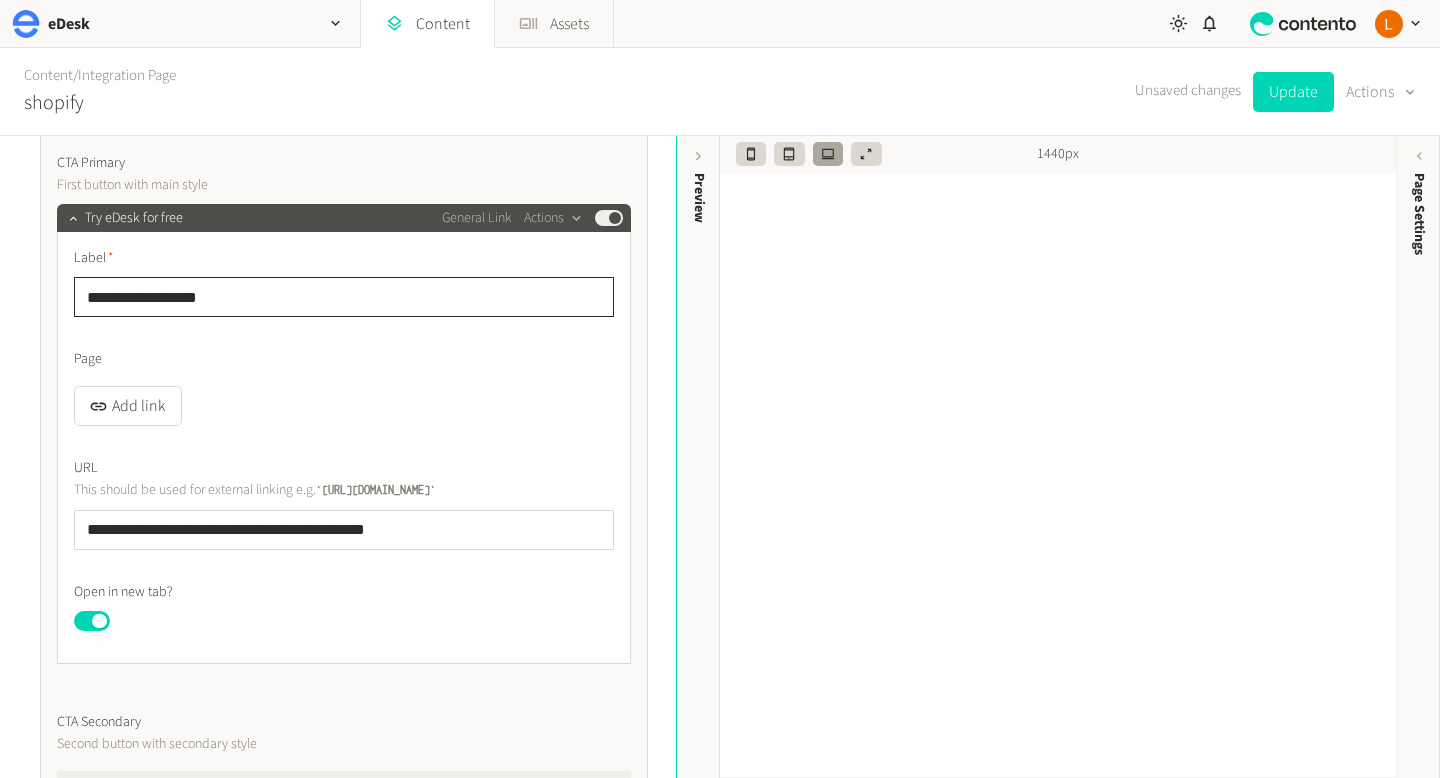 drag, startPoint x: 153, startPoint y: 298, endPoint x: 0, endPoint y: 298, distance: 153 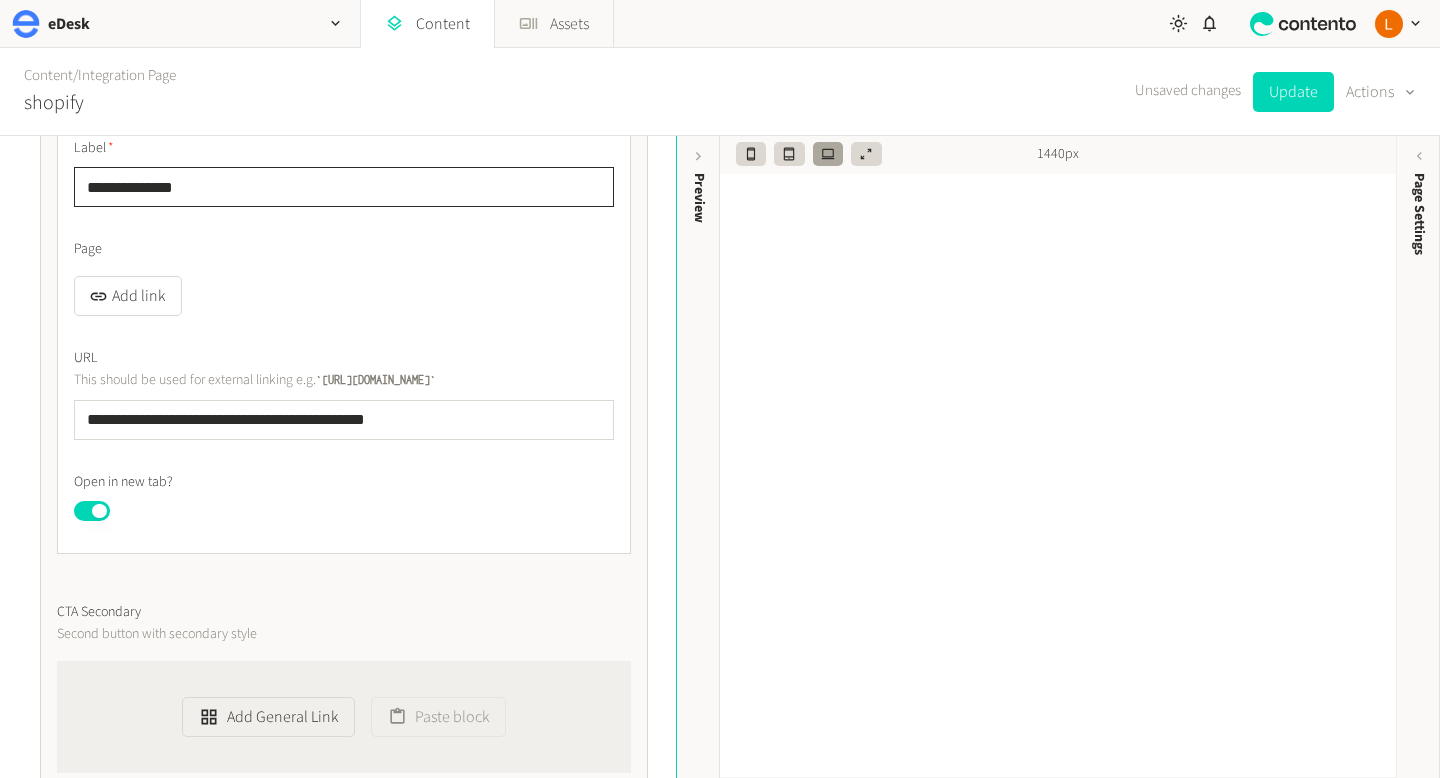 scroll, scrollTop: 1225, scrollLeft: 0, axis: vertical 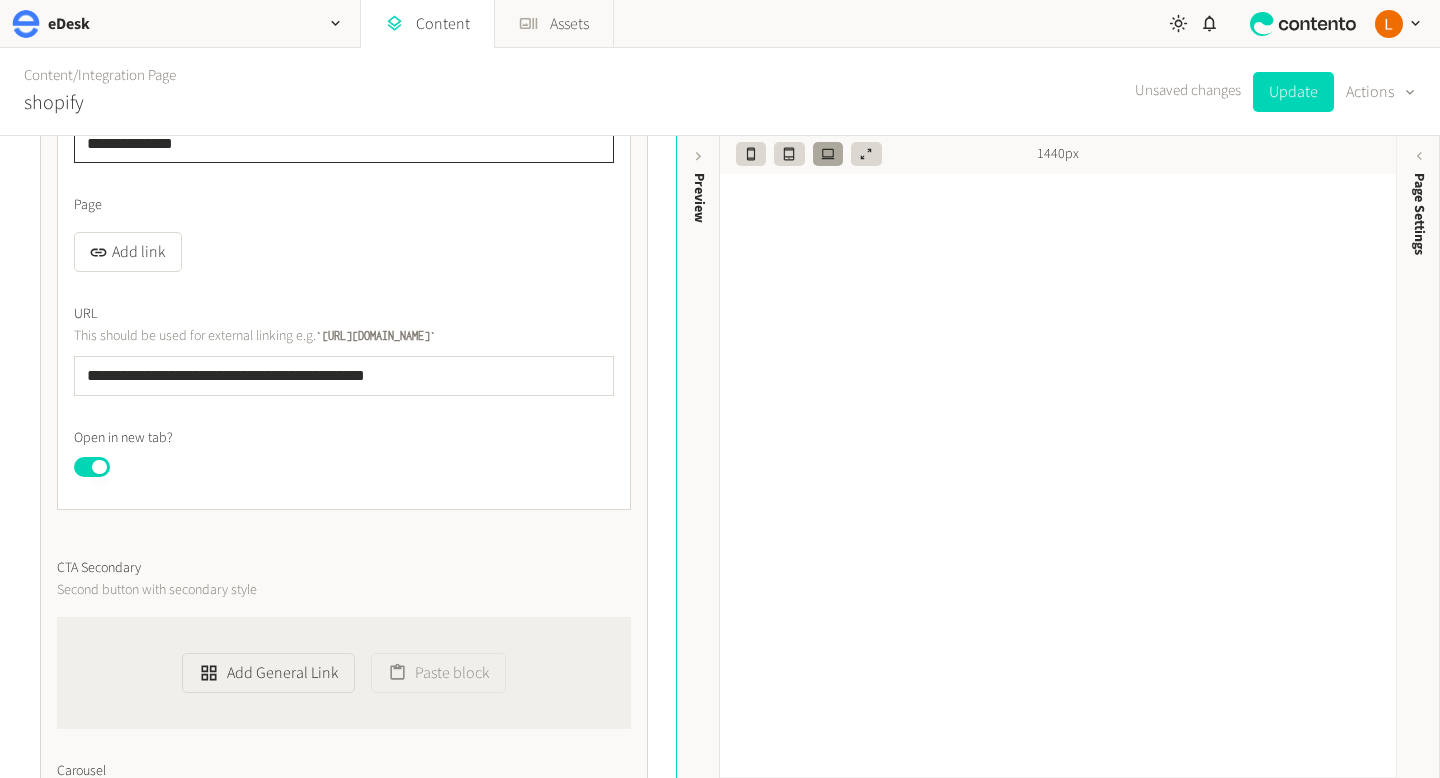 type on "**********" 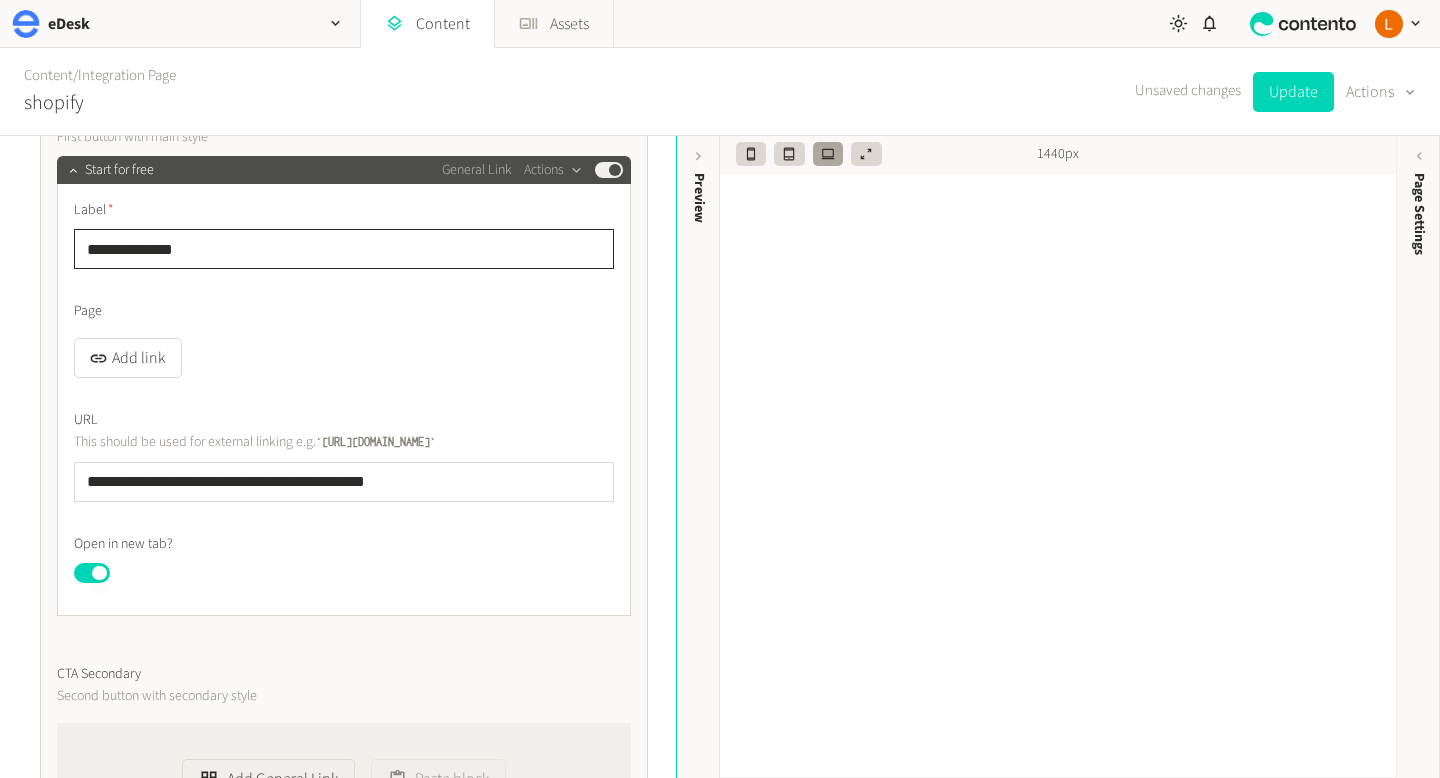 scroll, scrollTop: 1100, scrollLeft: 0, axis: vertical 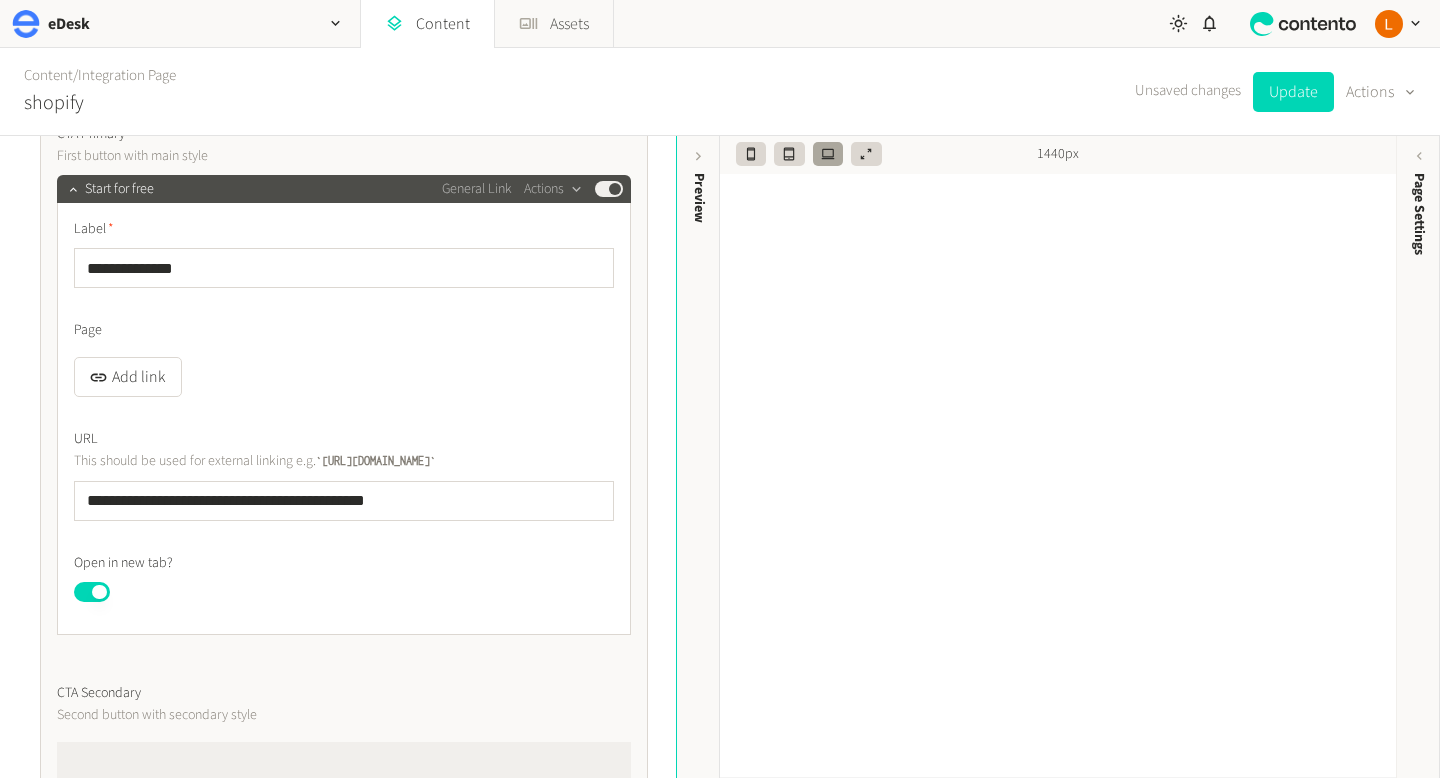 click on "Page" 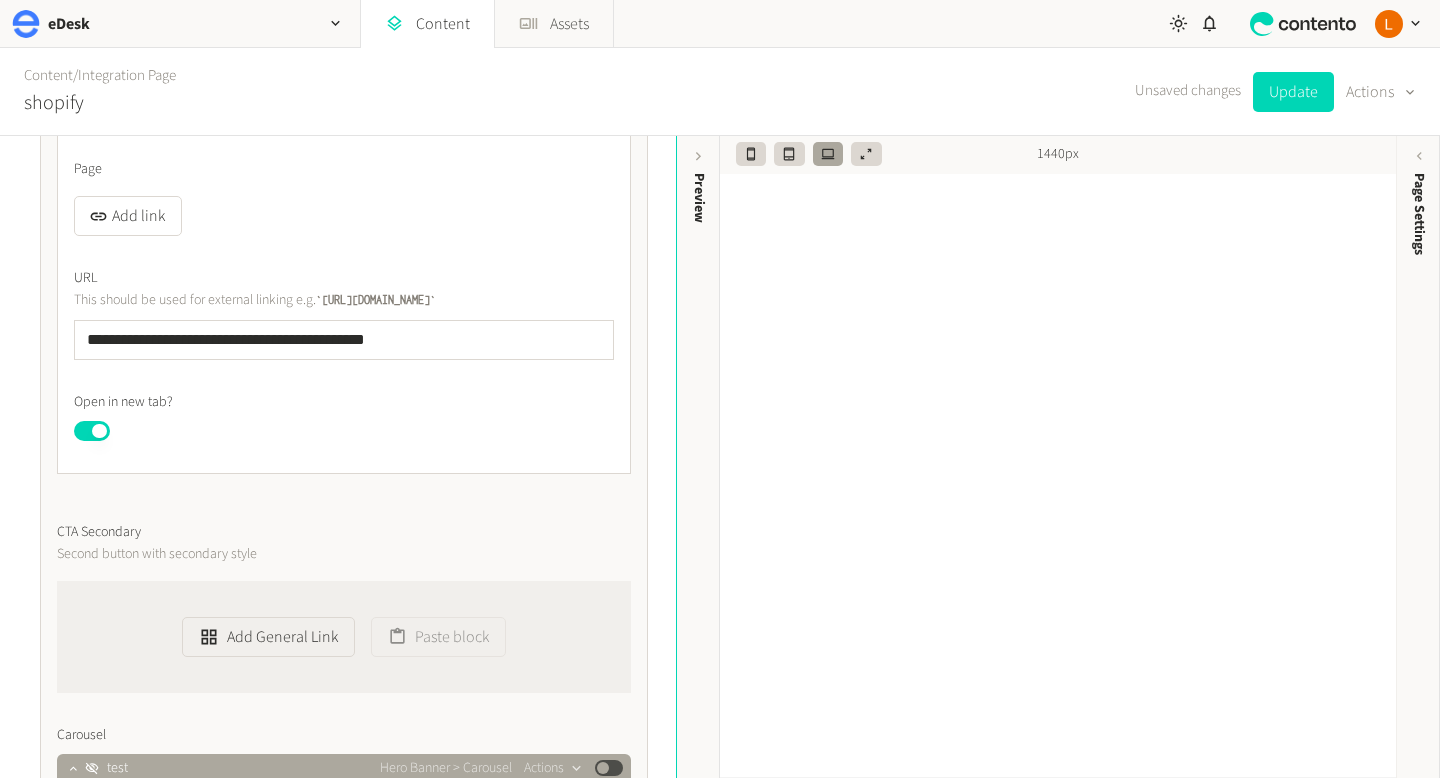 scroll, scrollTop: 1356, scrollLeft: 0, axis: vertical 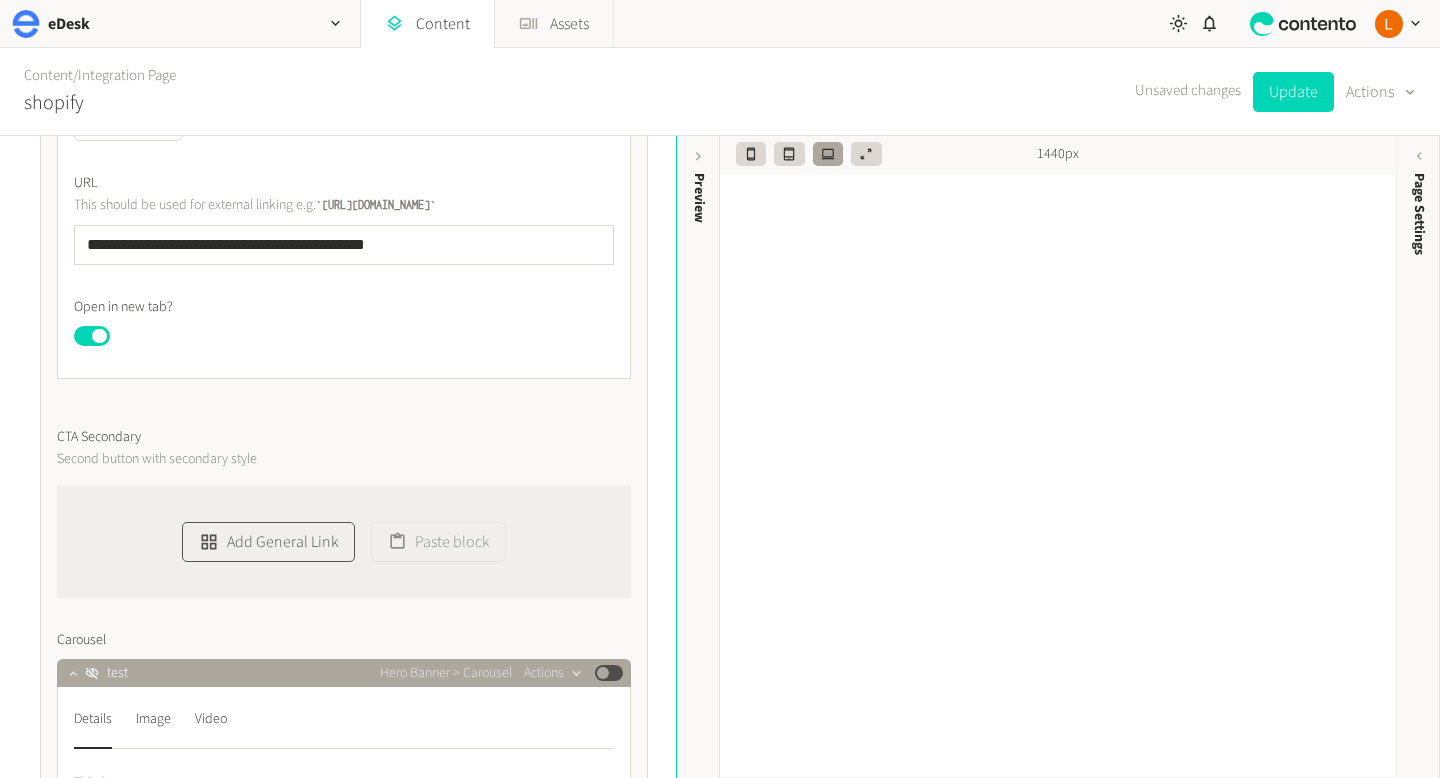 click on "Add General Link" 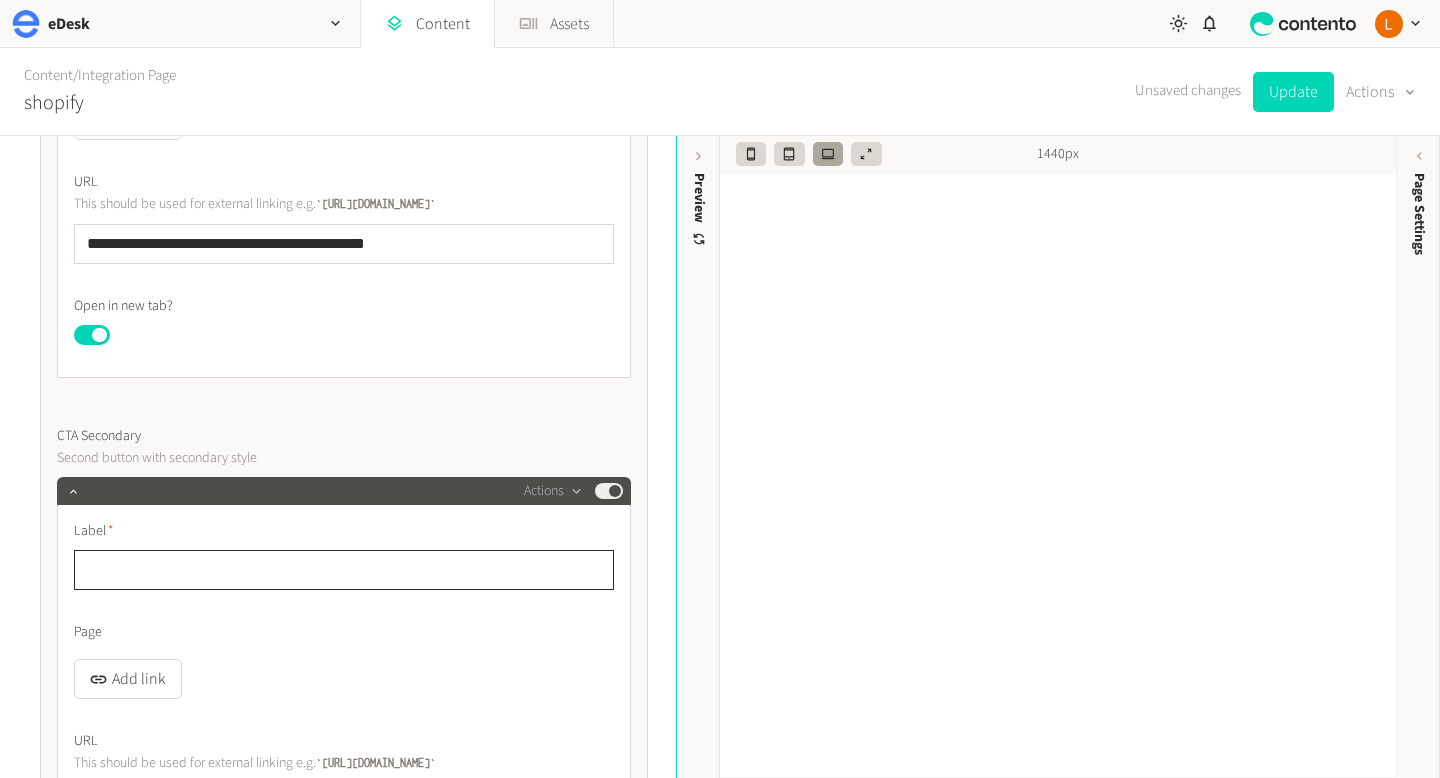 scroll, scrollTop: 1359, scrollLeft: 0, axis: vertical 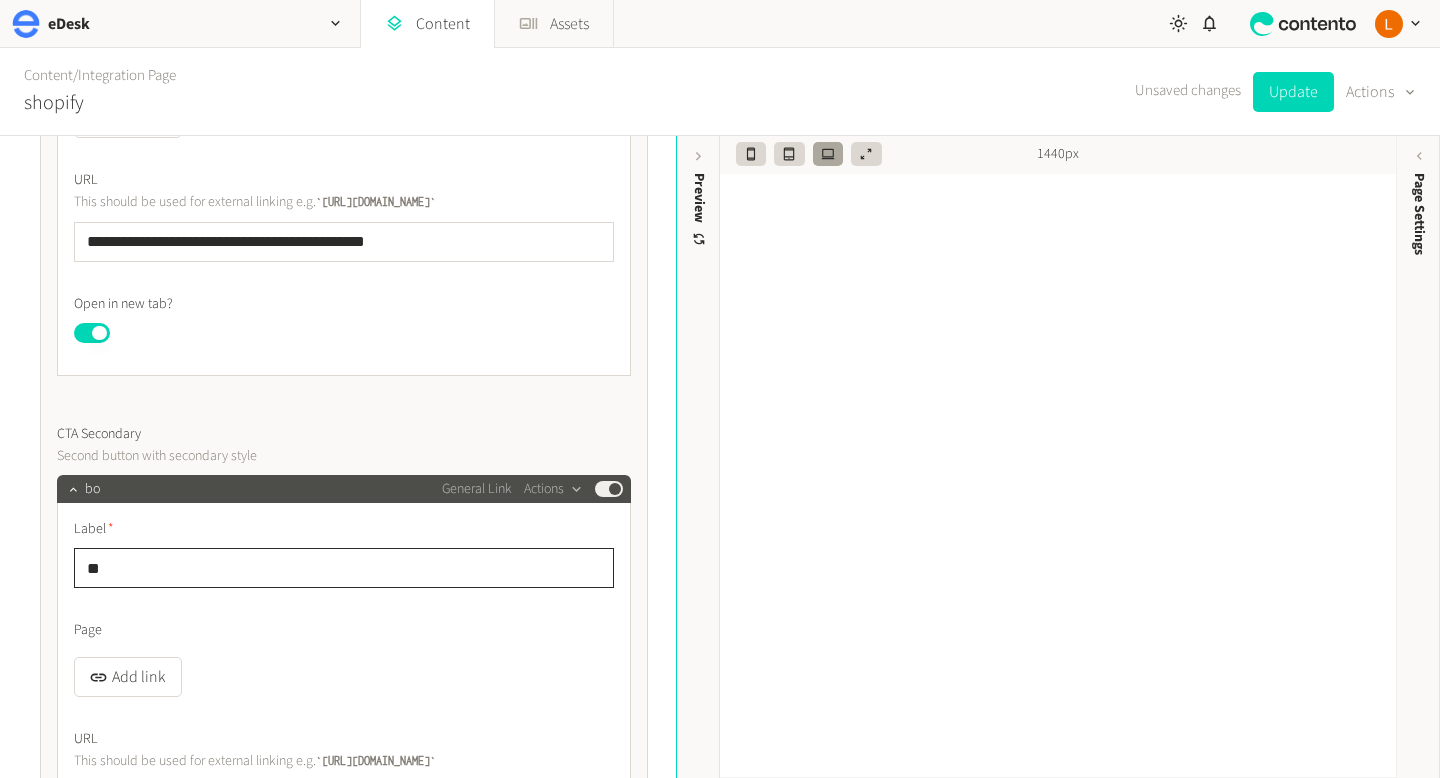 type on "*" 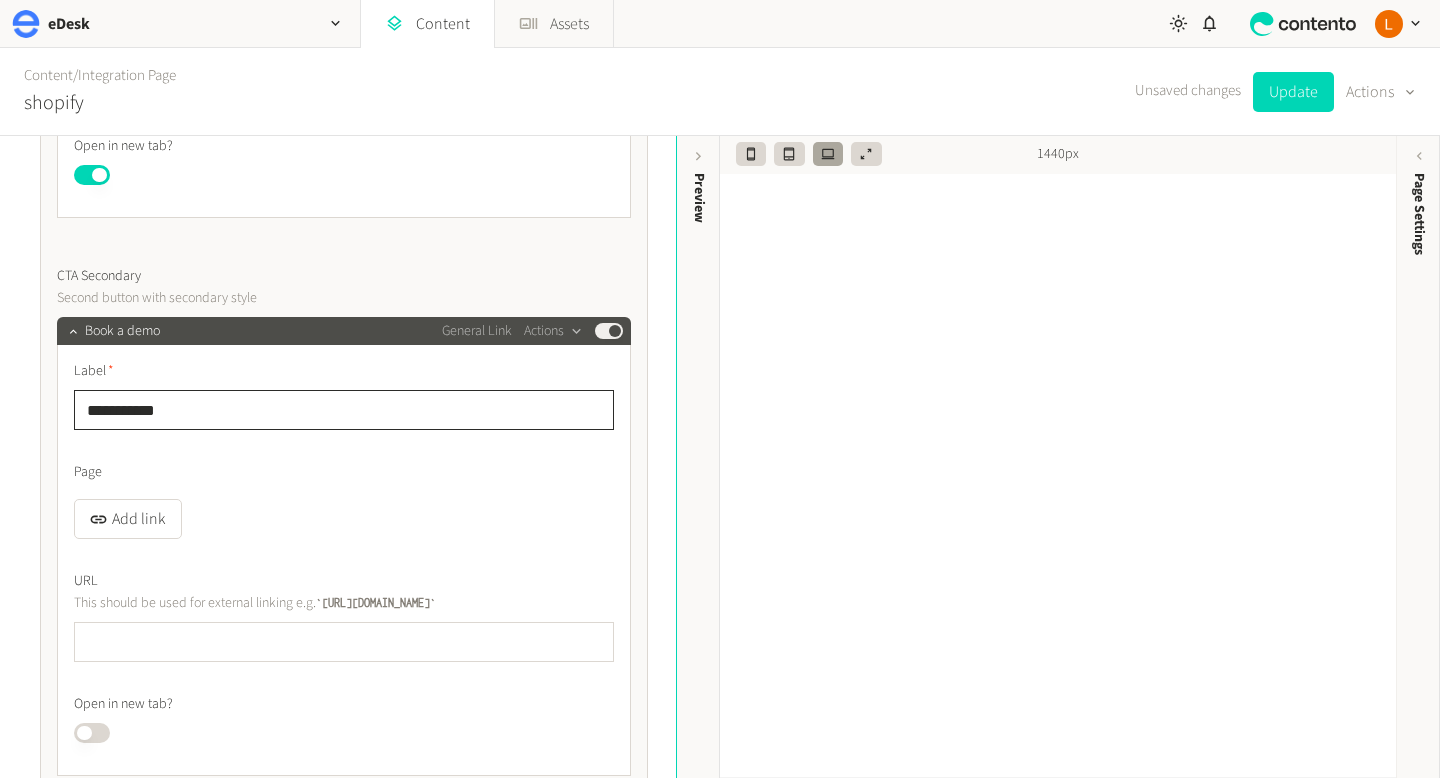 scroll, scrollTop: 1547, scrollLeft: 0, axis: vertical 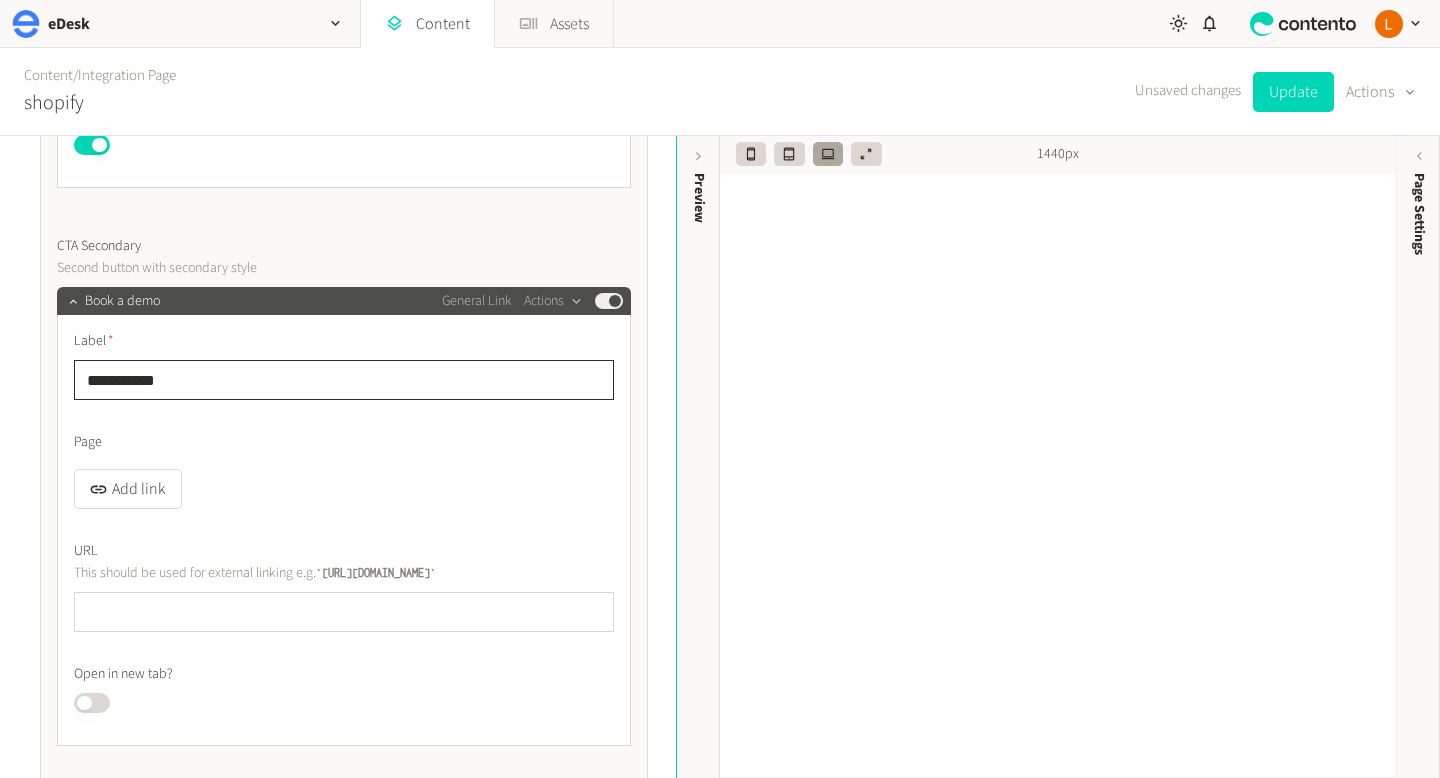 type on "**********" 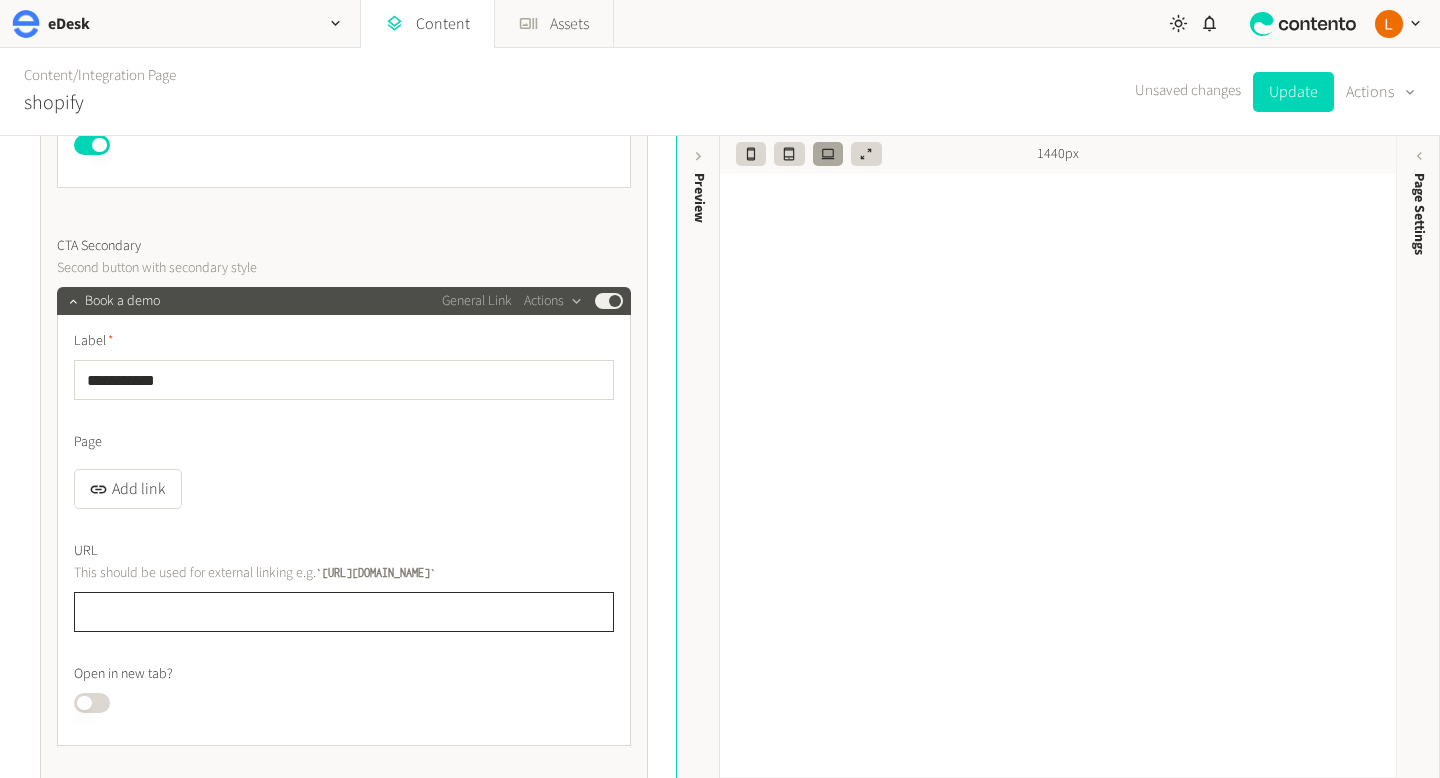 click 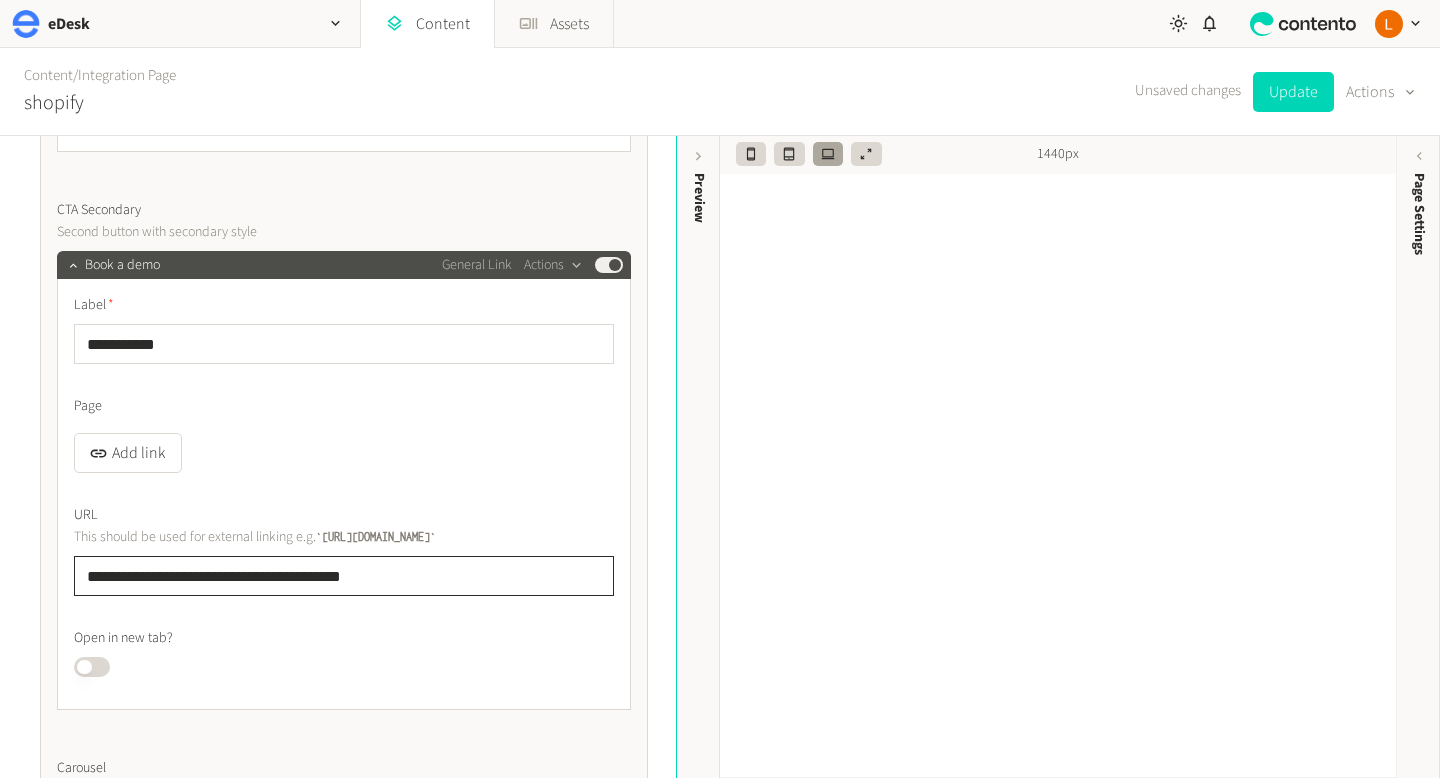 scroll, scrollTop: 1586, scrollLeft: 0, axis: vertical 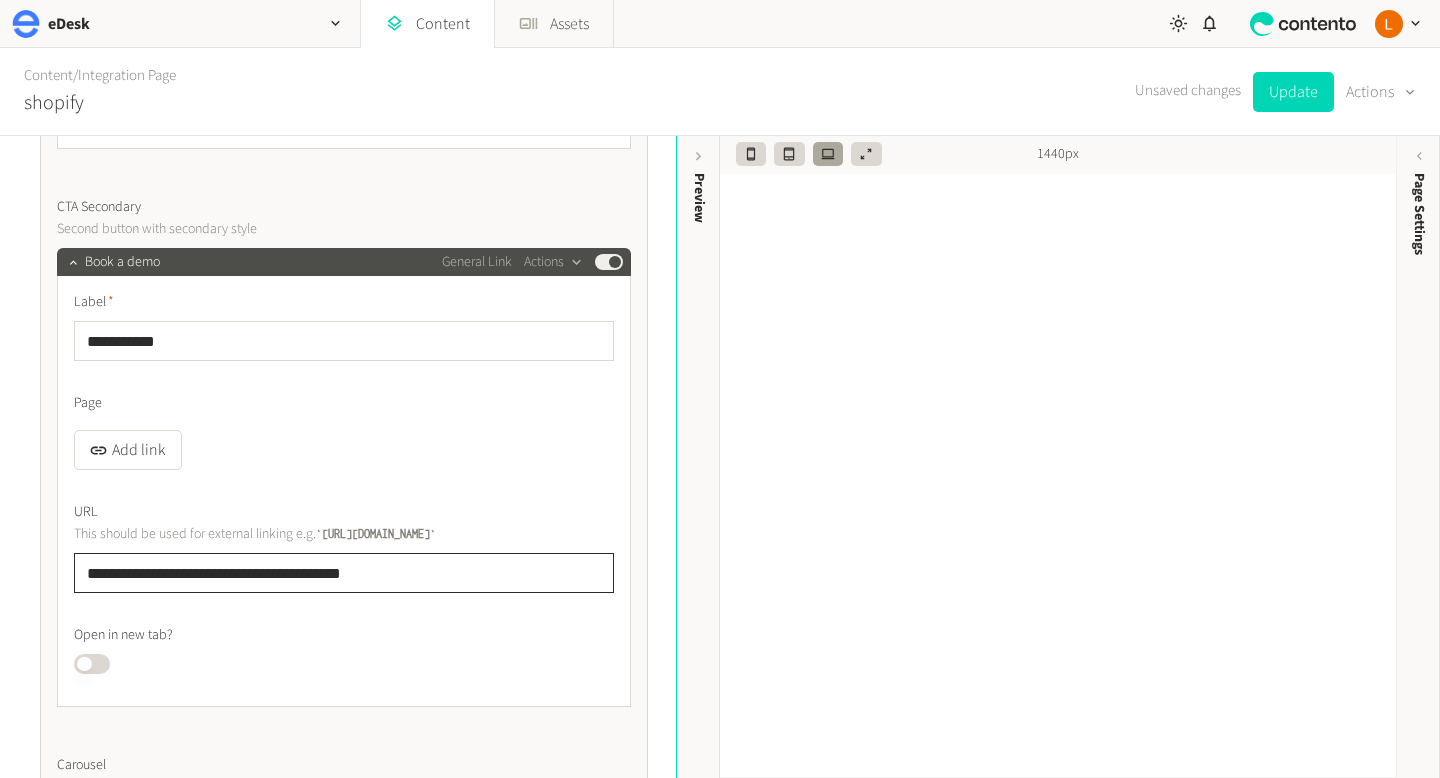 drag, startPoint x: 451, startPoint y: 574, endPoint x: 0, endPoint y: 564, distance: 451.11084 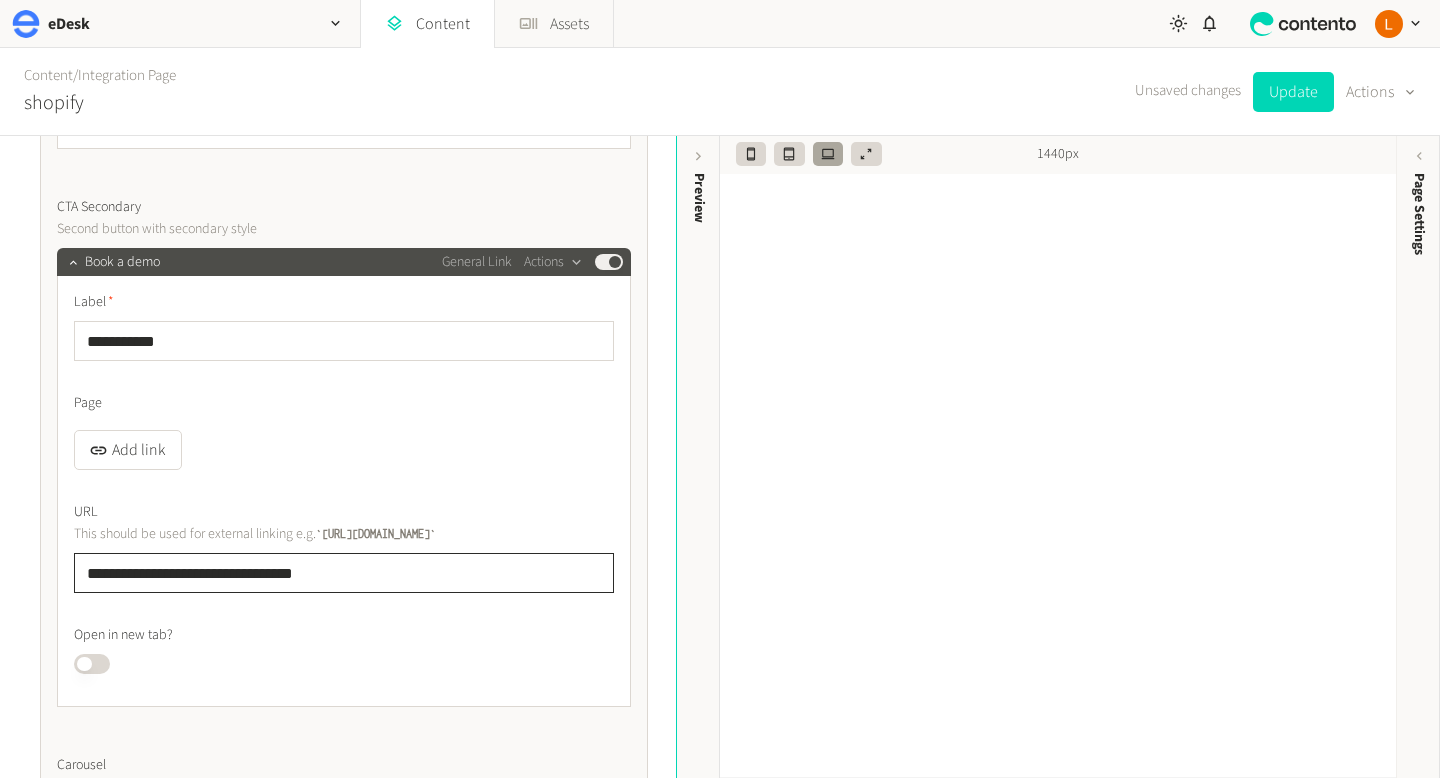 drag, startPoint x: 408, startPoint y: 576, endPoint x: 0, endPoint y: 565, distance: 408.14825 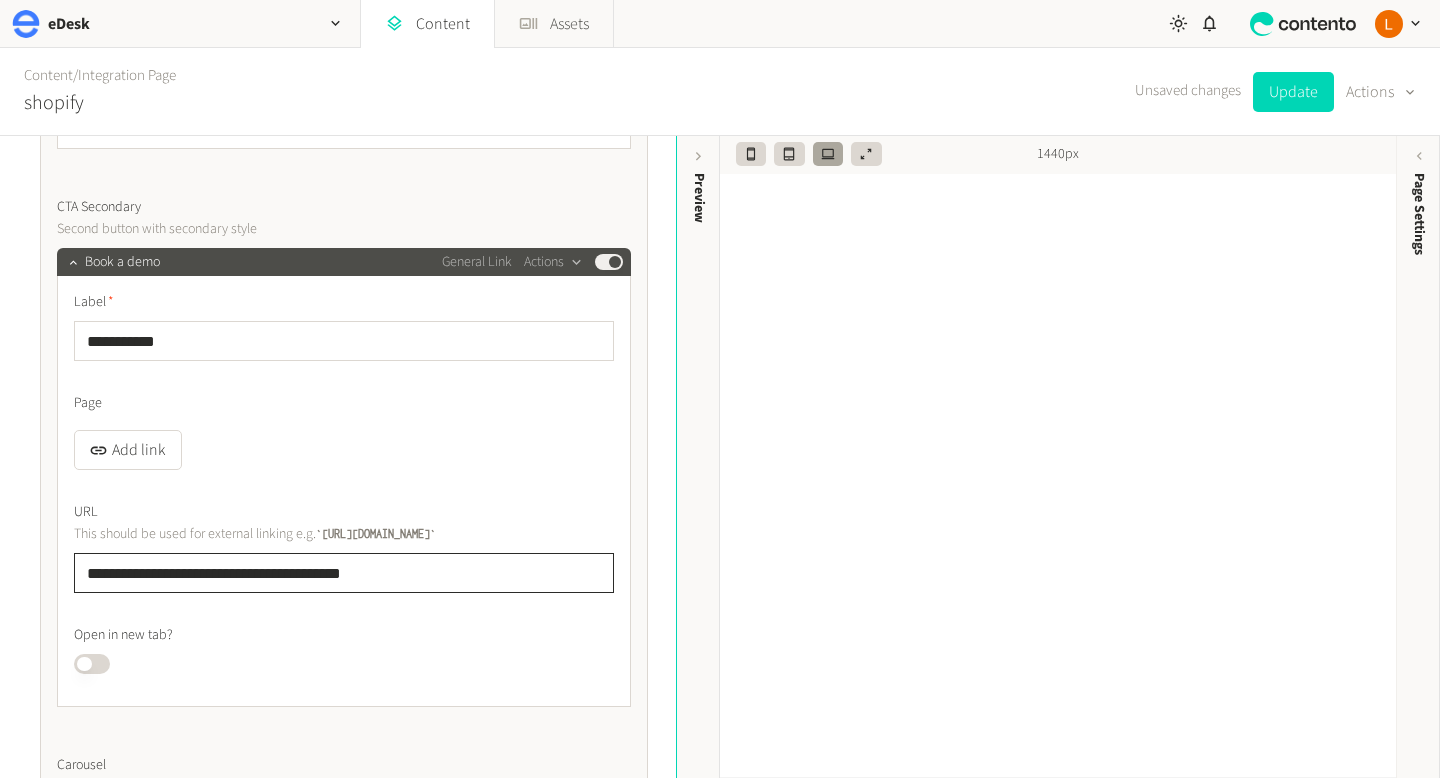 type on "**********" 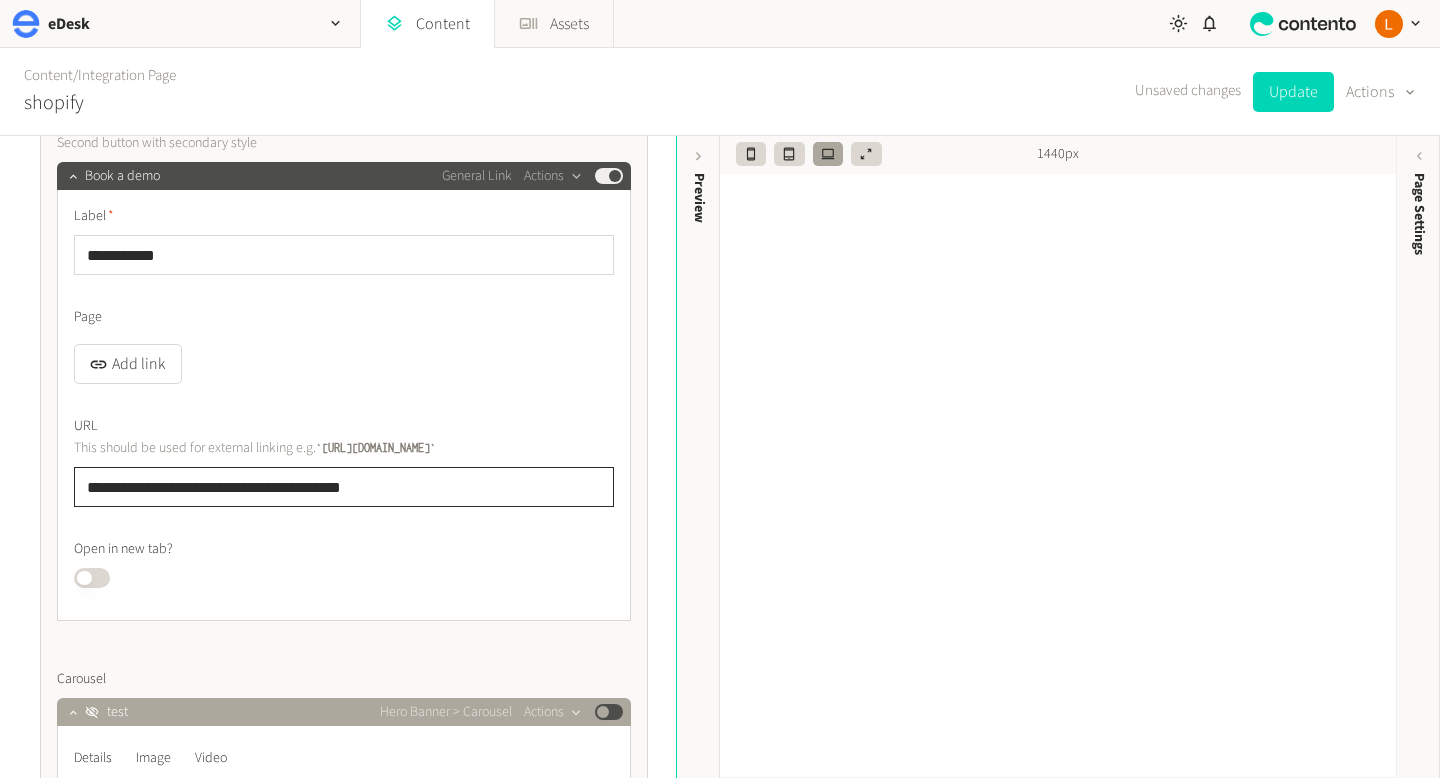 scroll, scrollTop: 1480, scrollLeft: 0, axis: vertical 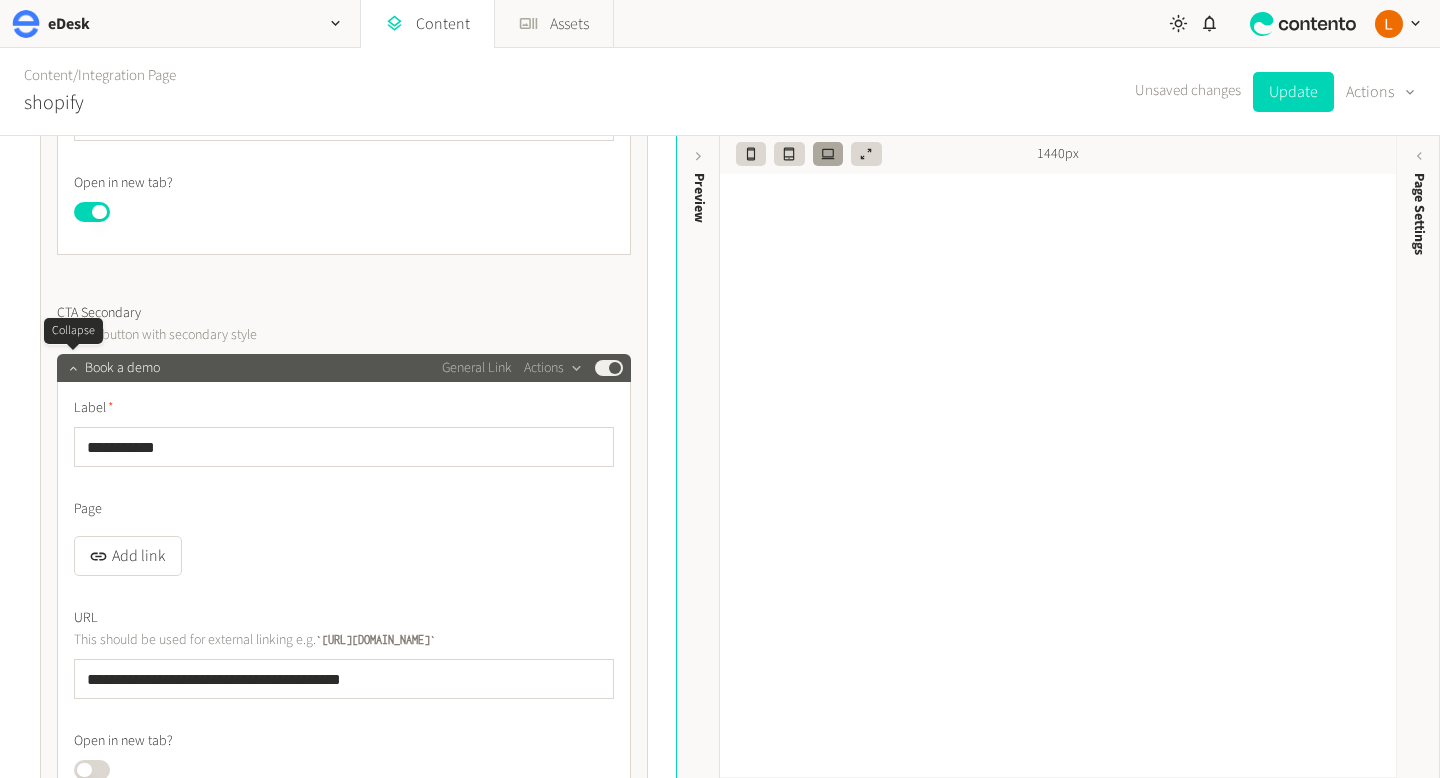 click 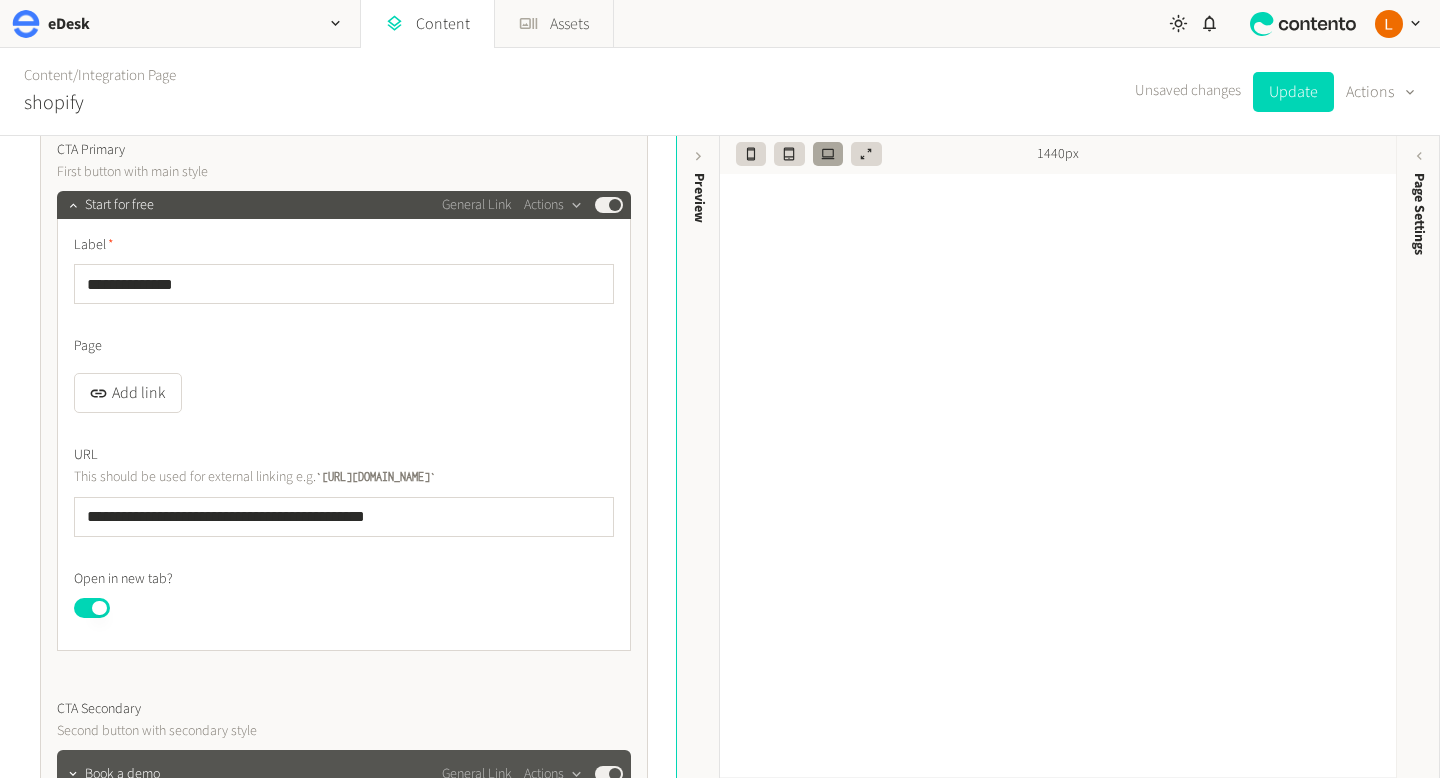 scroll, scrollTop: 1073, scrollLeft: 0, axis: vertical 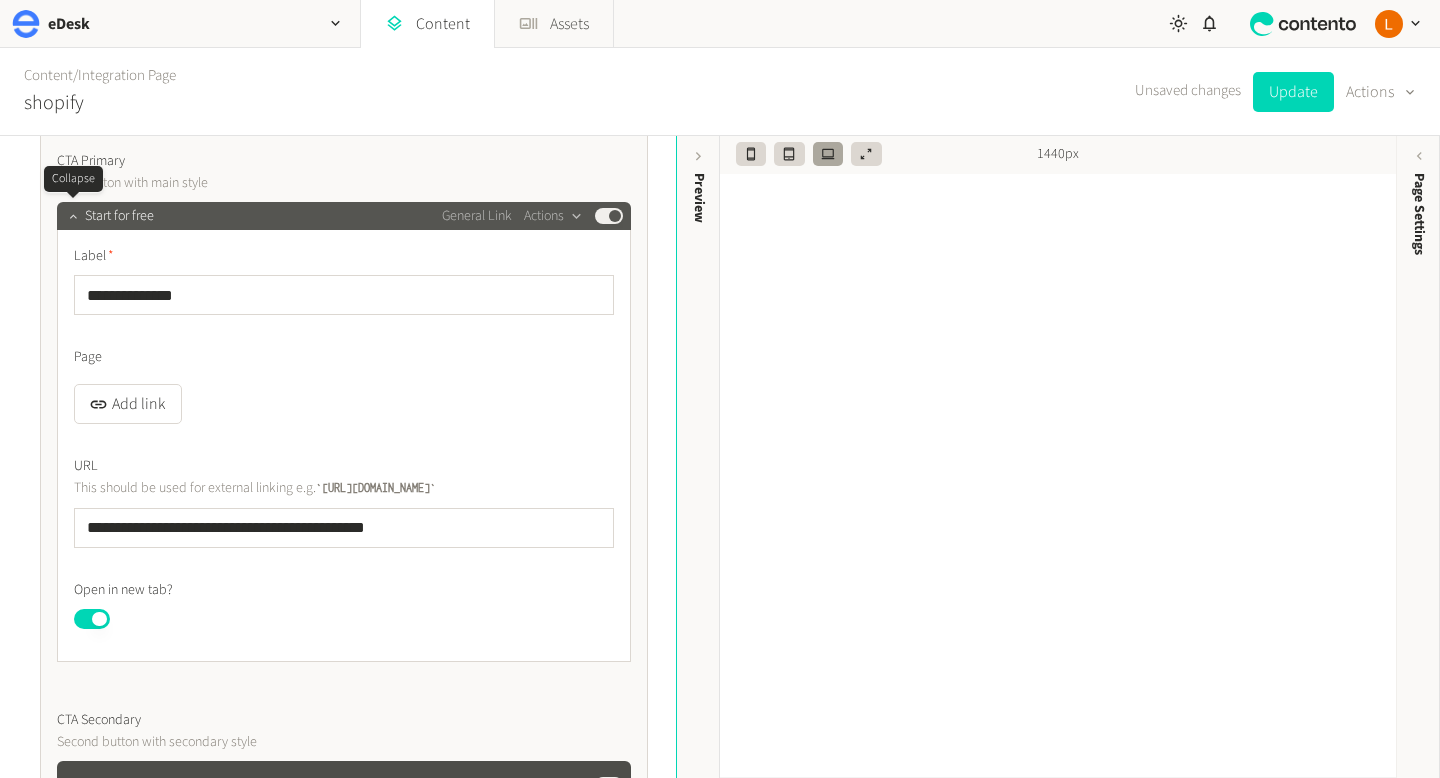 click 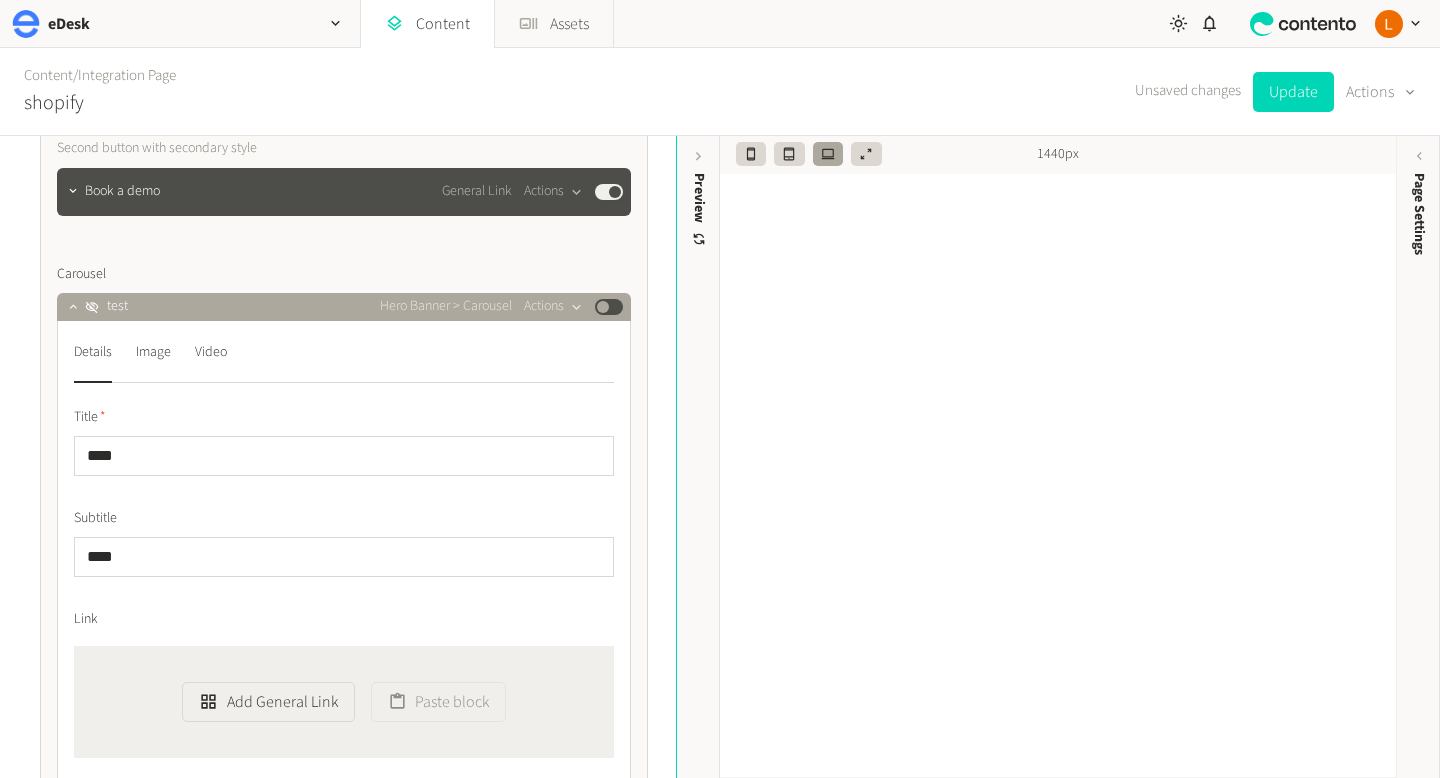 scroll, scrollTop: 1269, scrollLeft: 0, axis: vertical 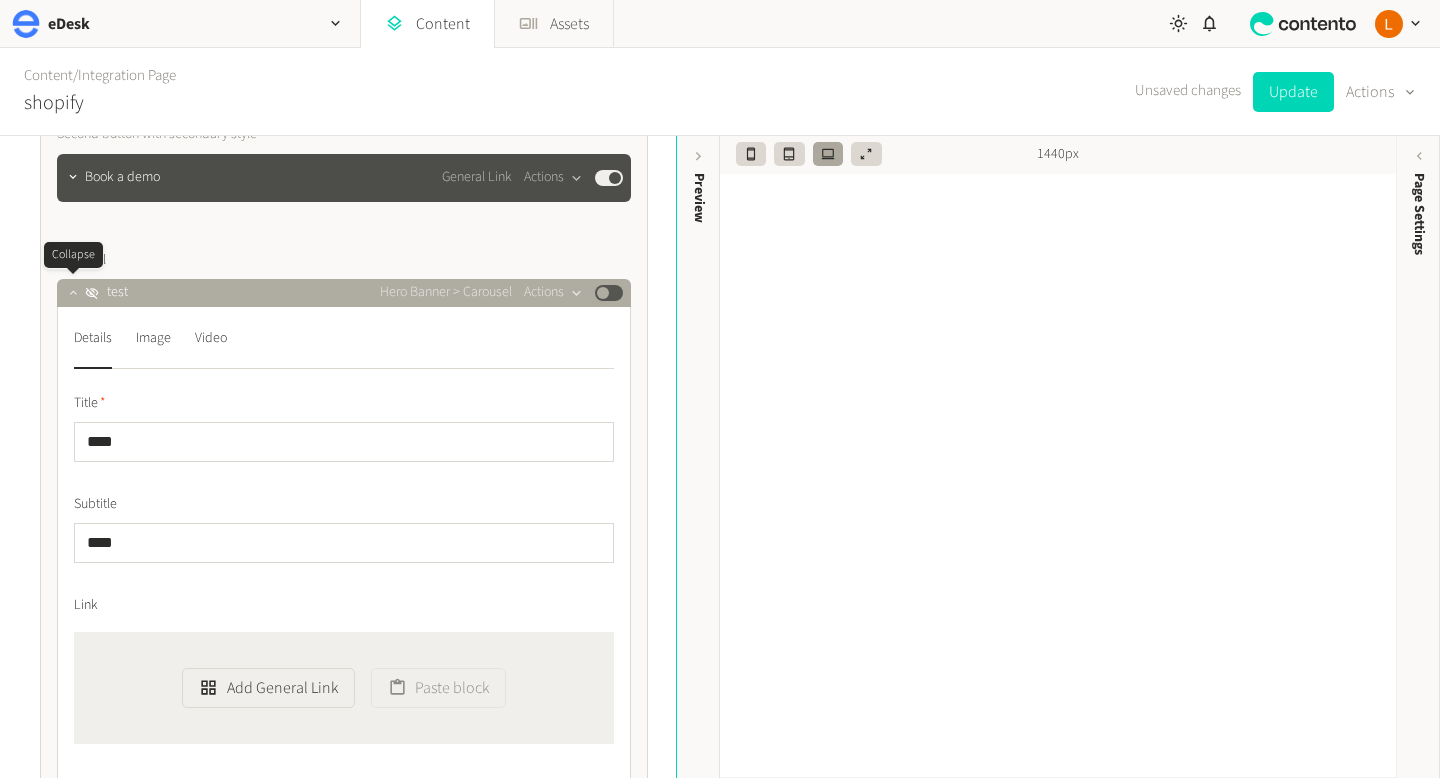click 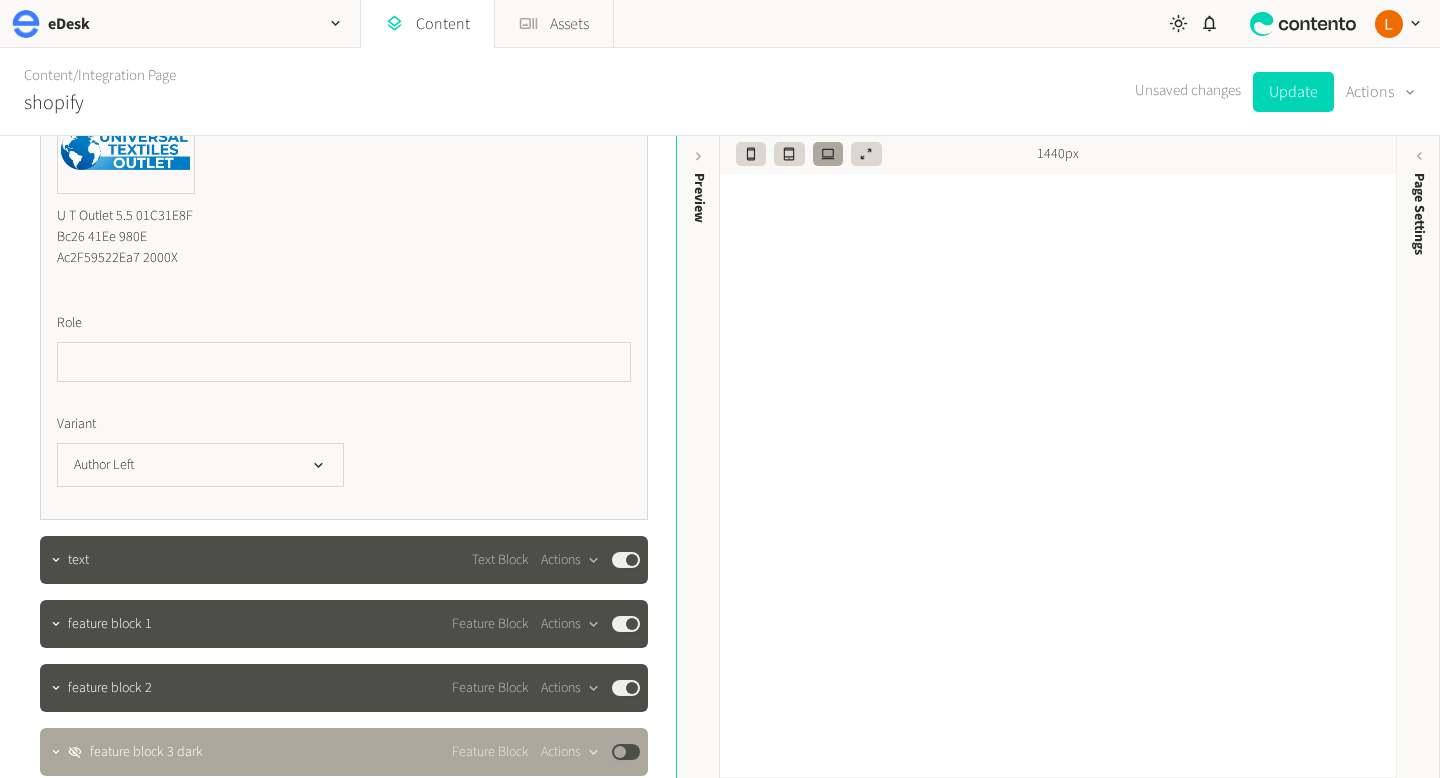 scroll, scrollTop: 2448, scrollLeft: 0, axis: vertical 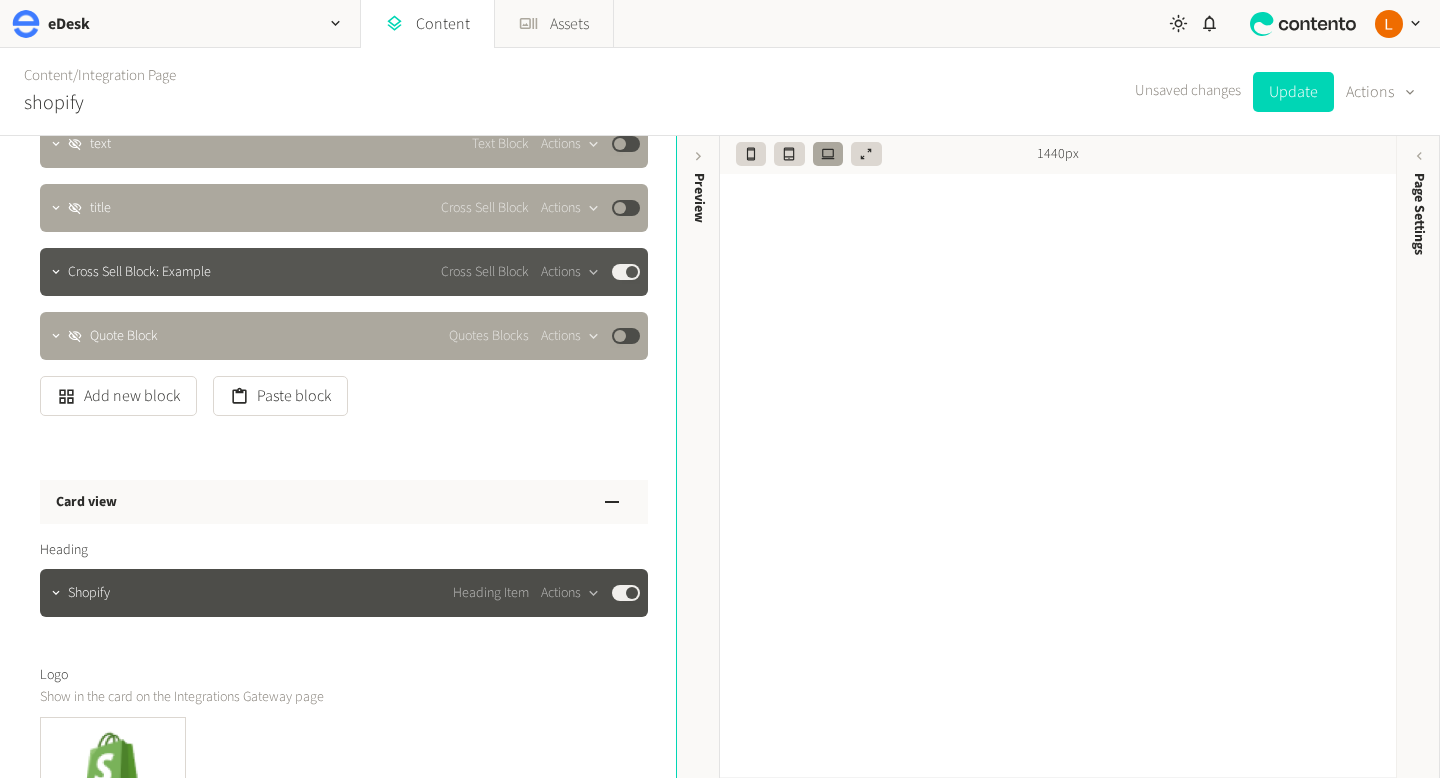 click on "Cross Sell Block: Example Cross Sell Block  Actions  Published" 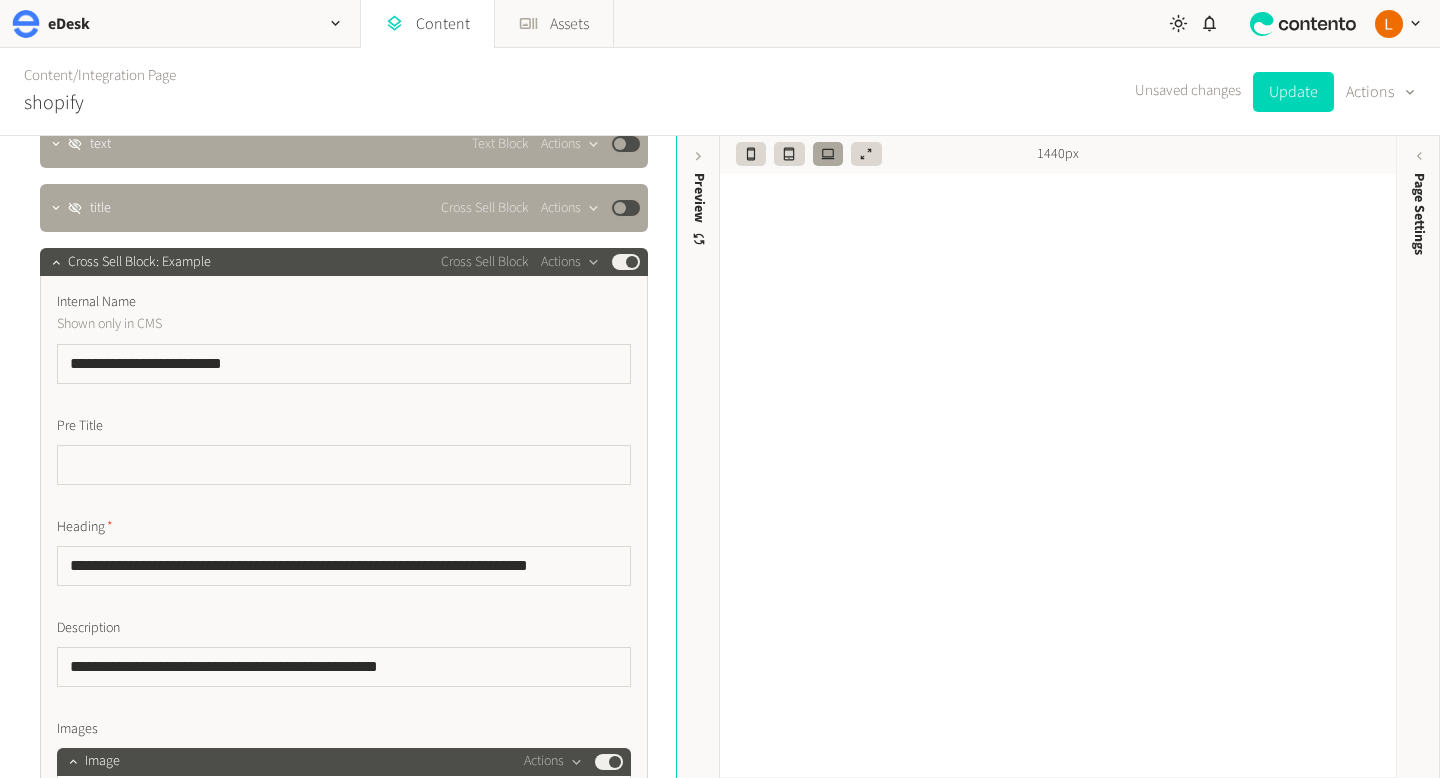 scroll, scrollTop: 3325, scrollLeft: 0, axis: vertical 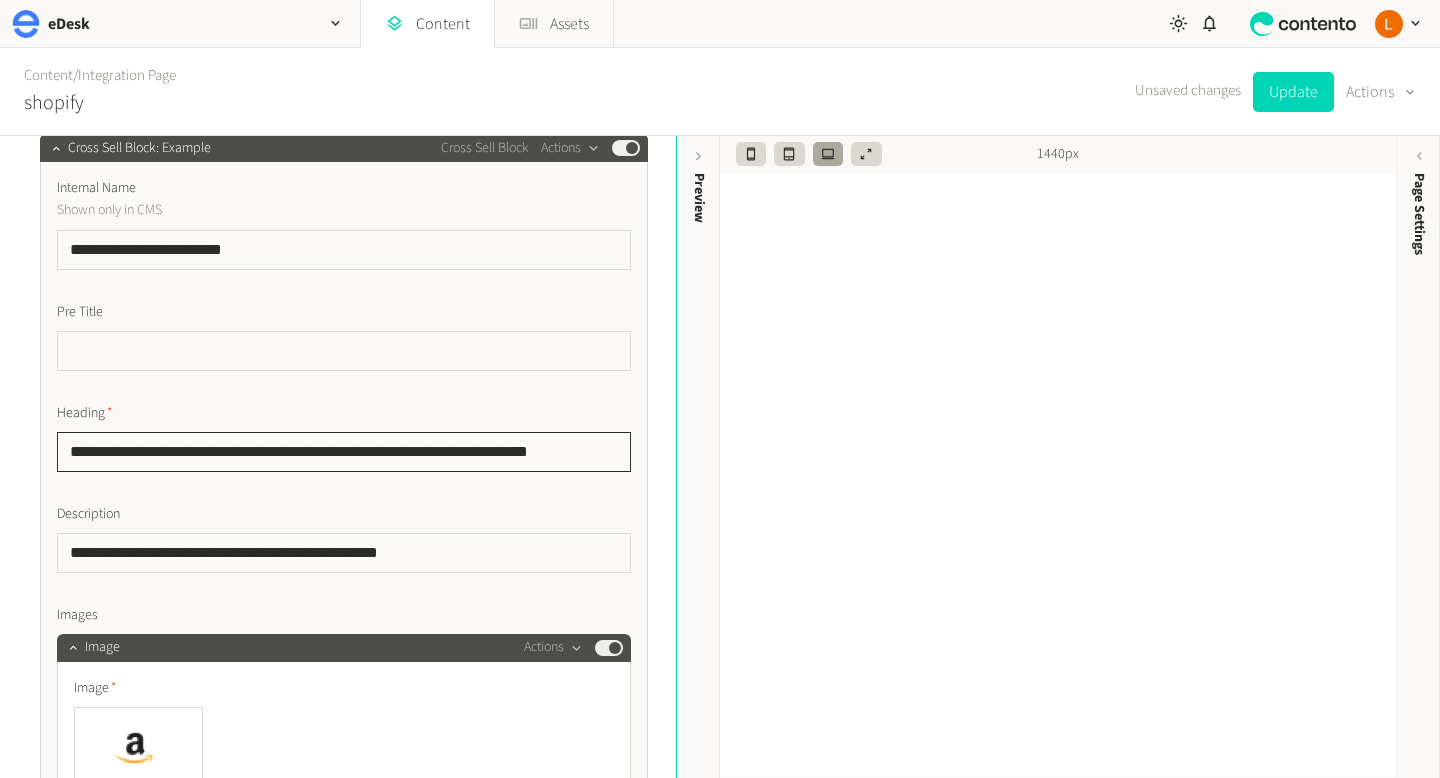 drag, startPoint x: 618, startPoint y: 465, endPoint x: 5, endPoint y: 464, distance: 613.0008 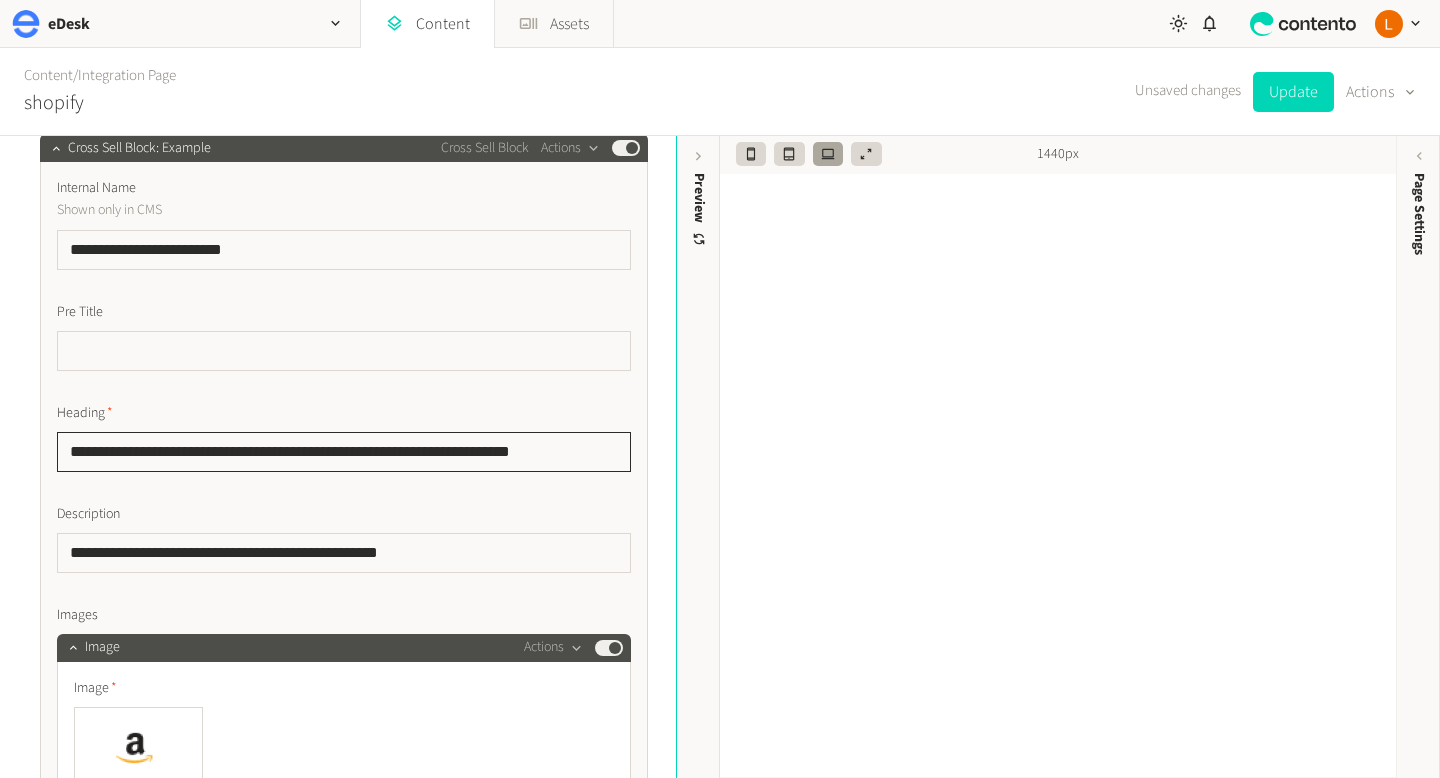 type on "**********" 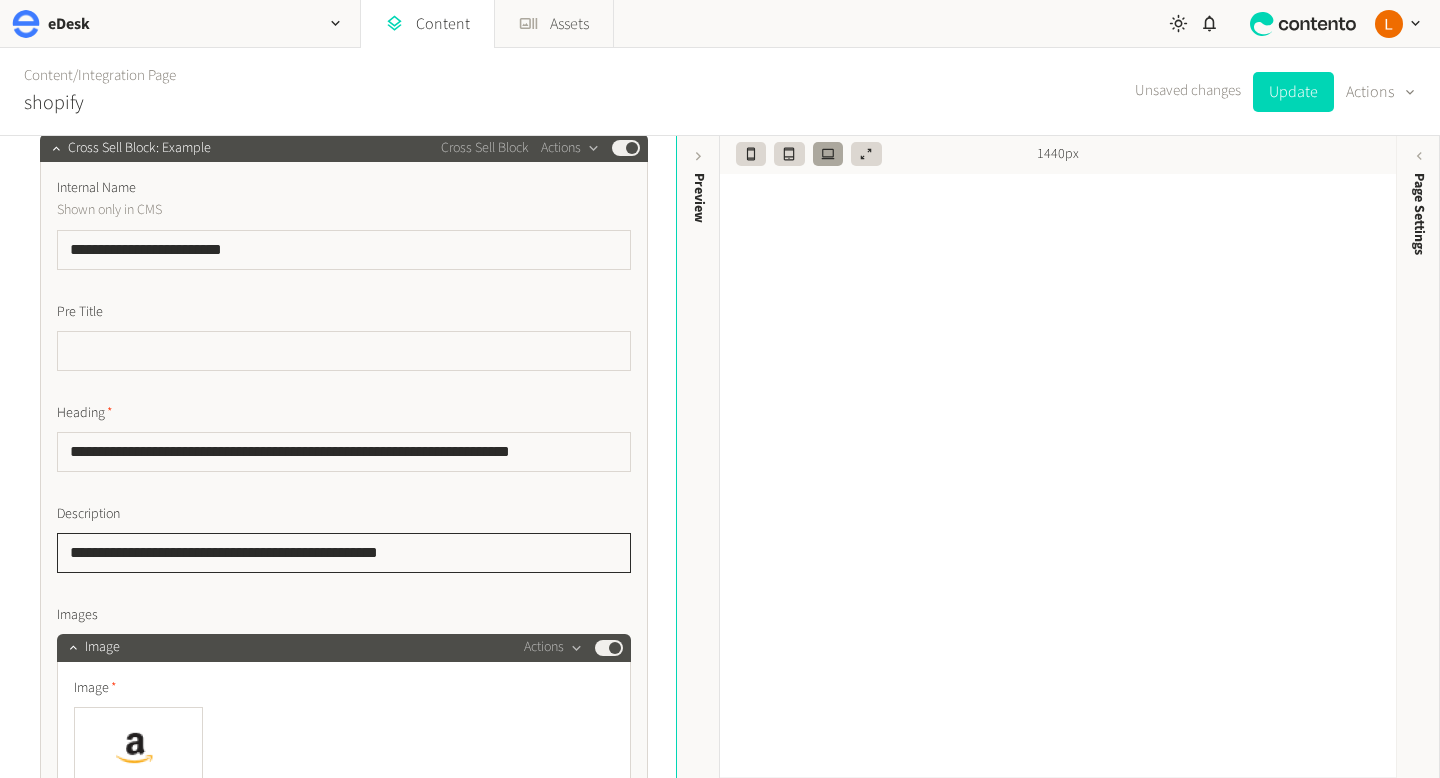 drag, startPoint x: 434, startPoint y: 568, endPoint x: 43, endPoint y: 570, distance: 391.00513 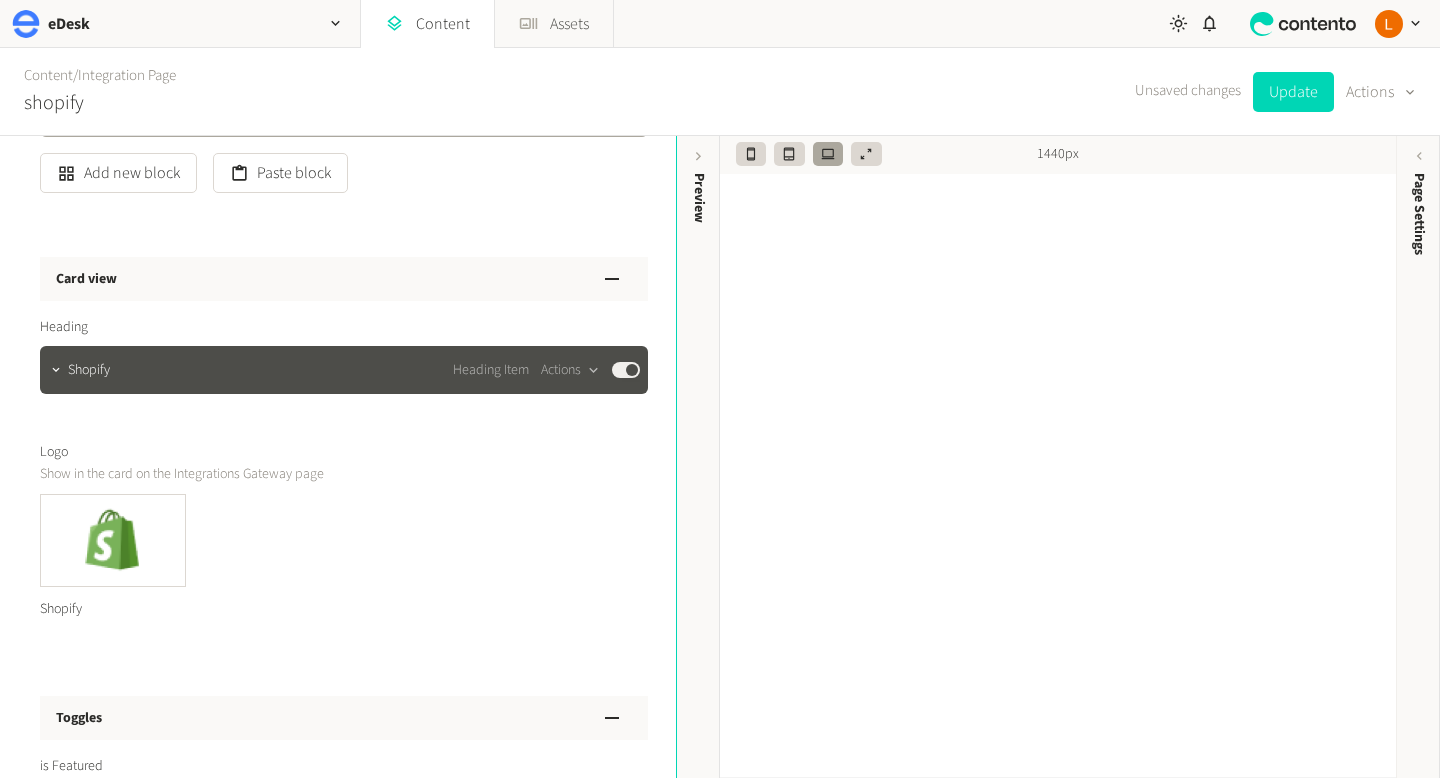 scroll, scrollTop: 7354, scrollLeft: 0, axis: vertical 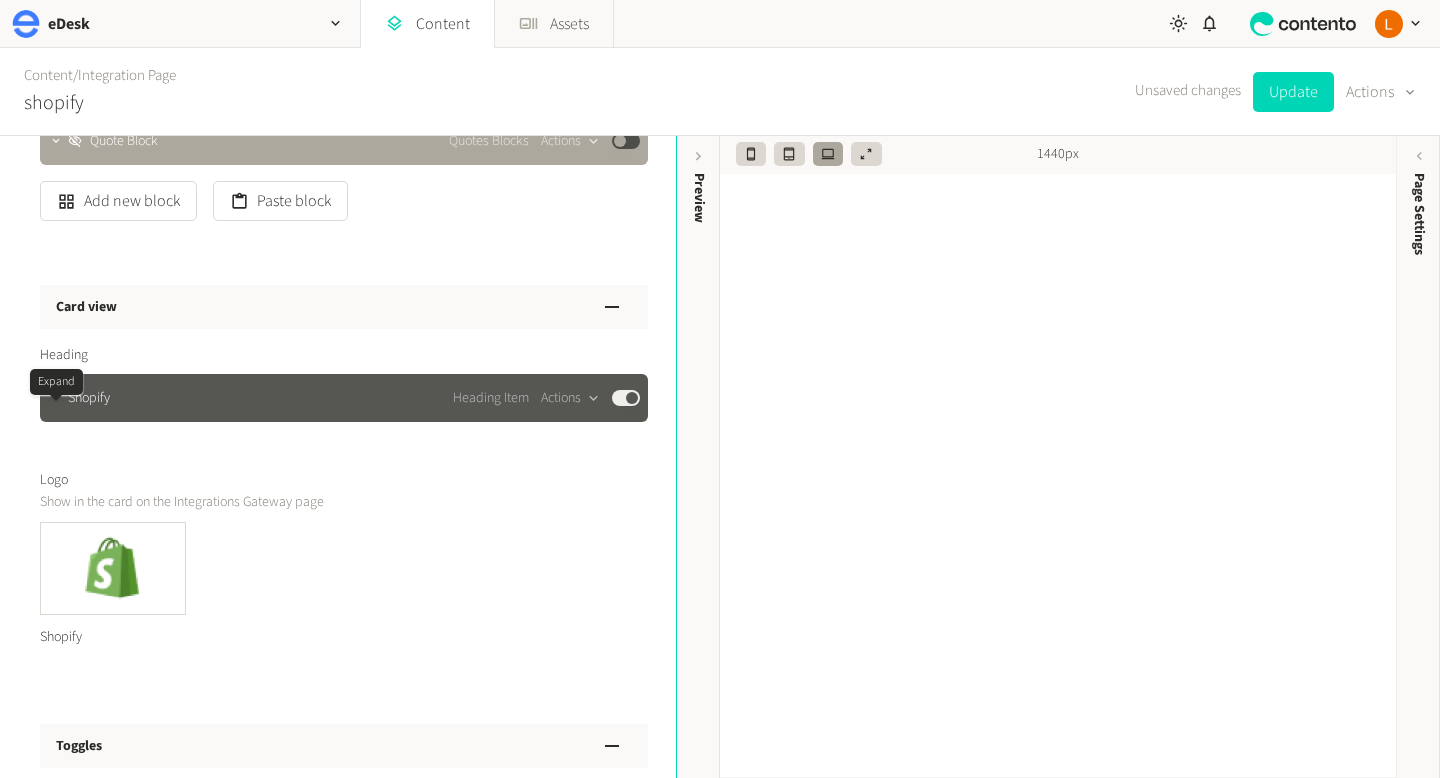 type 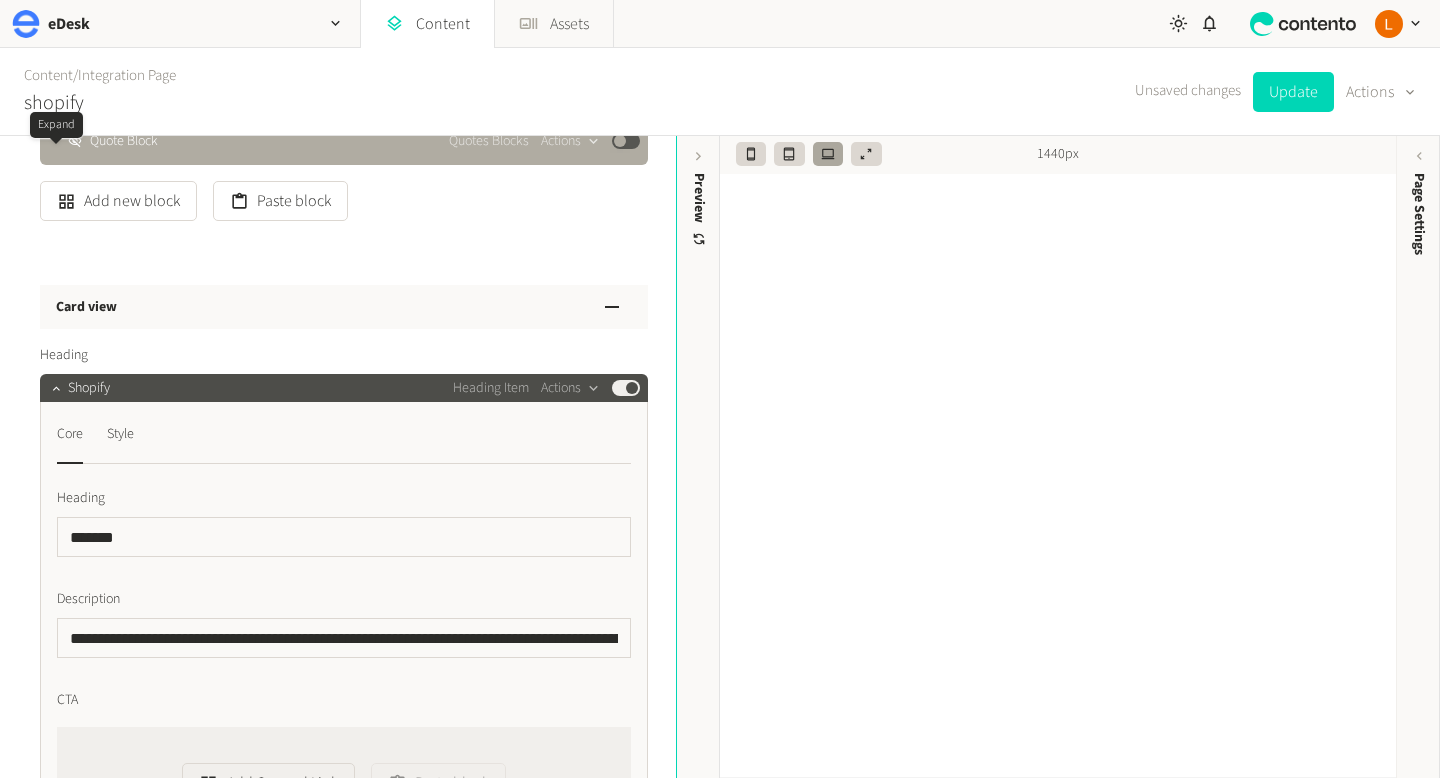 click 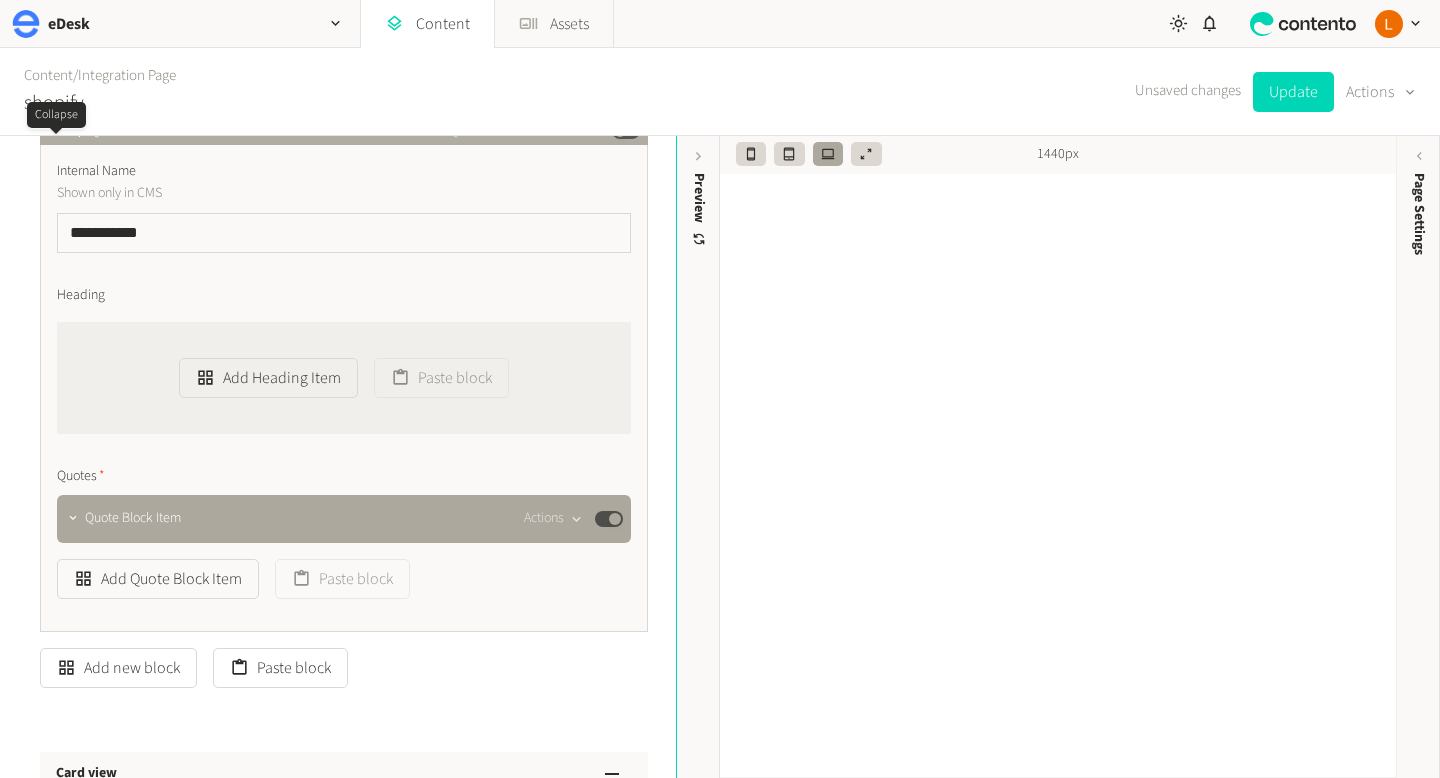 click 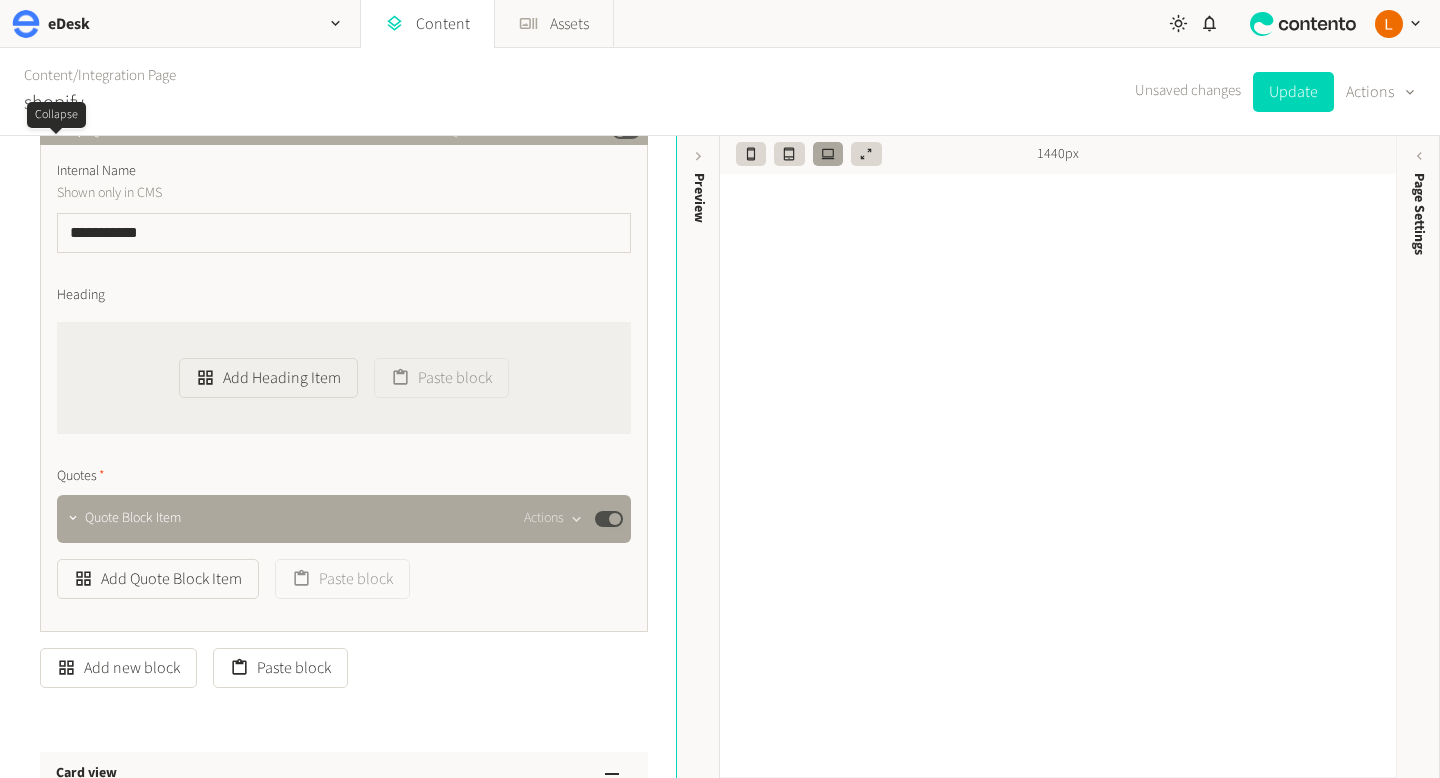 click 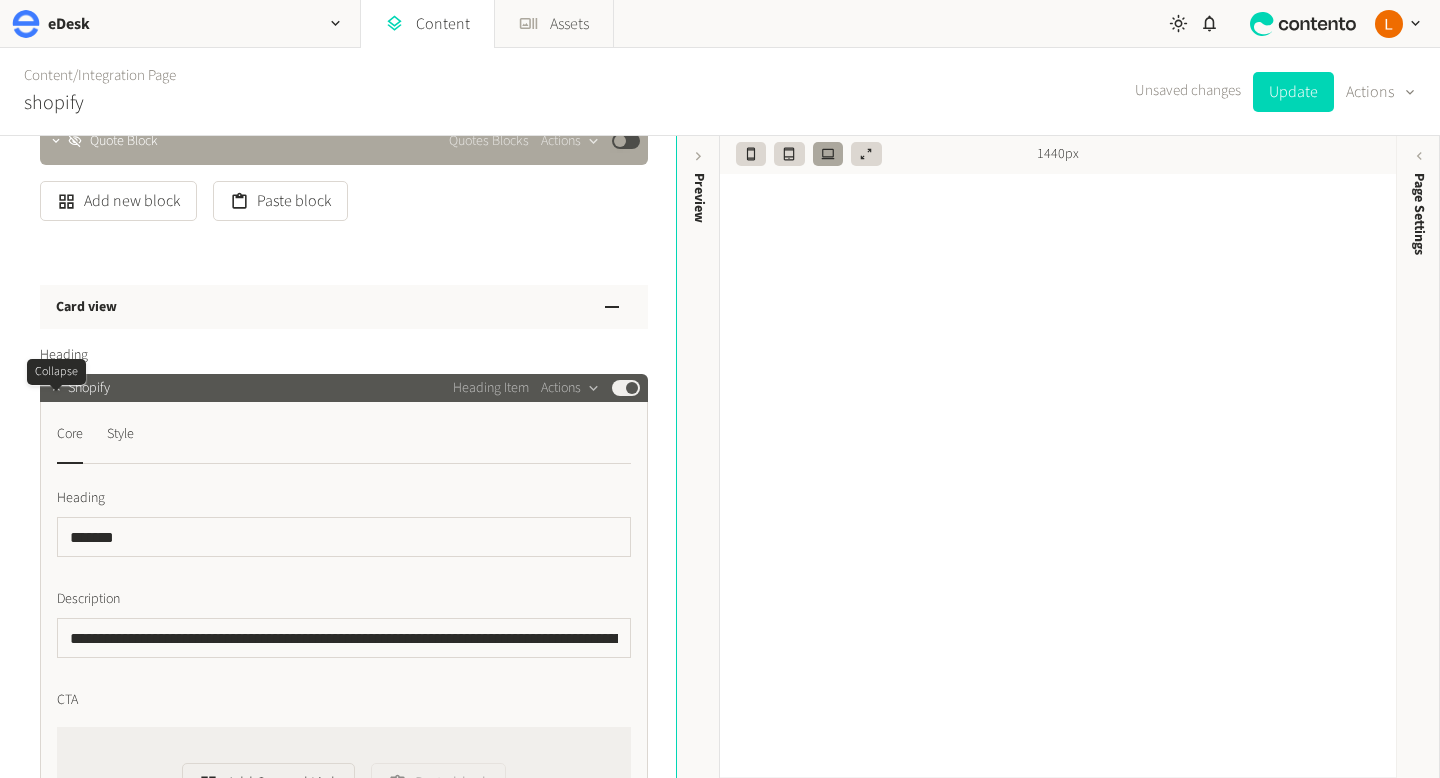 click 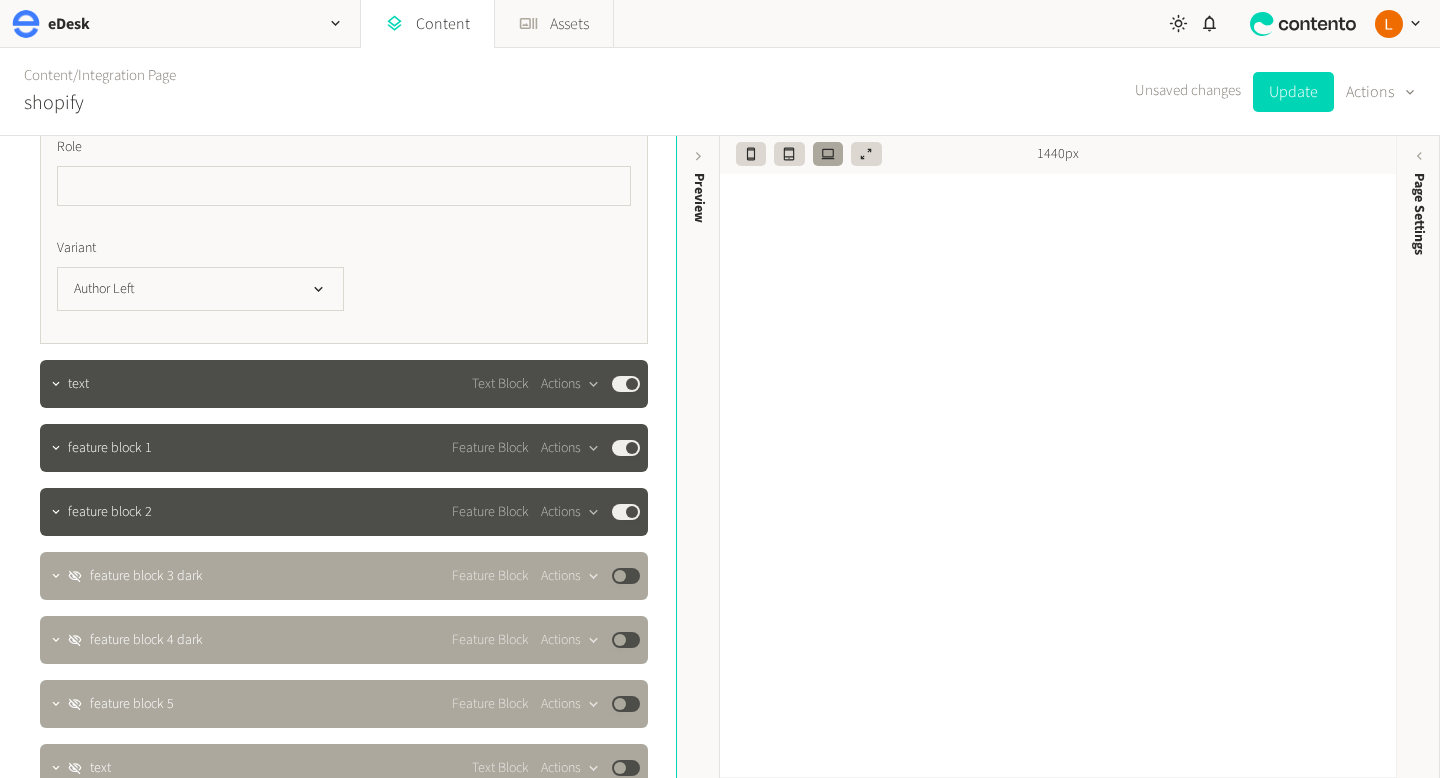 scroll, scrollTop: 2477, scrollLeft: 0, axis: vertical 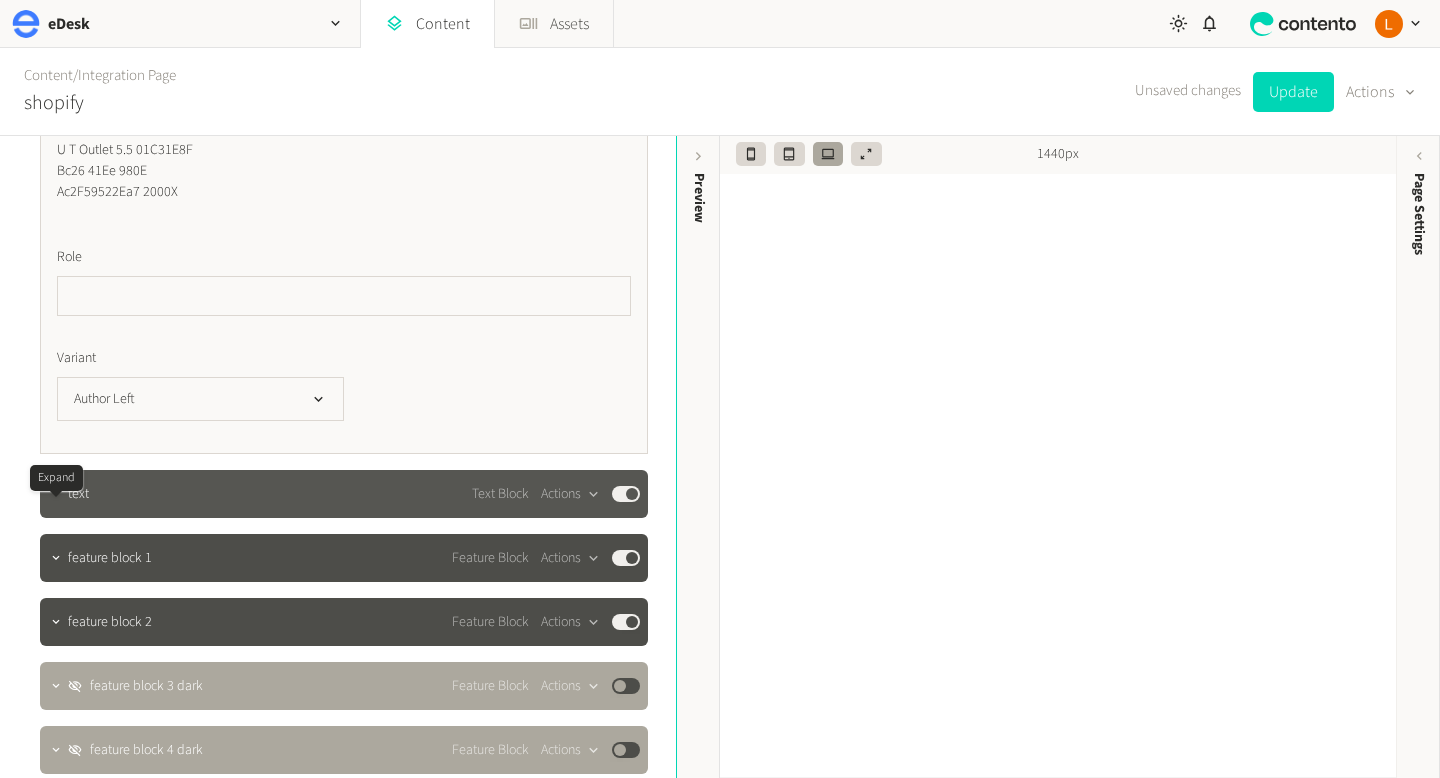 click 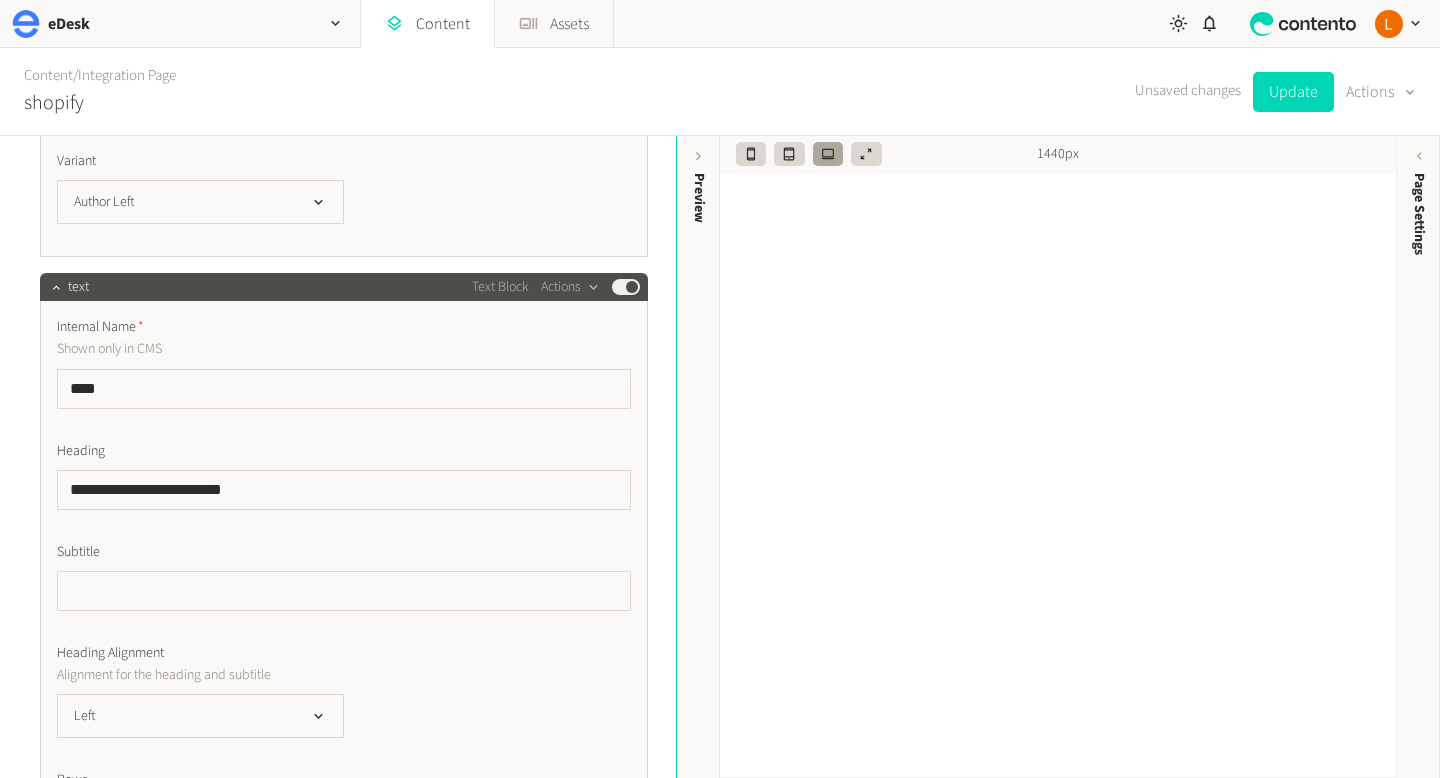 scroll, scrollTop: 2676, scrollLeft: 0, axis: vertical 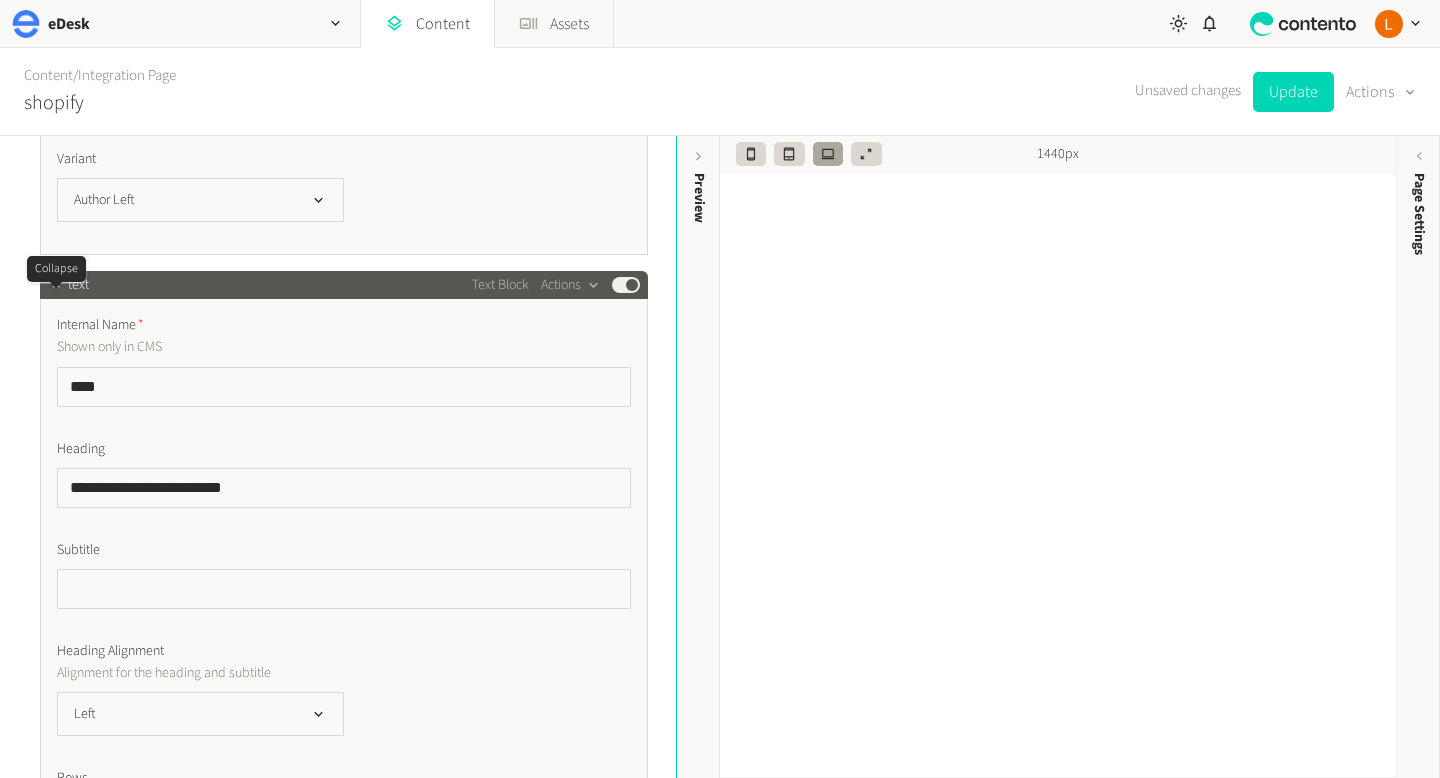 click 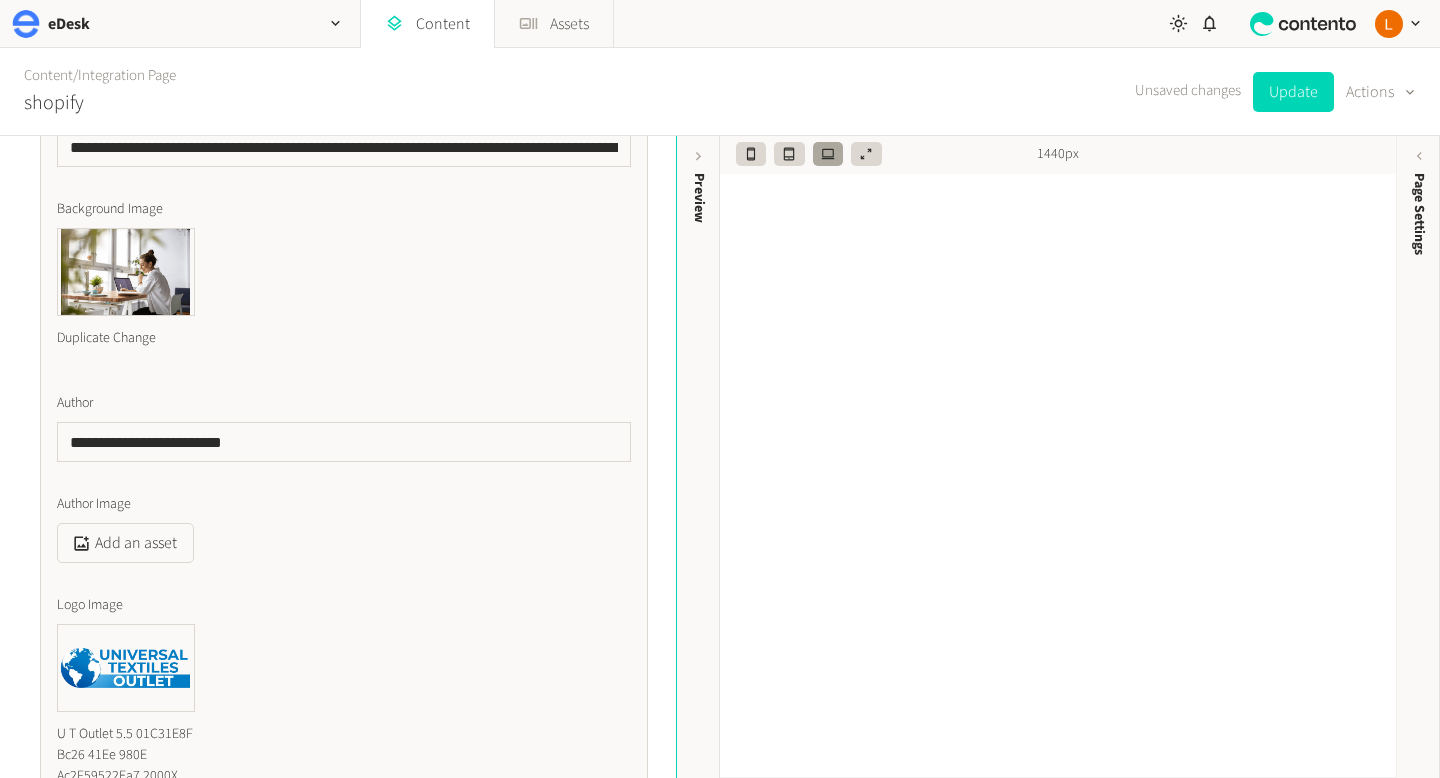 scroll, scrollTop: 1648, scrollLeft: 0, axis: vertical 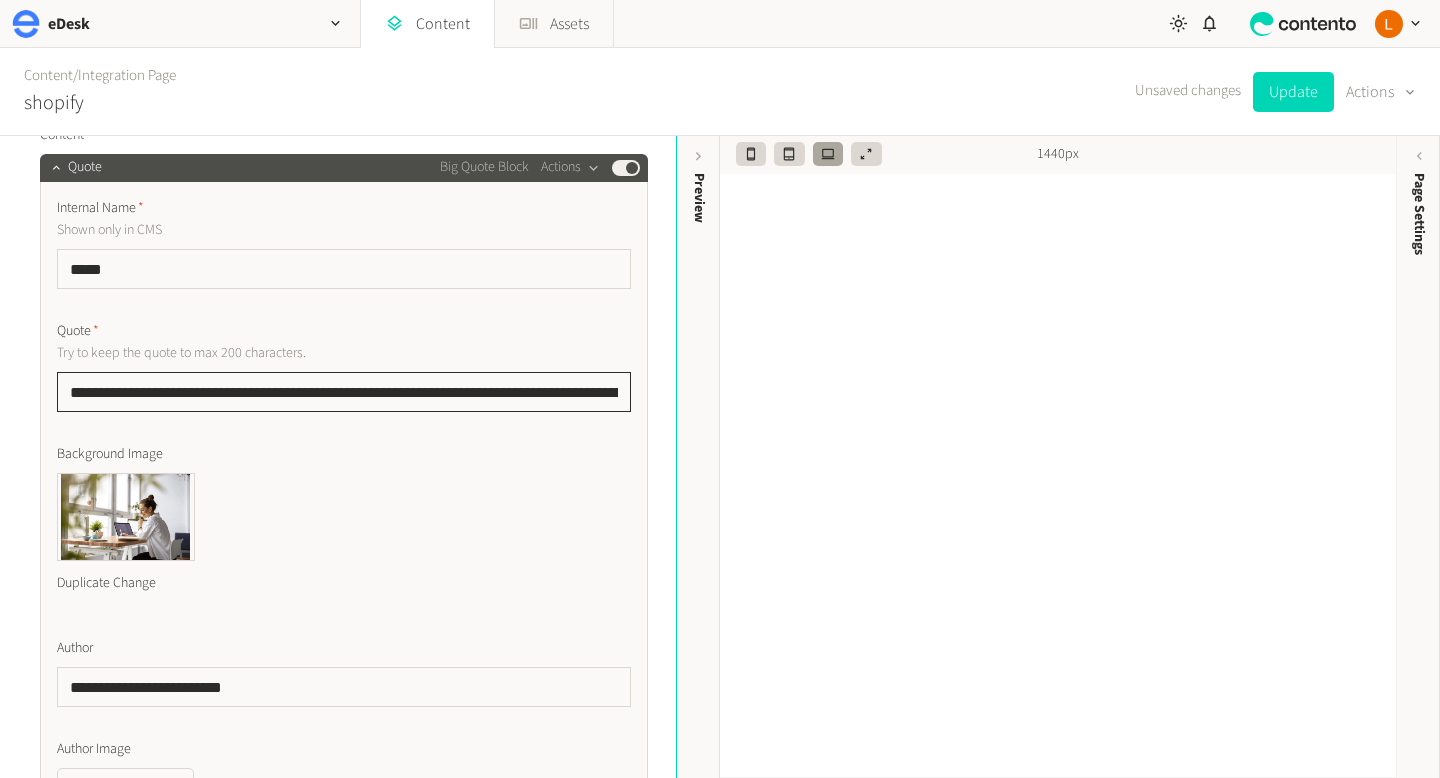click on "**********" 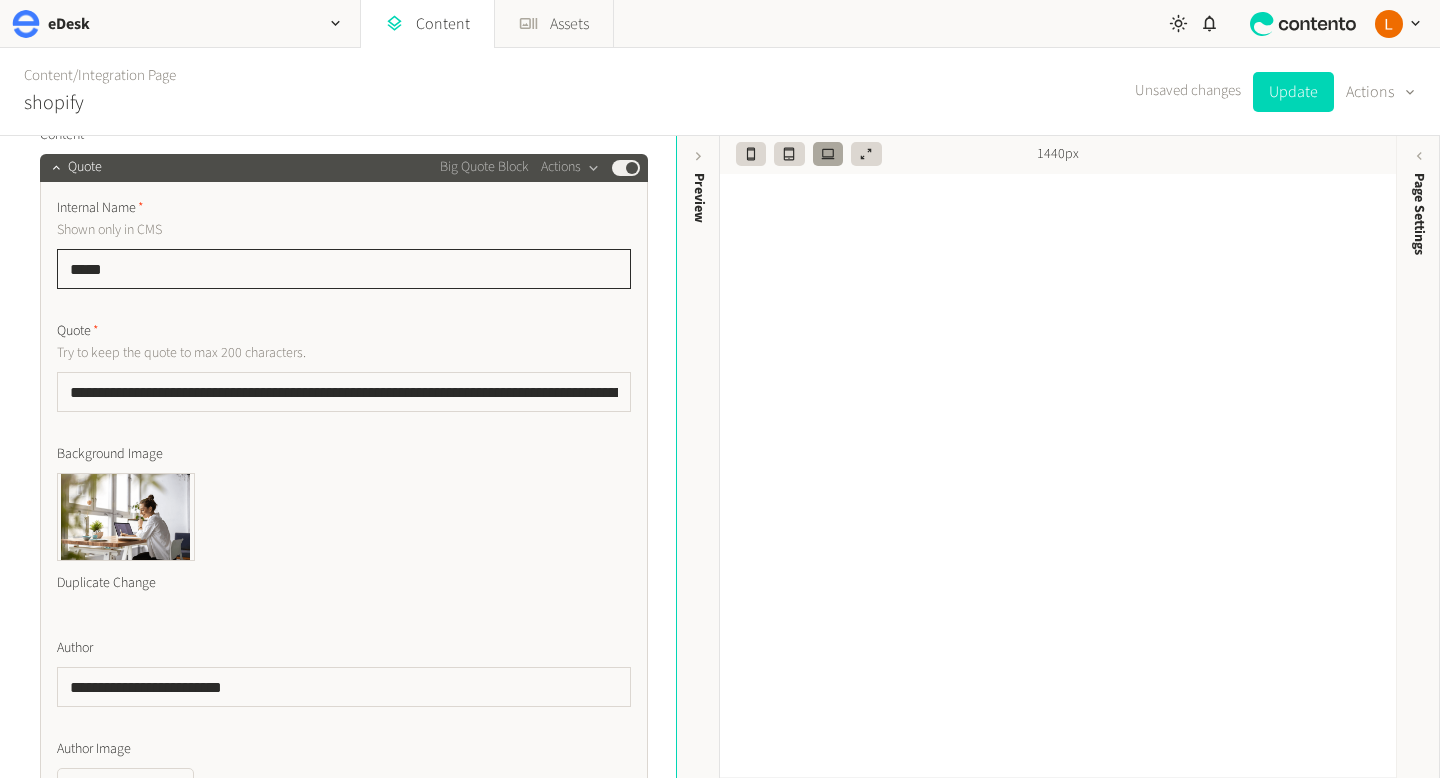 click on "*****" 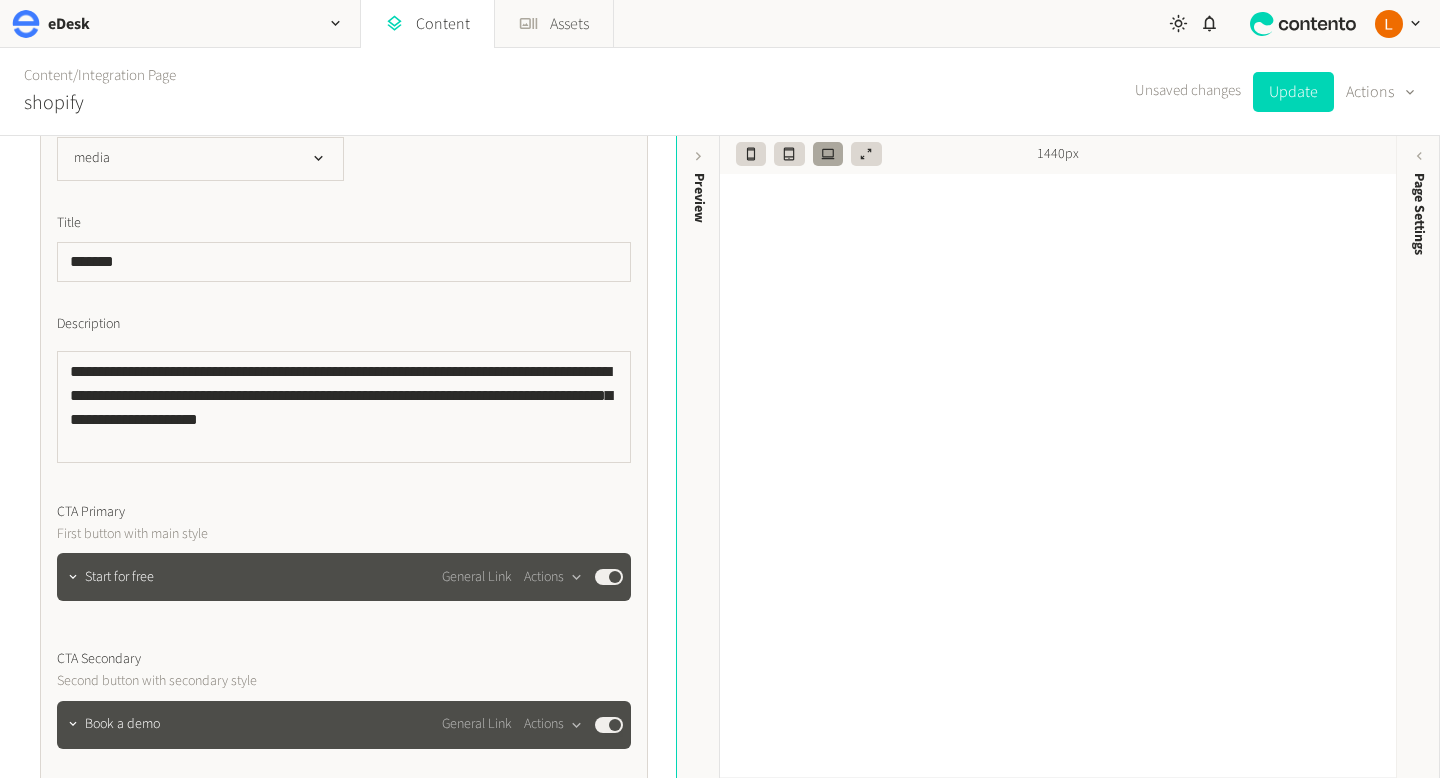scroll, scrollTop: 0, scrollLeft: 0, axis: both 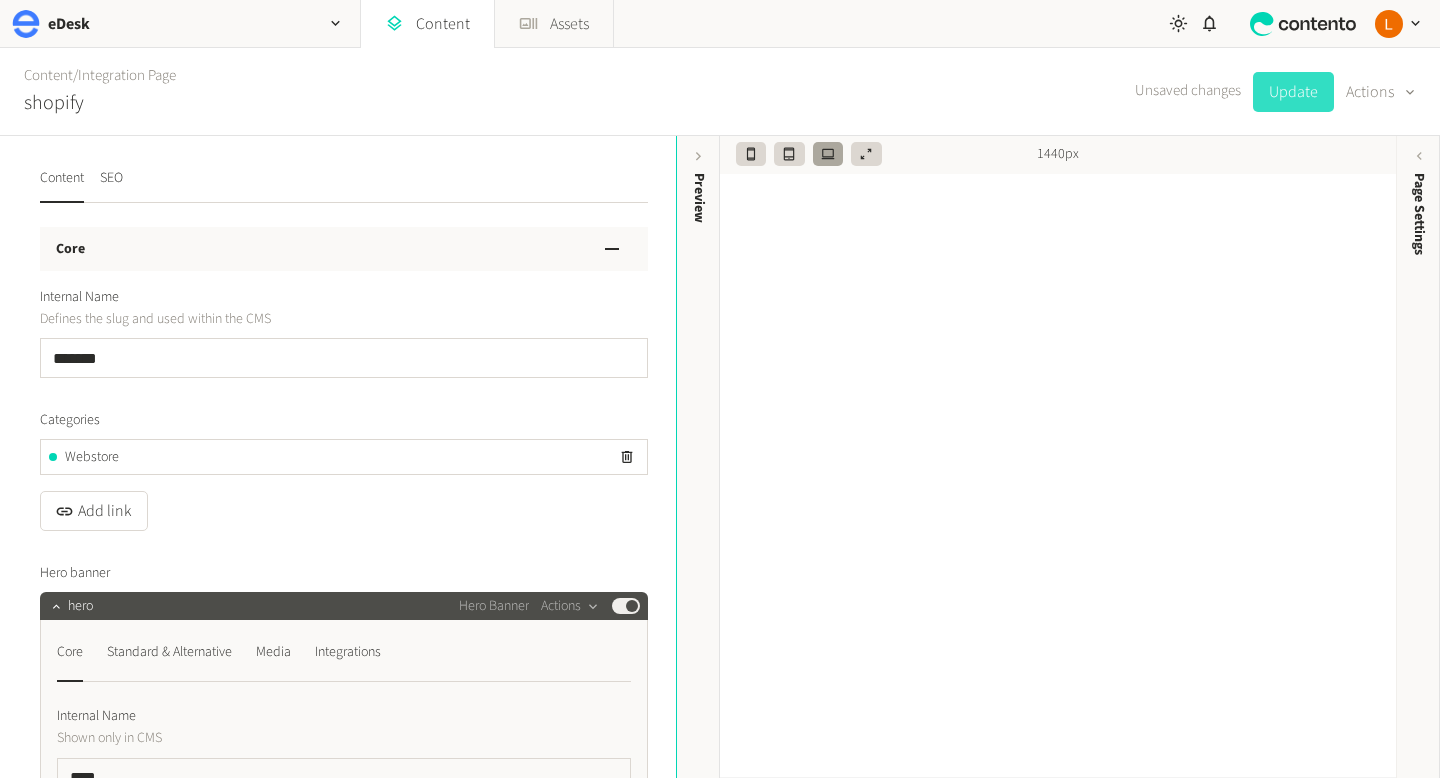 click on "Update" 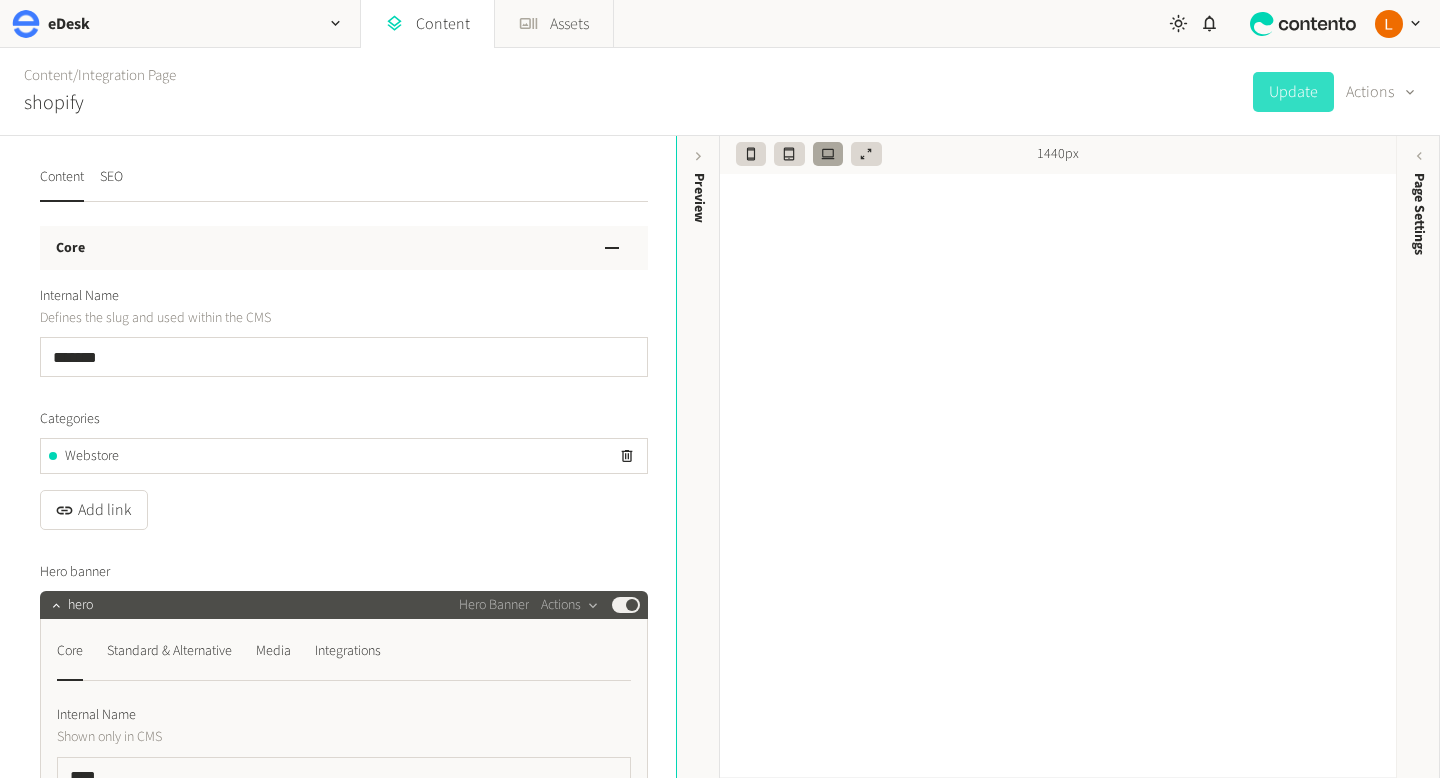 scroll, scrollTop: 0, scrollLeft: 0, axis: both 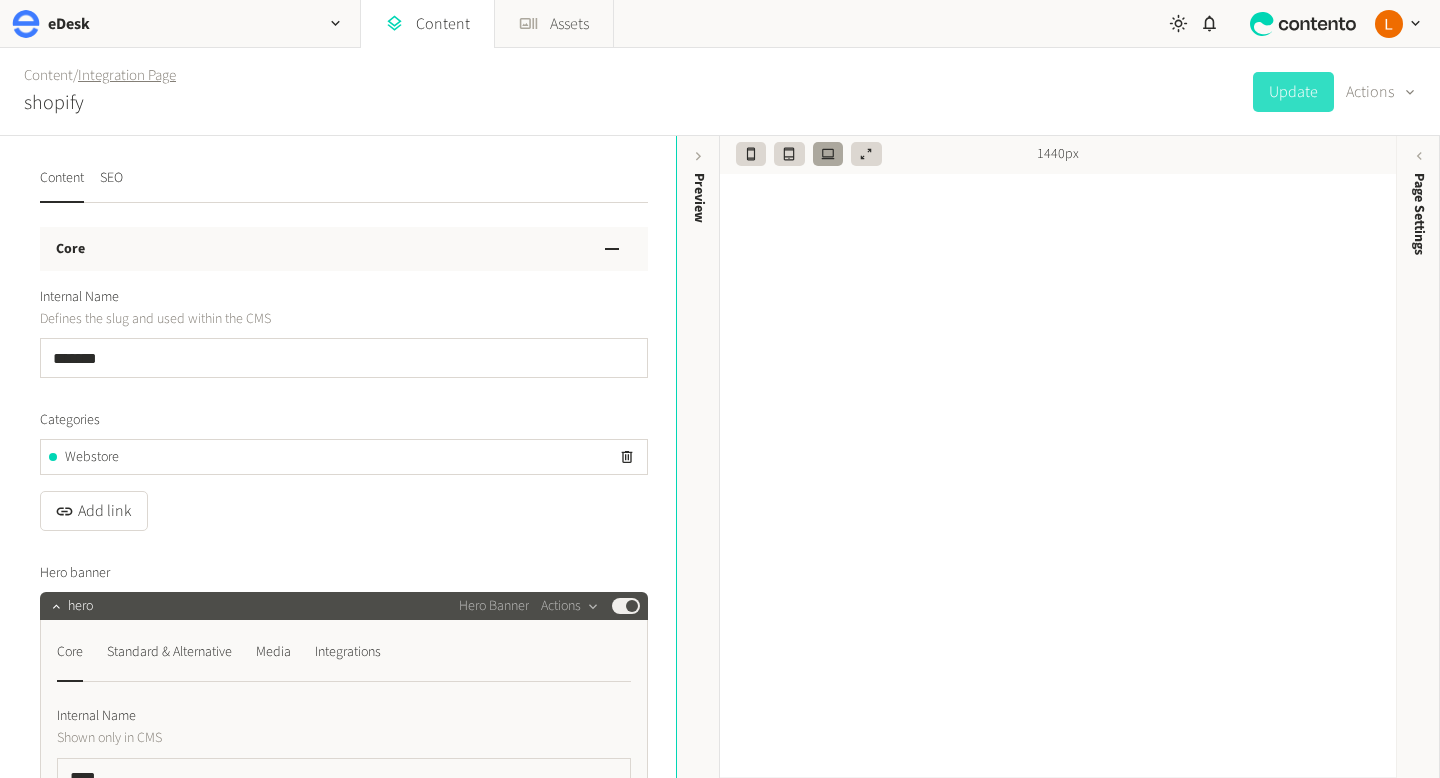 click on "Integration Page" 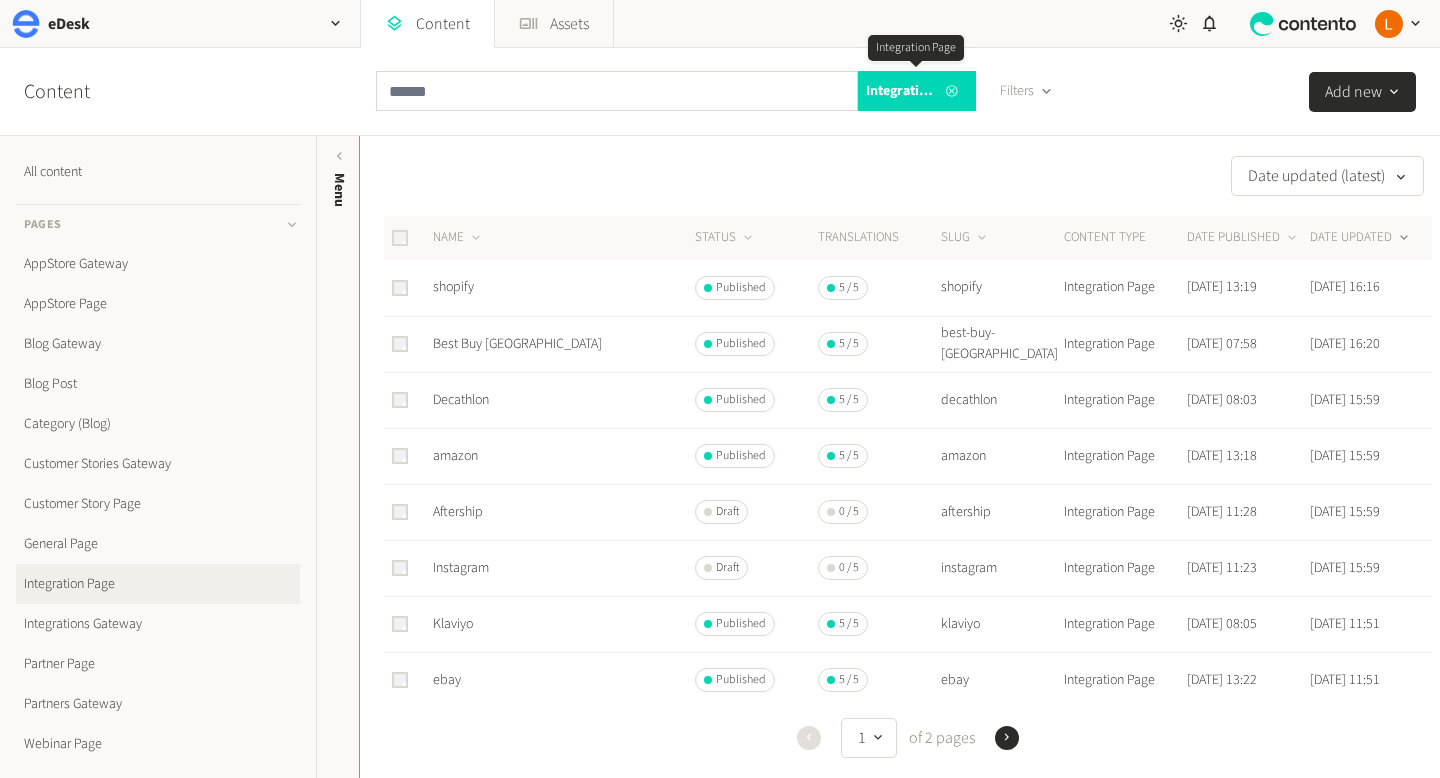 click 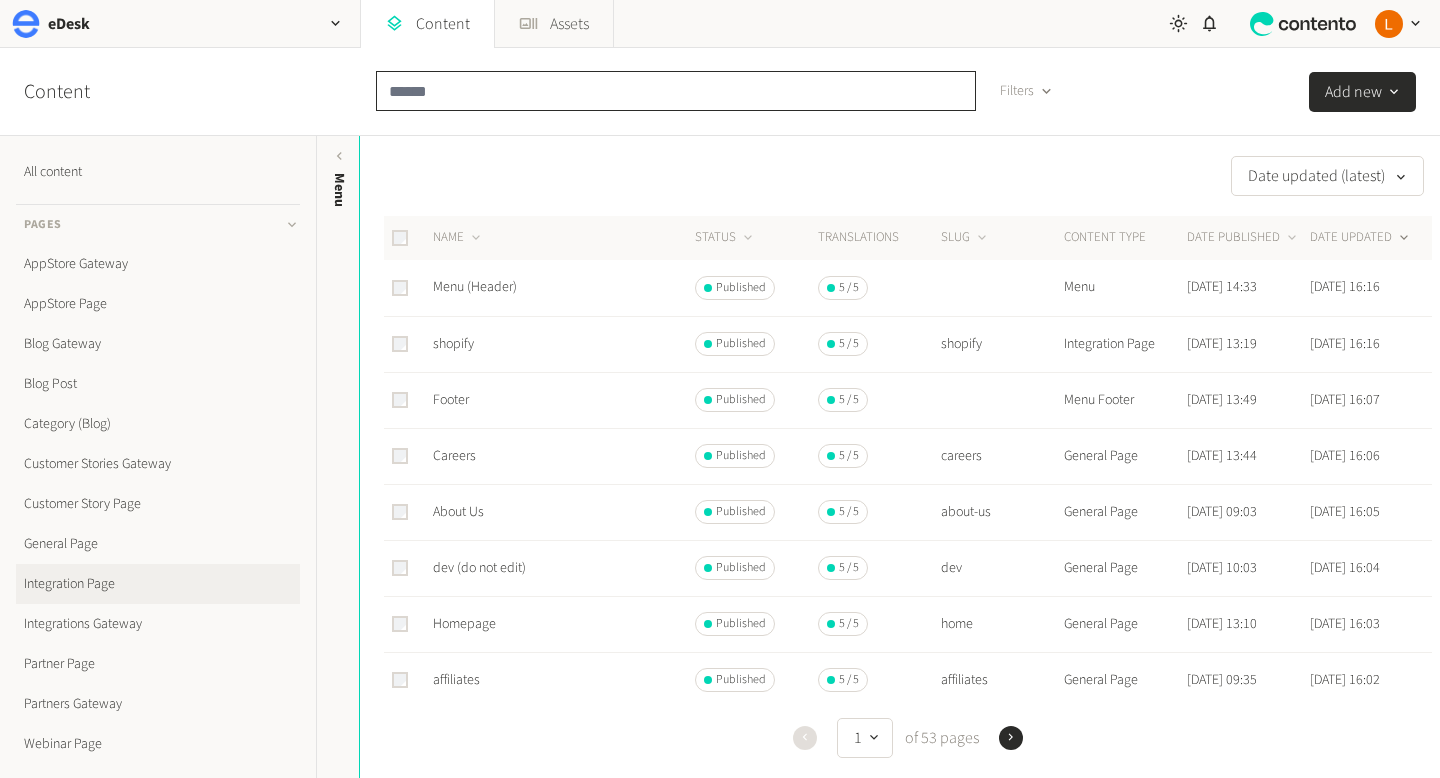 click 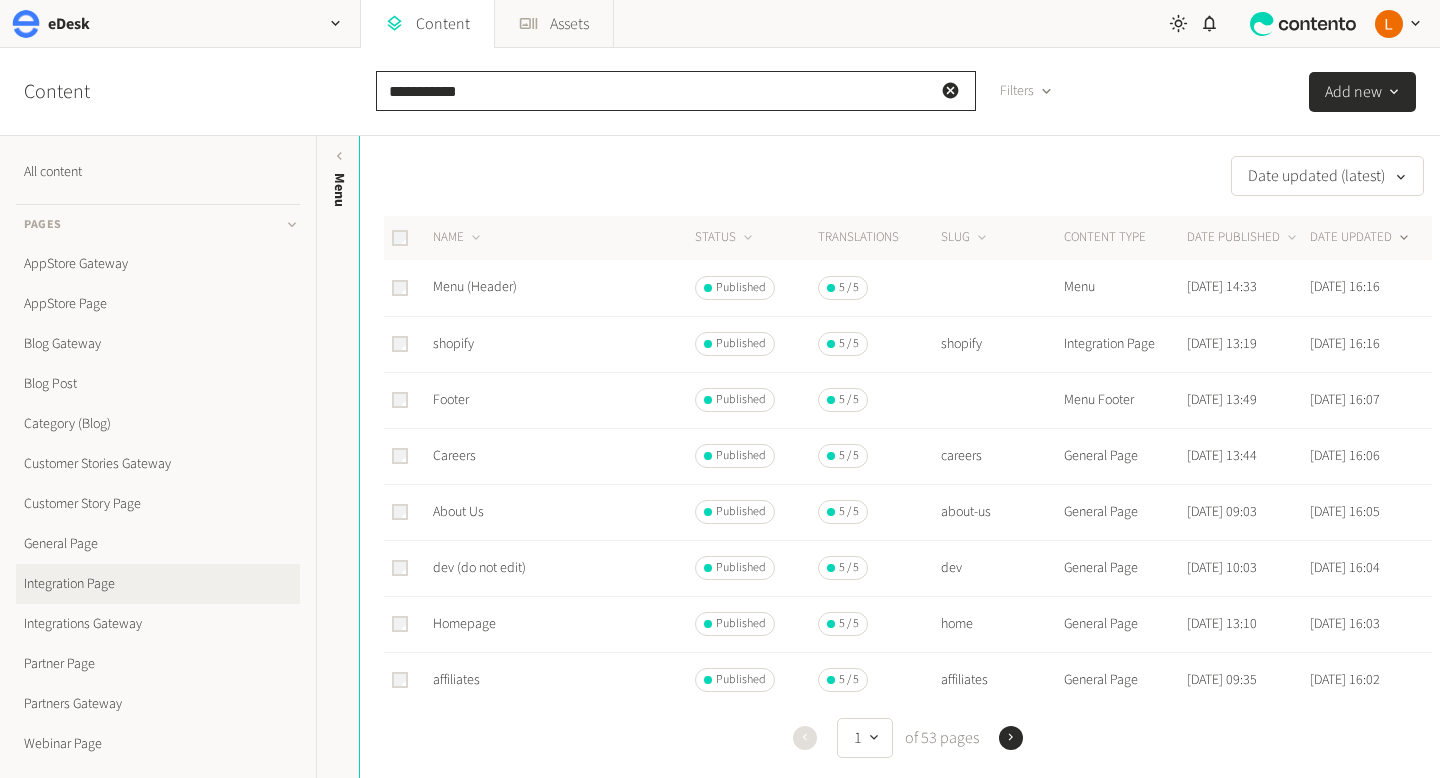 type on "**********" 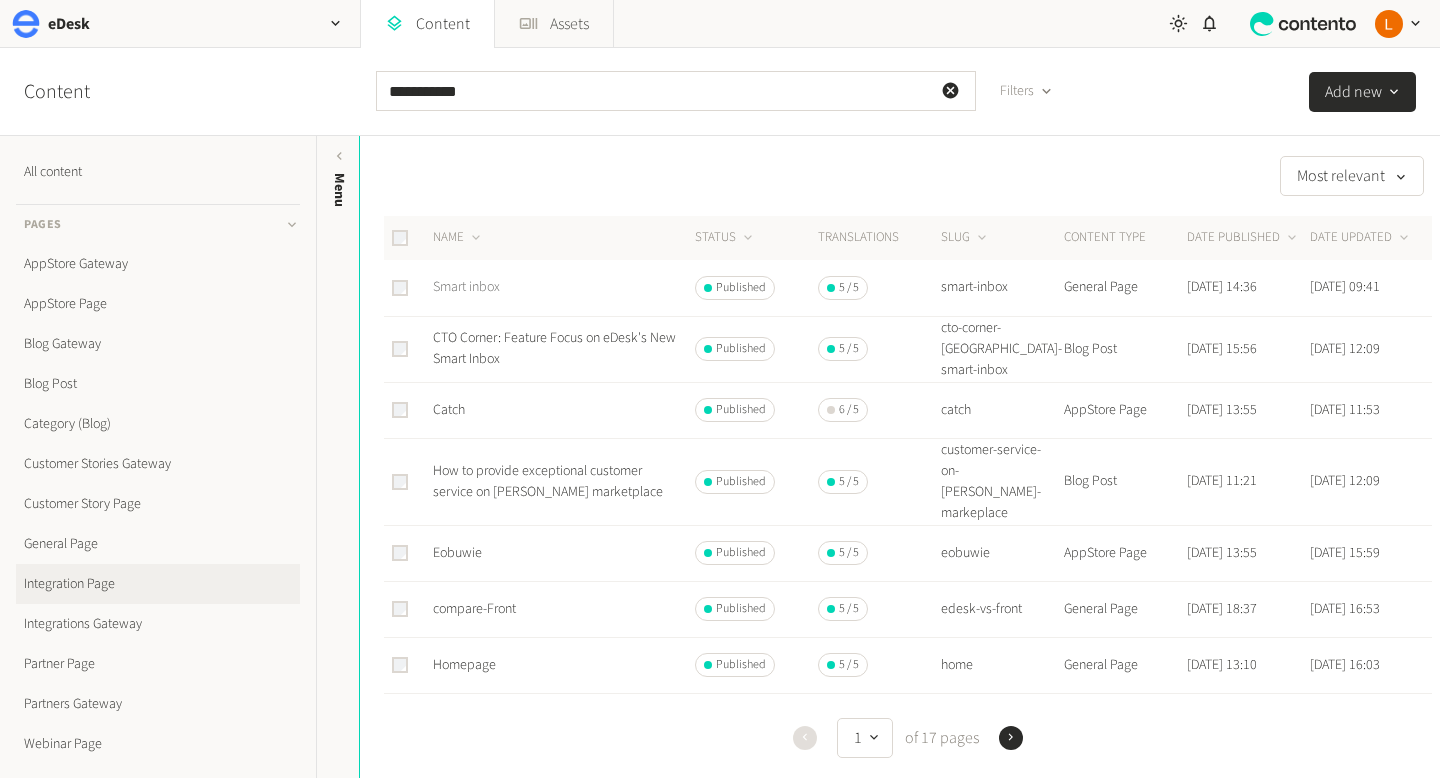 click on "Smart inbox" 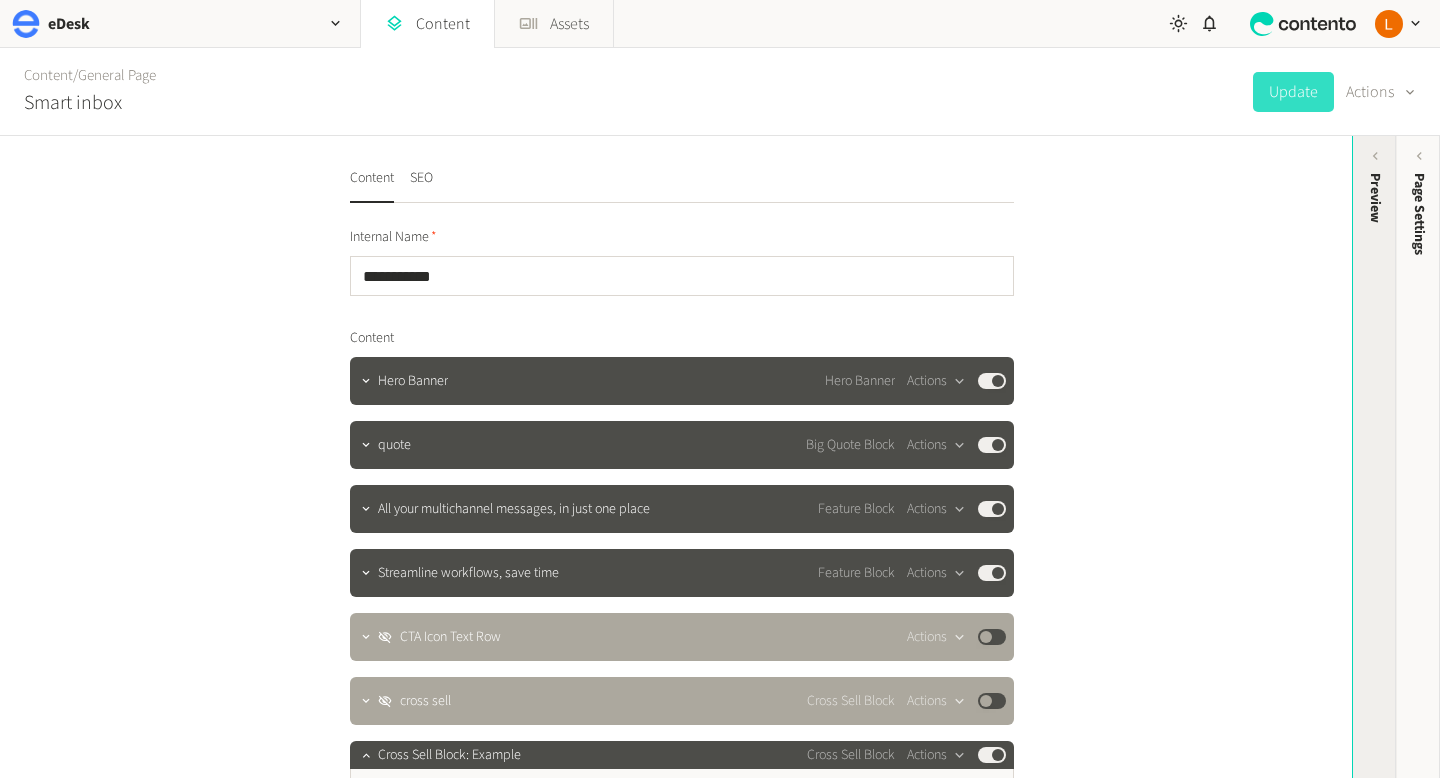 click on "Preview" 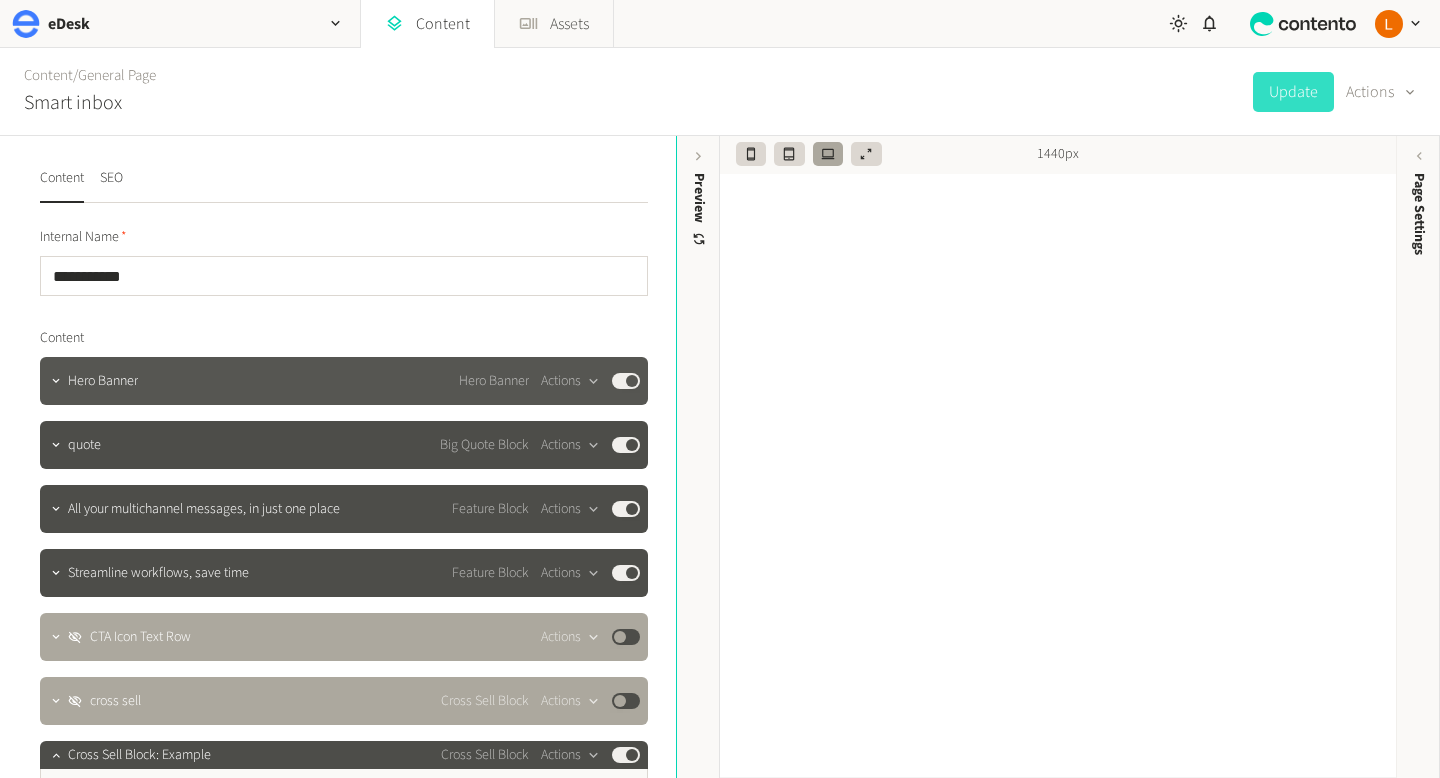 click on "Hero Banner Hero Banner  Actions  Published" 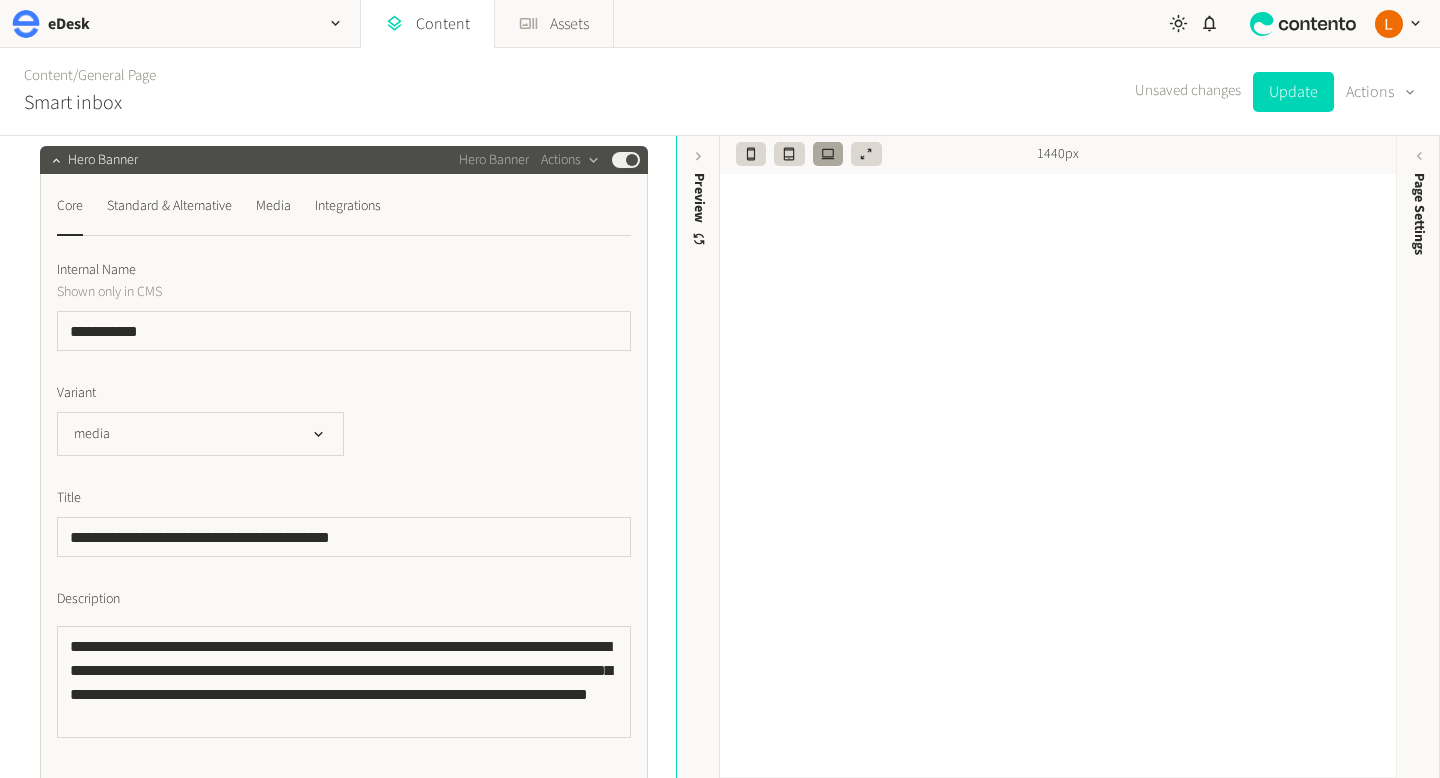 scroll, scrollTop: 295, scrollLeft: 0, axis: vertical 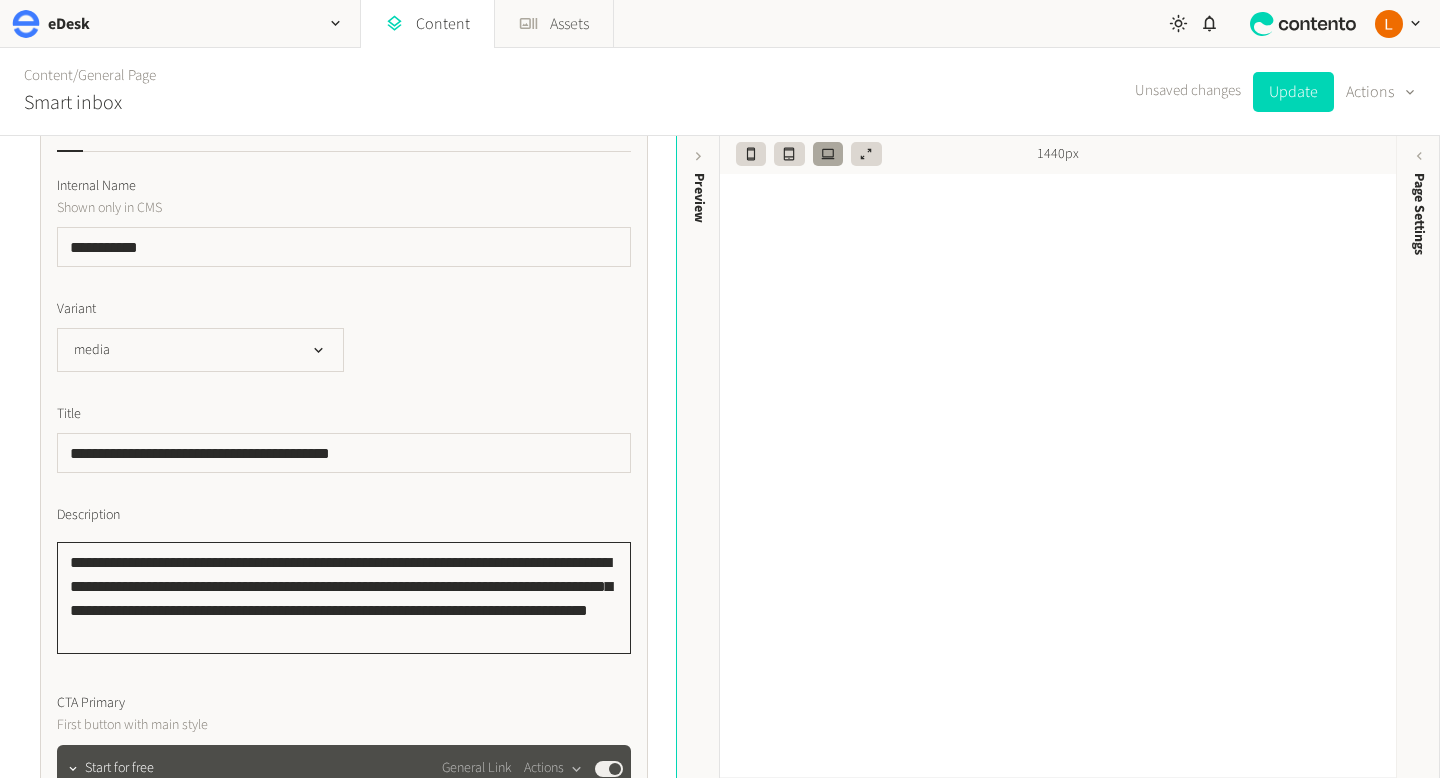 drag, startPoint x: 236, startPoint y: 638, endPoint x: 54, endPoint y: 561, distance: 197.61832 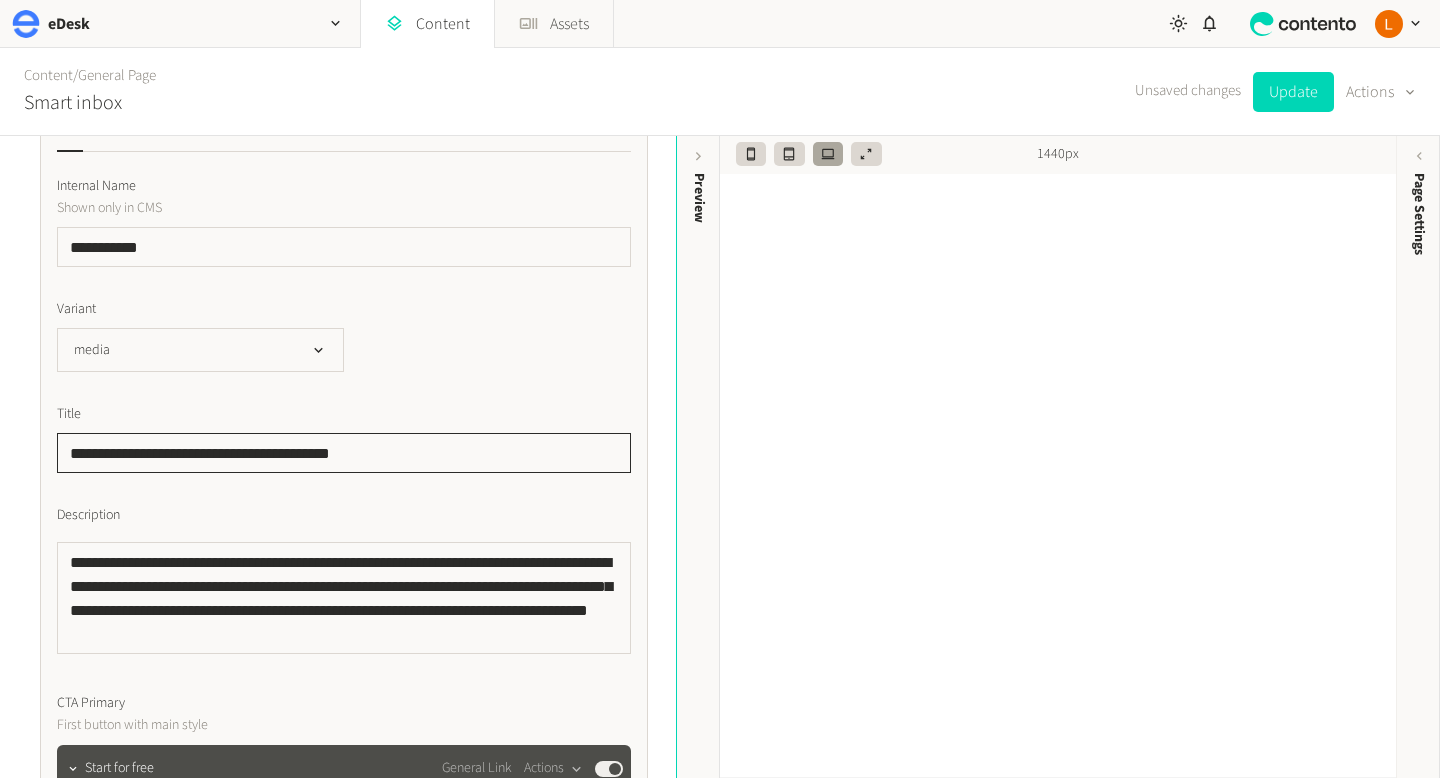 drag, startPoint x: 397, startPoint y: 445, endPoint x: 33, endPoint y: 443, distance: 364.0055 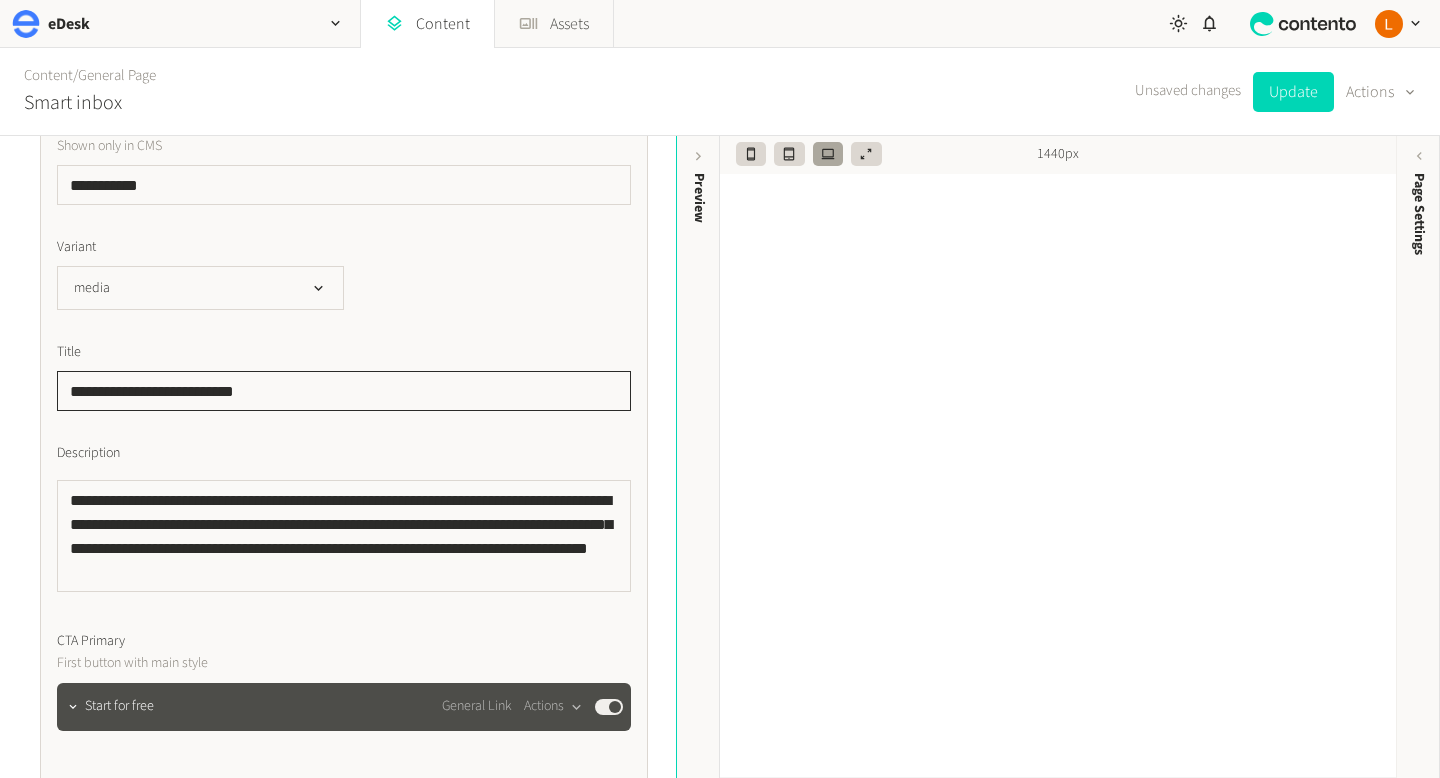 scroll, scrollTop: 365, scrollLeft: 0, axis: vertical 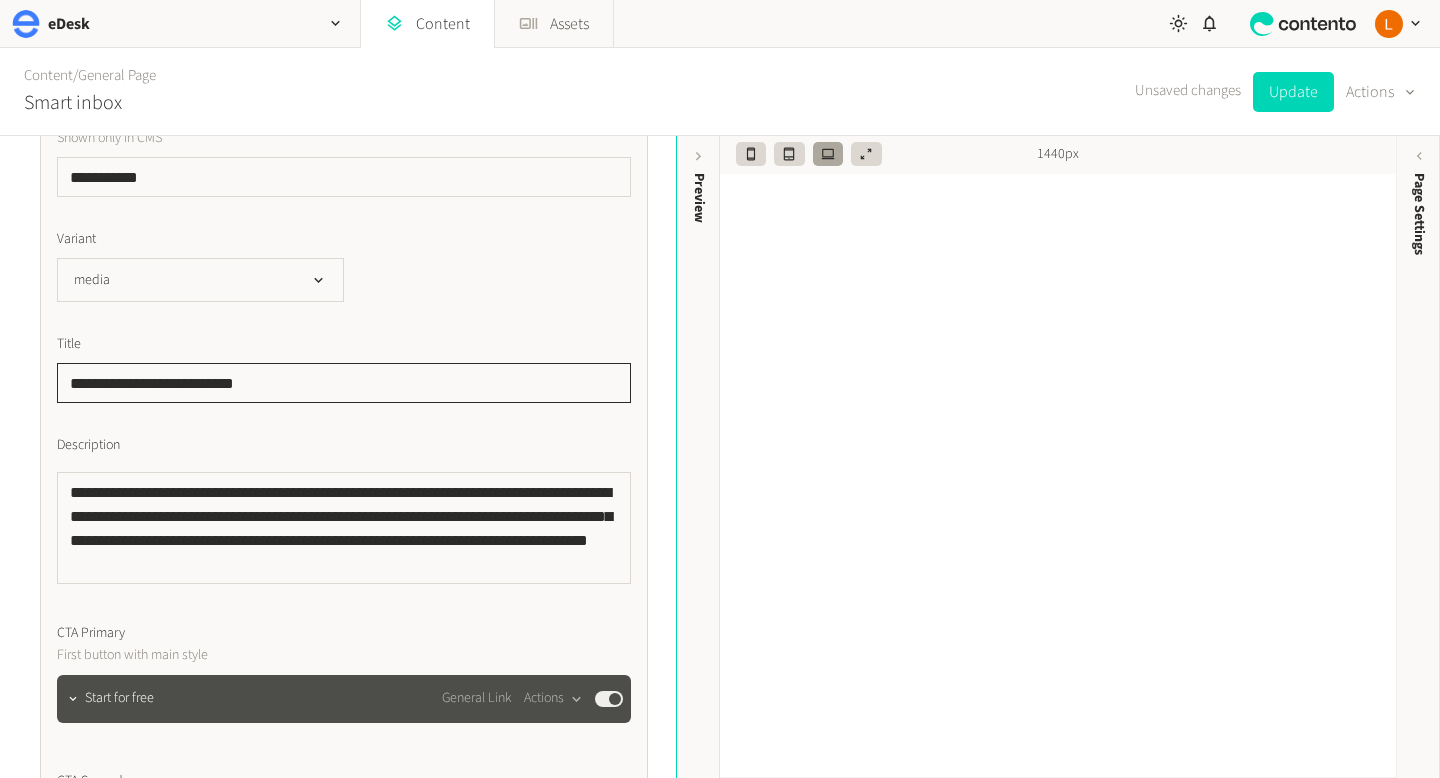 type on "**********" 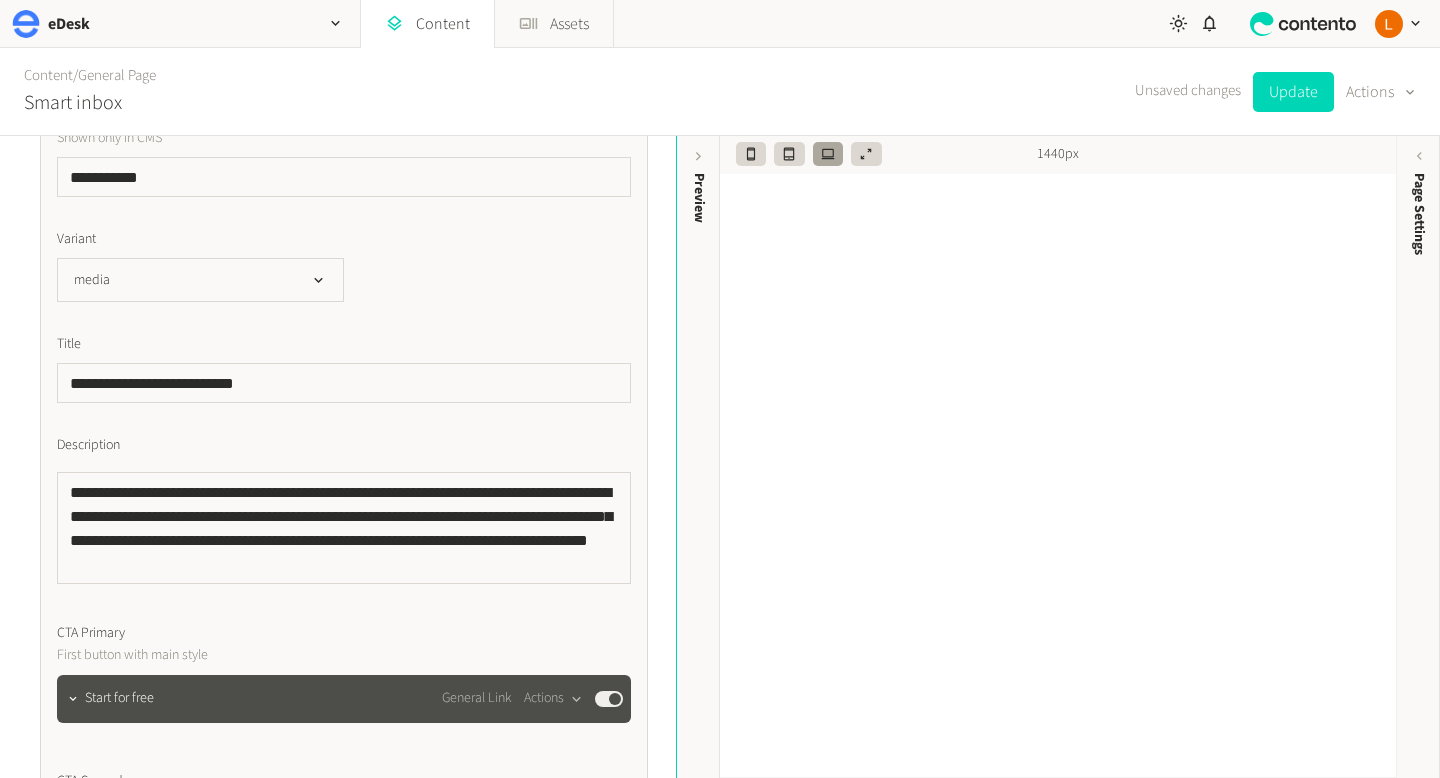 click on "Description" 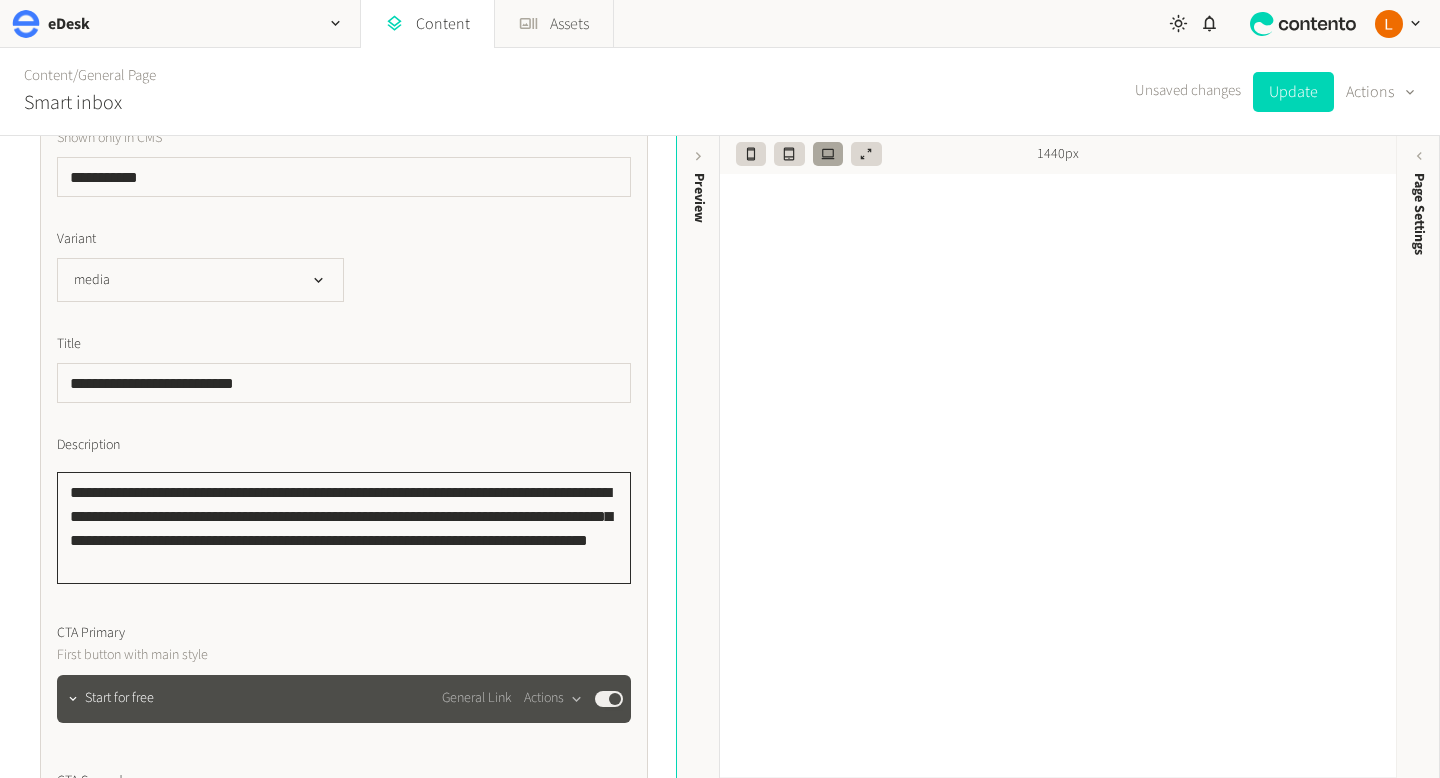 click on "**********" 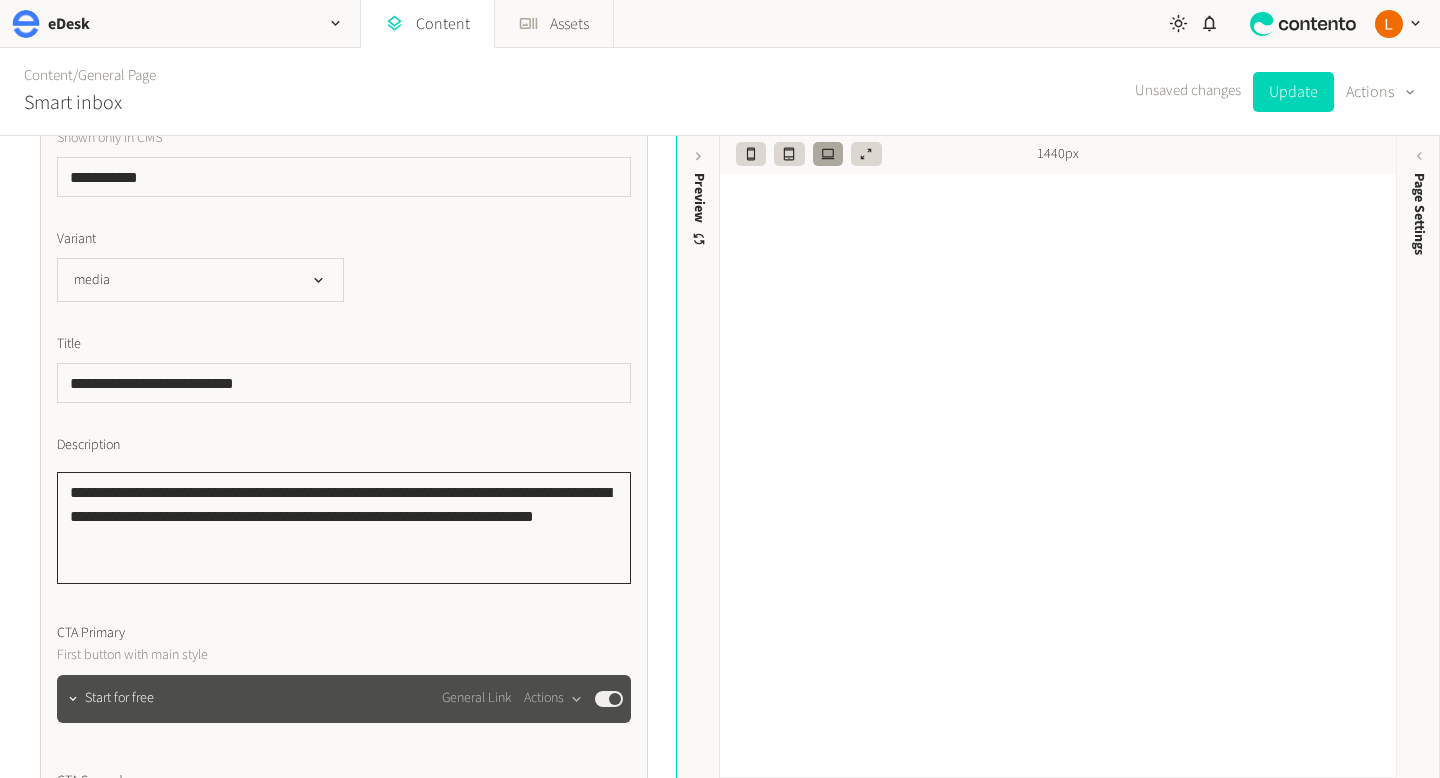 scroll, scrollTop: 0, scrollLeft: 0, axis: both 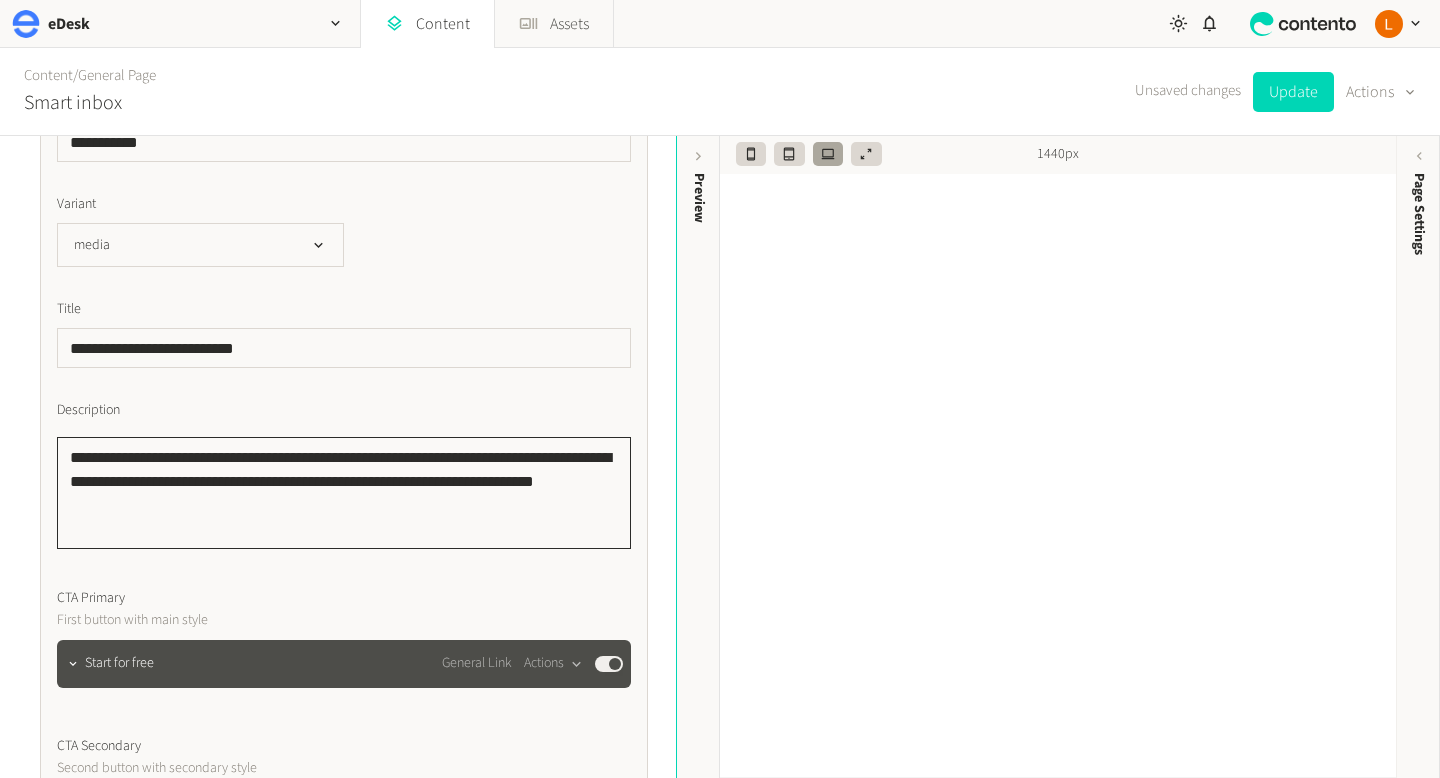 drag, startPoint x: 157, startPoint y: 515, endPoint x: 53, endPoint y: 452, distance: 121.59358 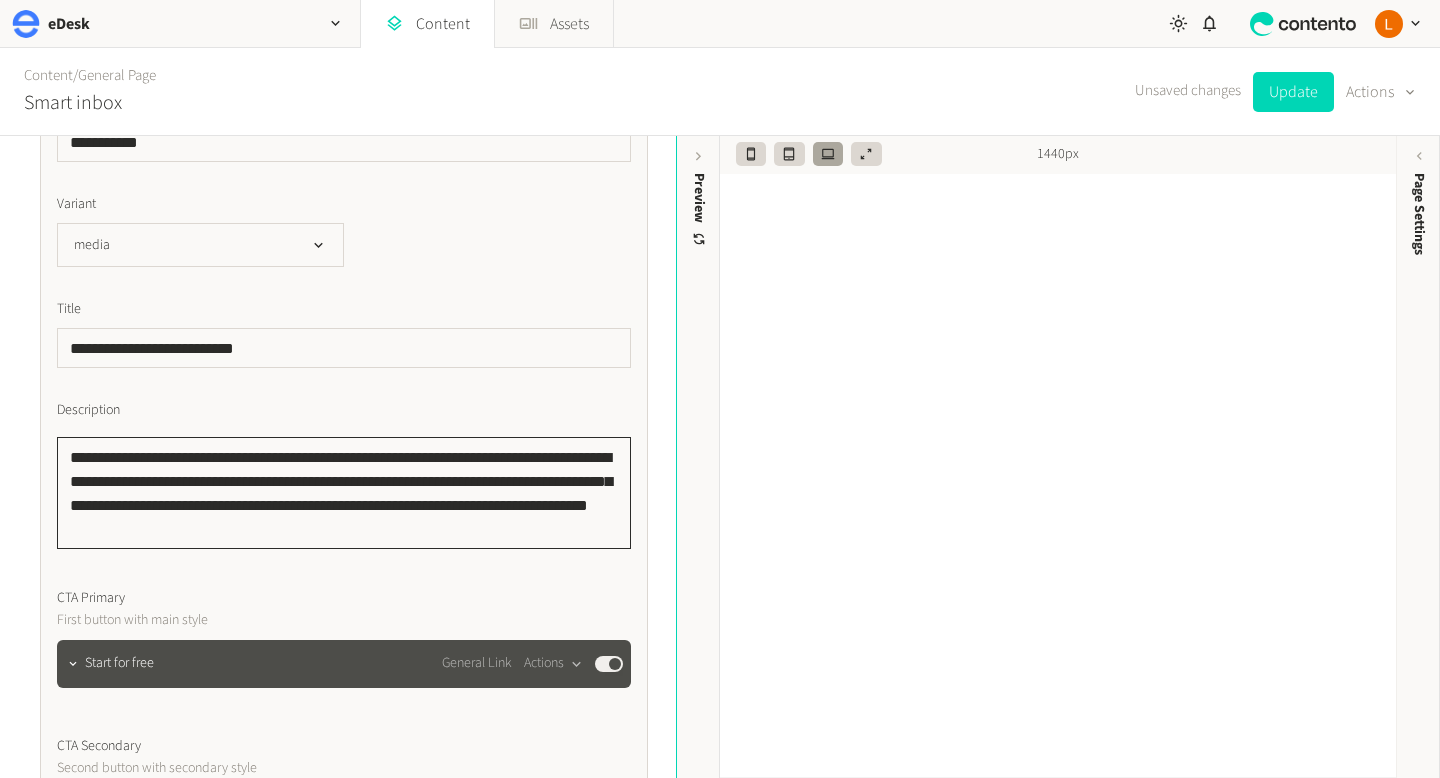 scroll, scrollTop: 2, scrollLeft: 0, axis: vertical 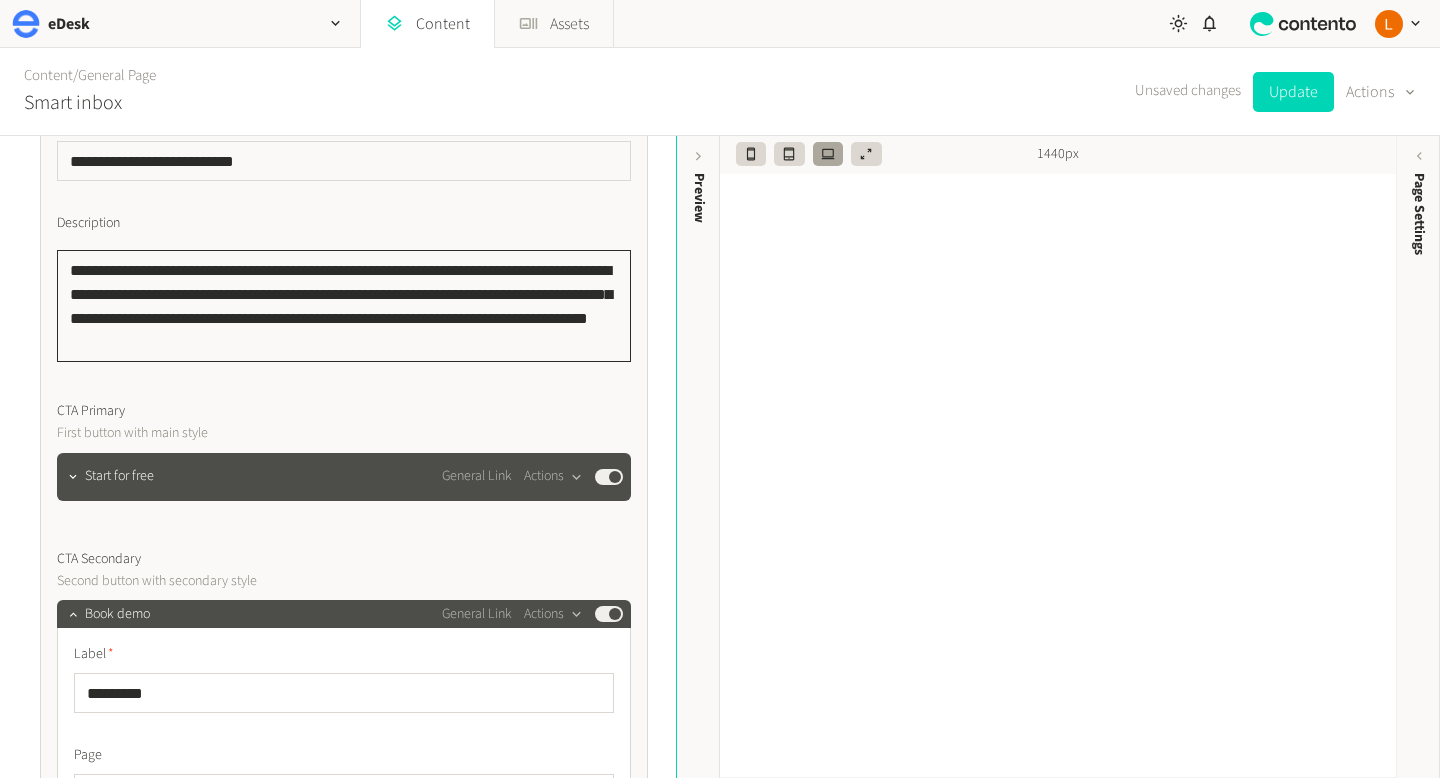 type on "**********" 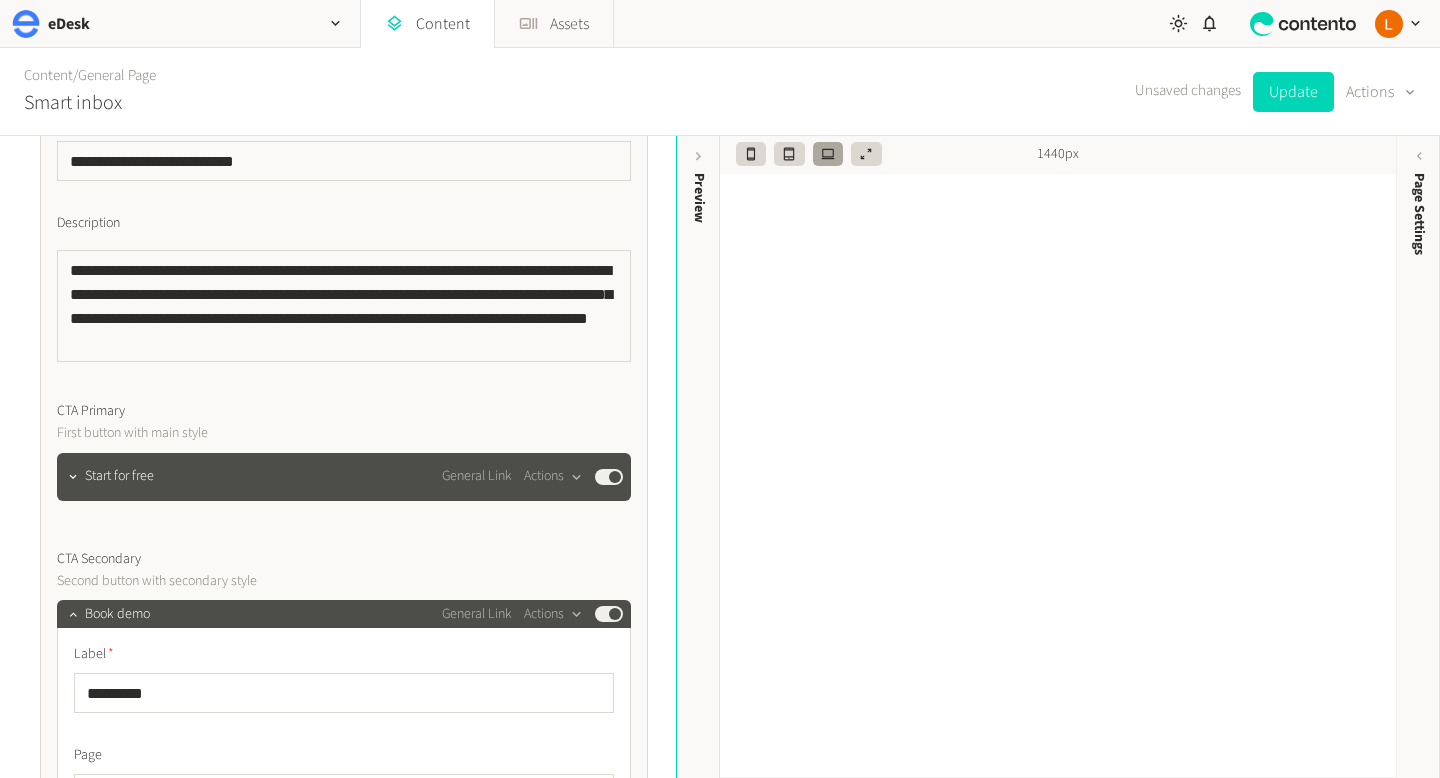 click on "**********" 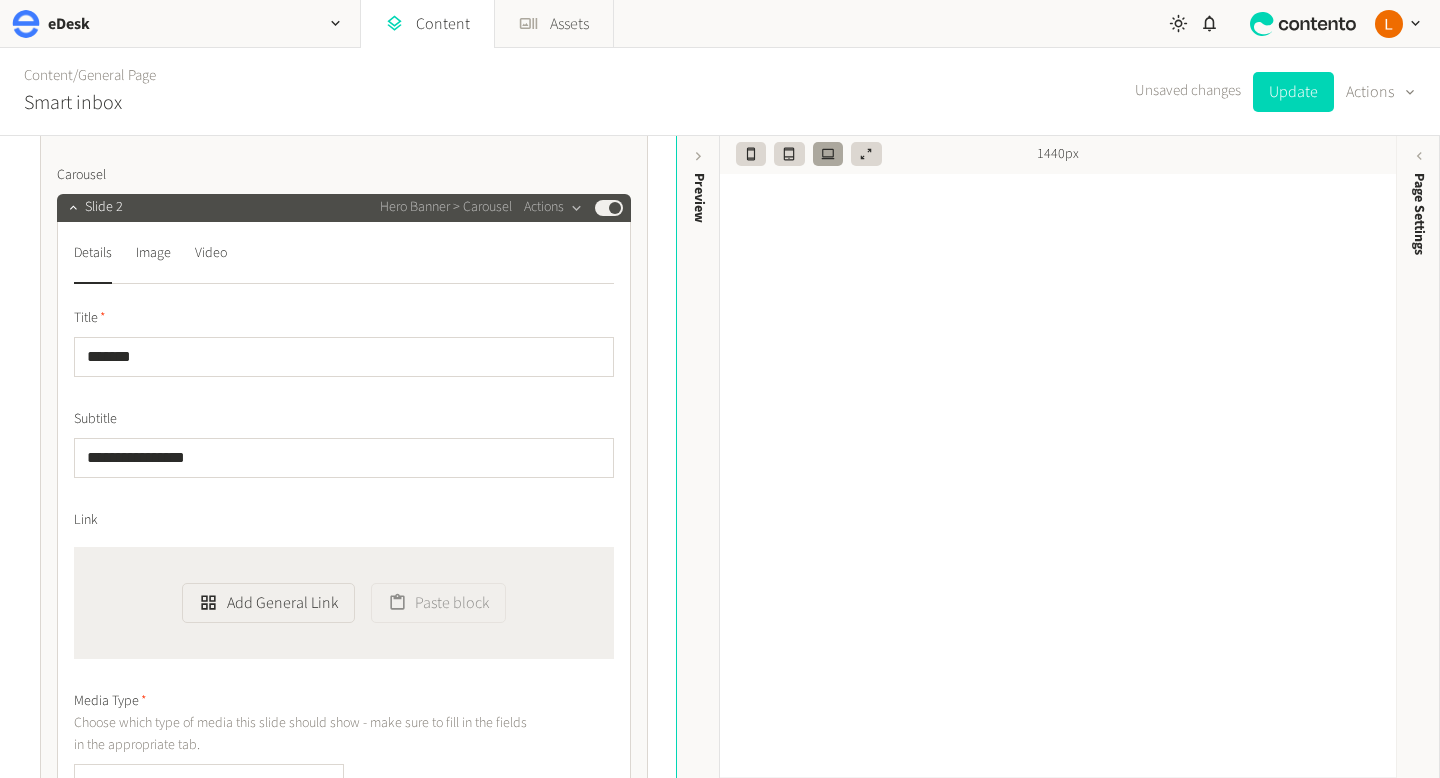 scroll, scrollTop: 1378, scrollLeft: 0, axis: vertical 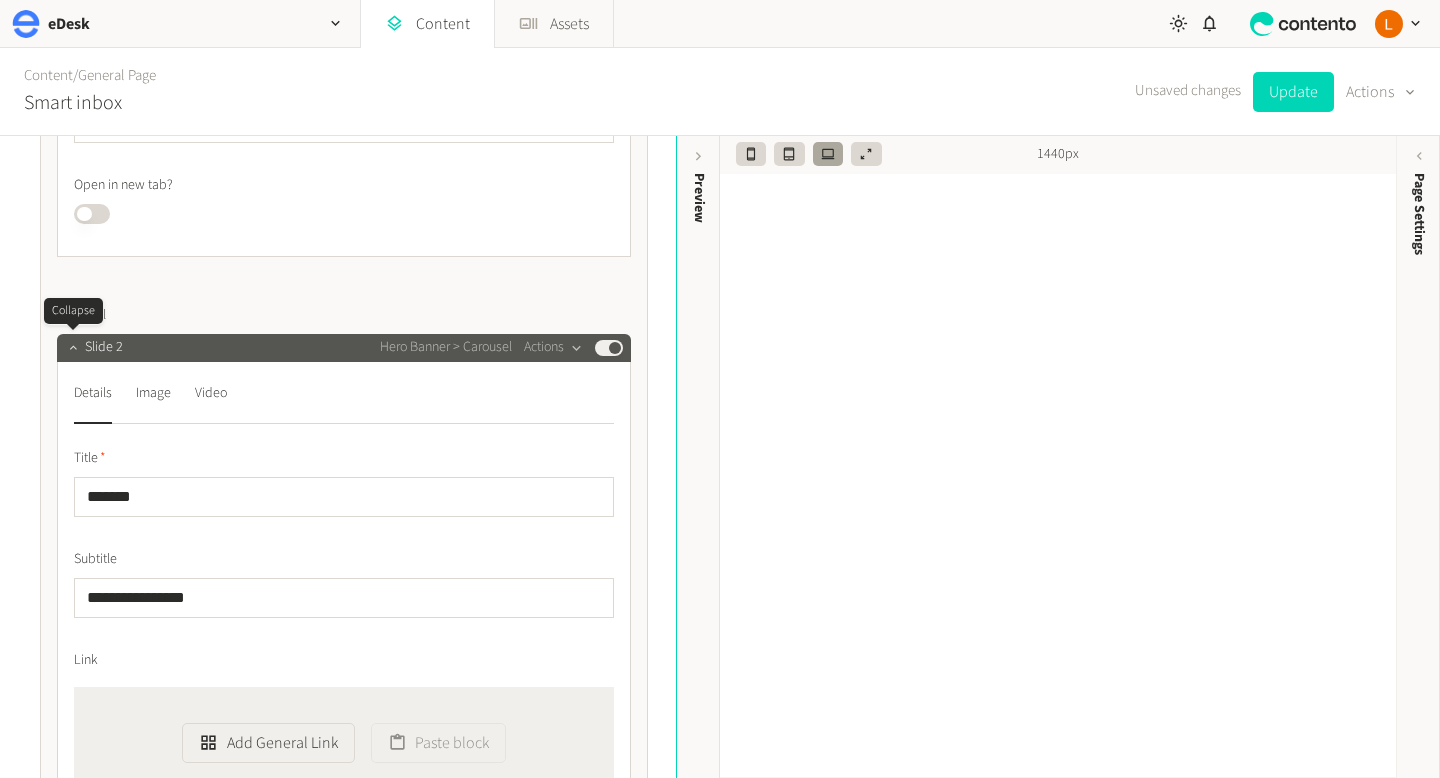 click 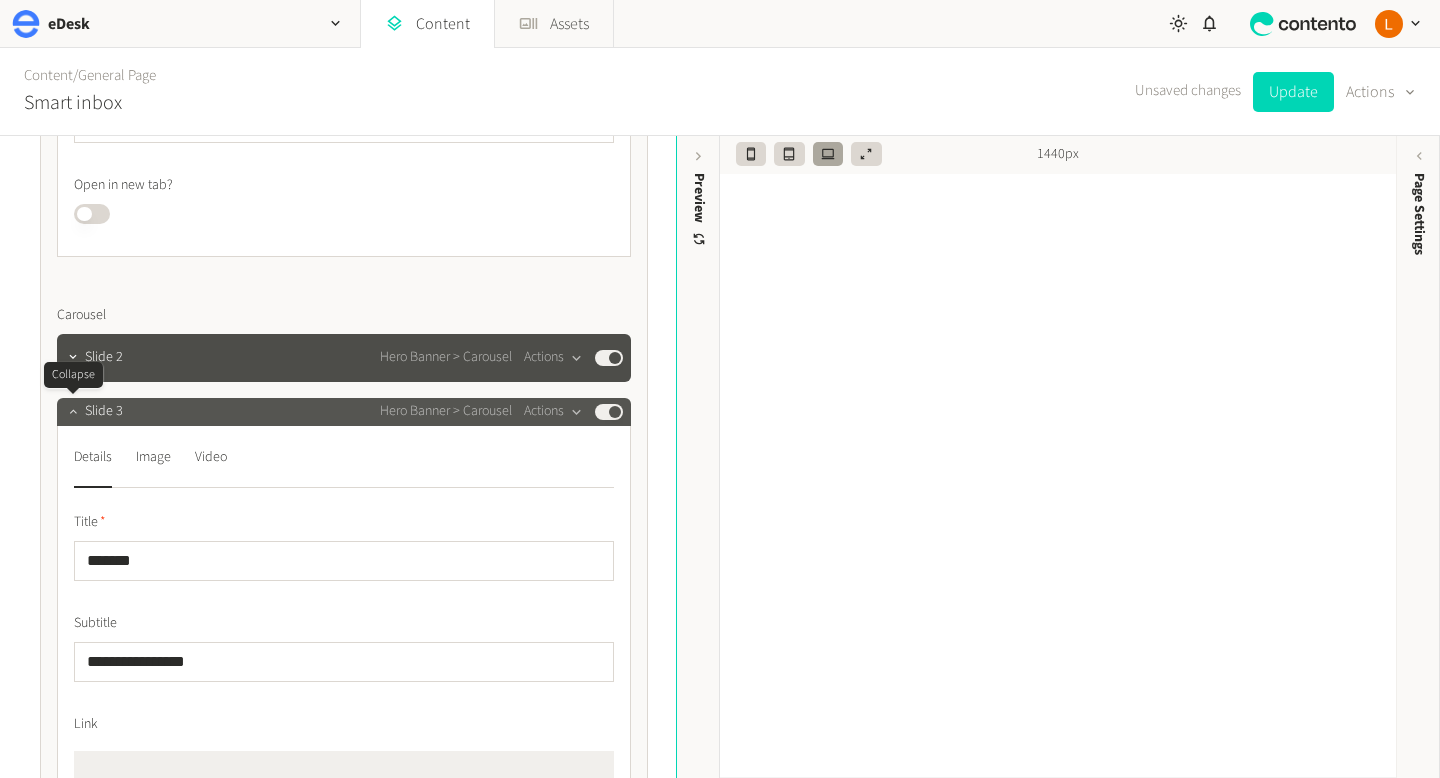 click 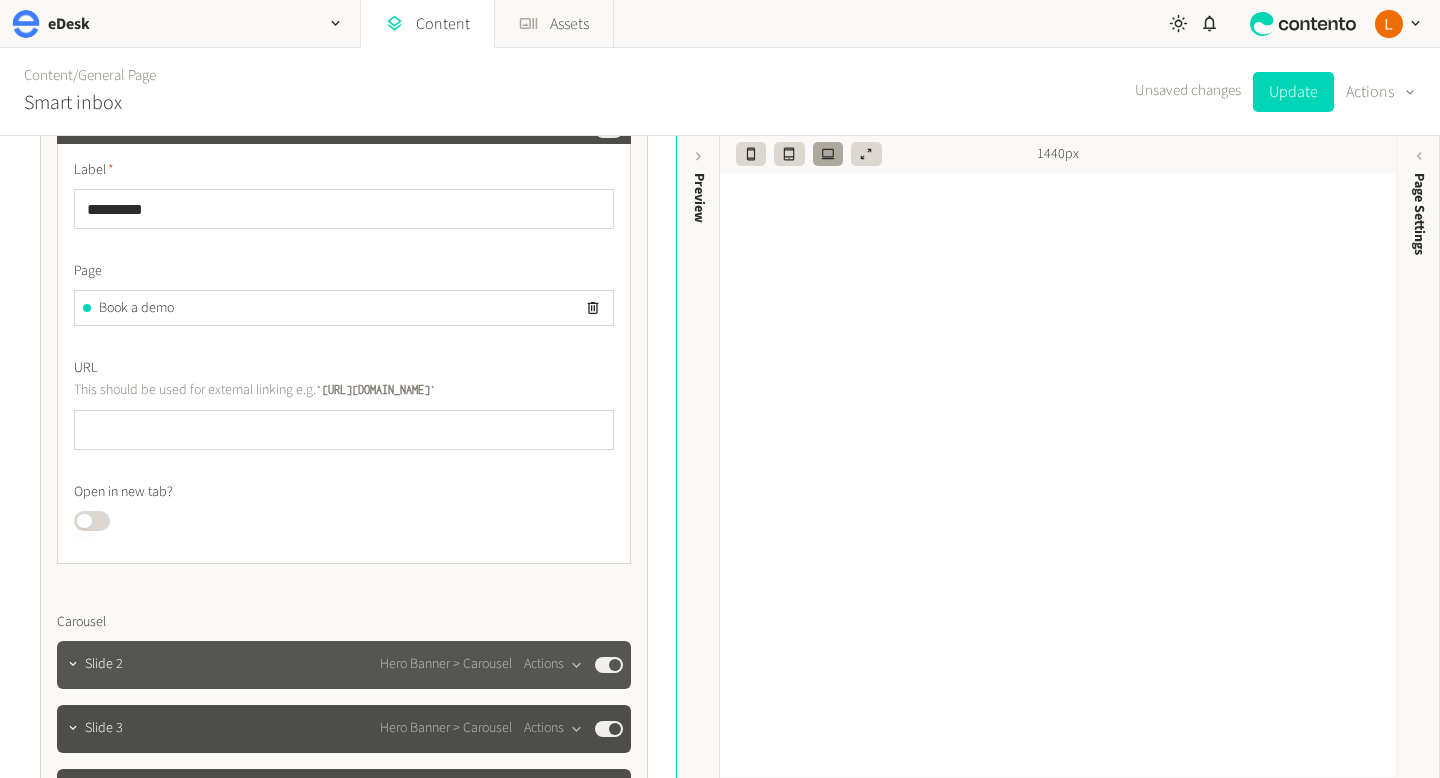 scroll, scrollTop: 1023, scrollLeft: 0, axis: vertical 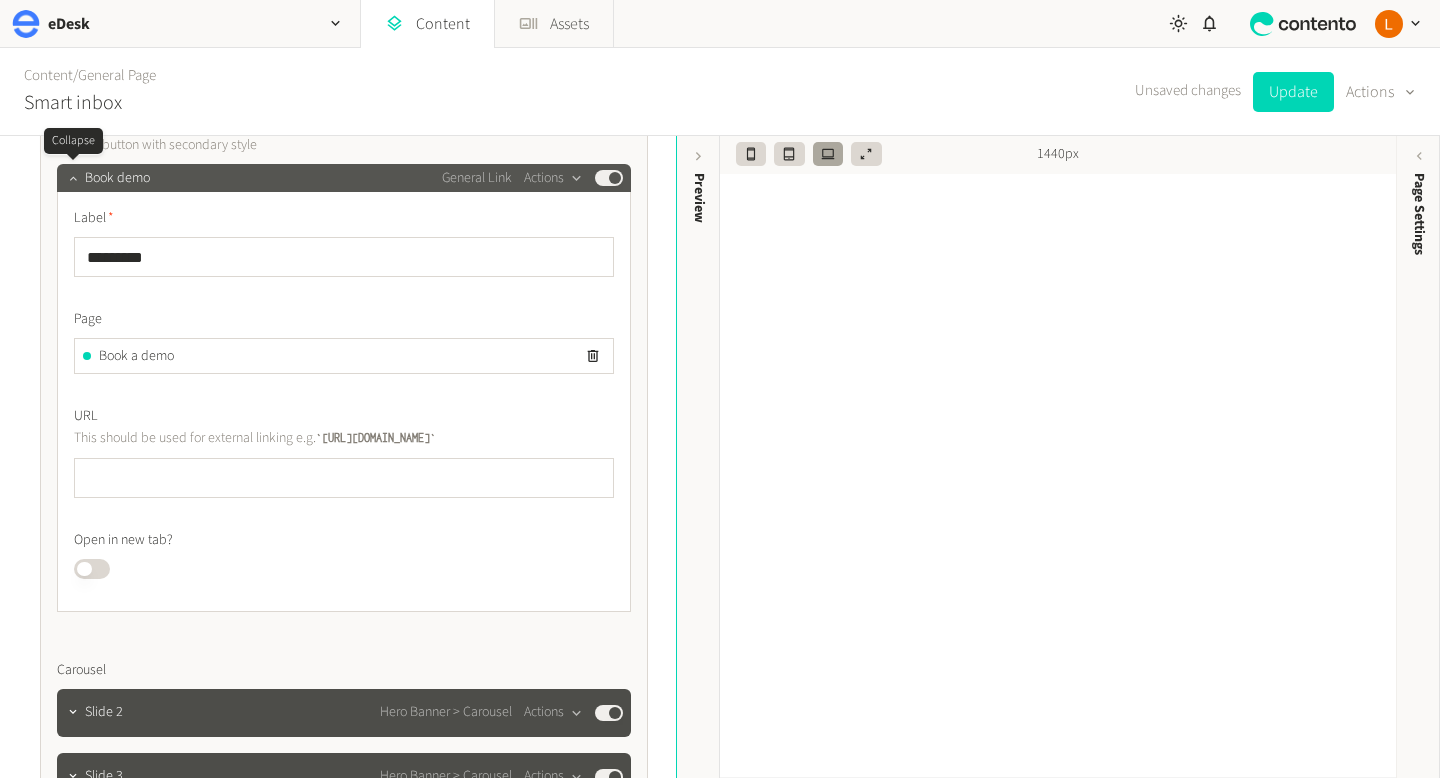 click 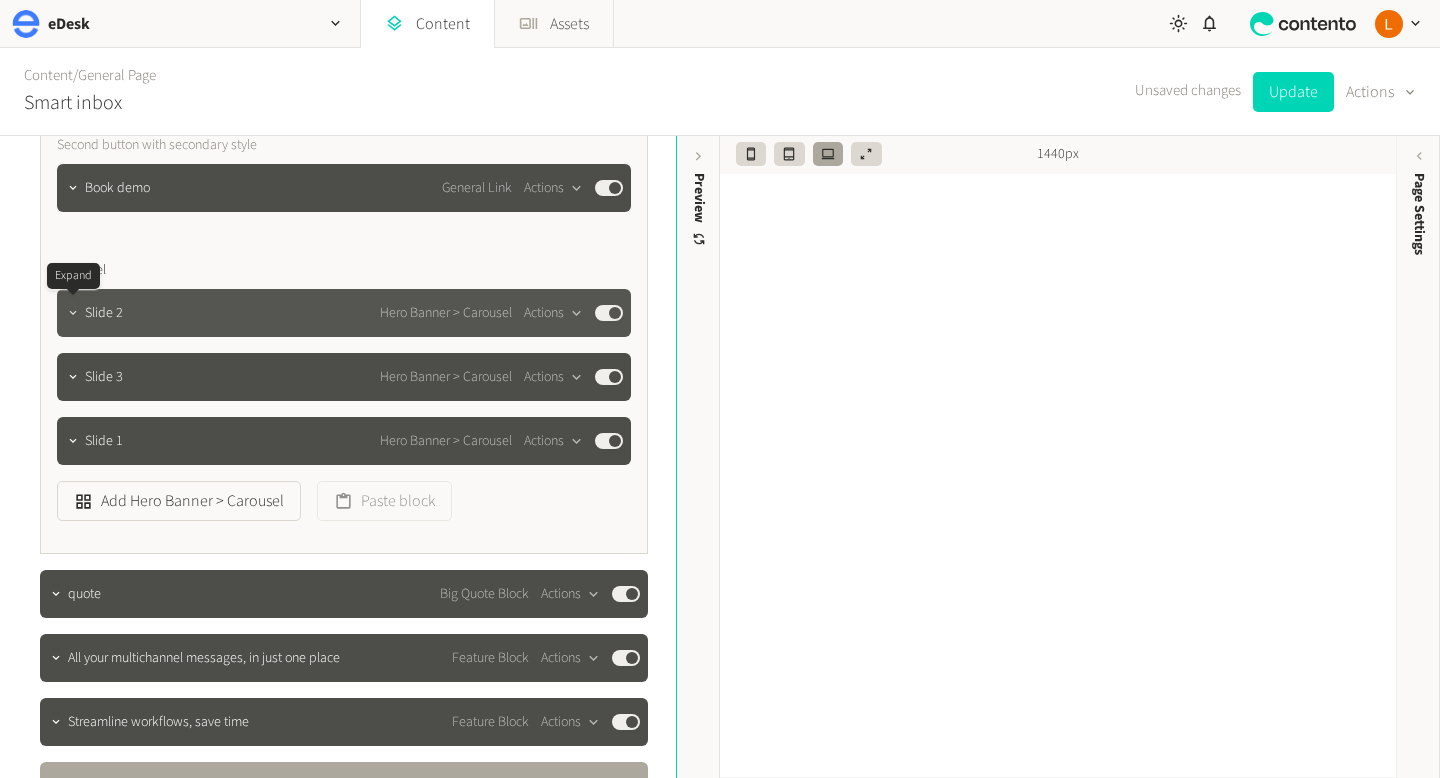 click 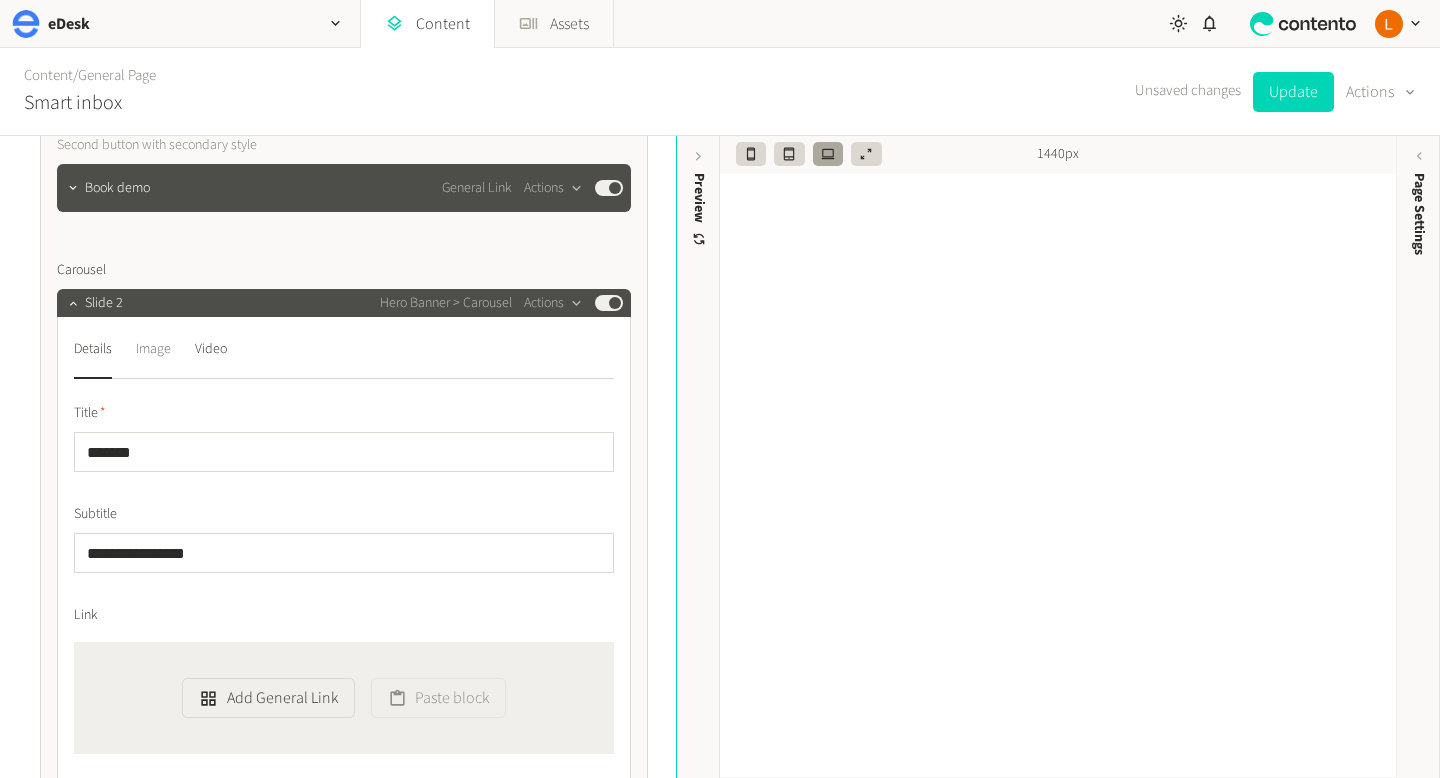 click on "Image" 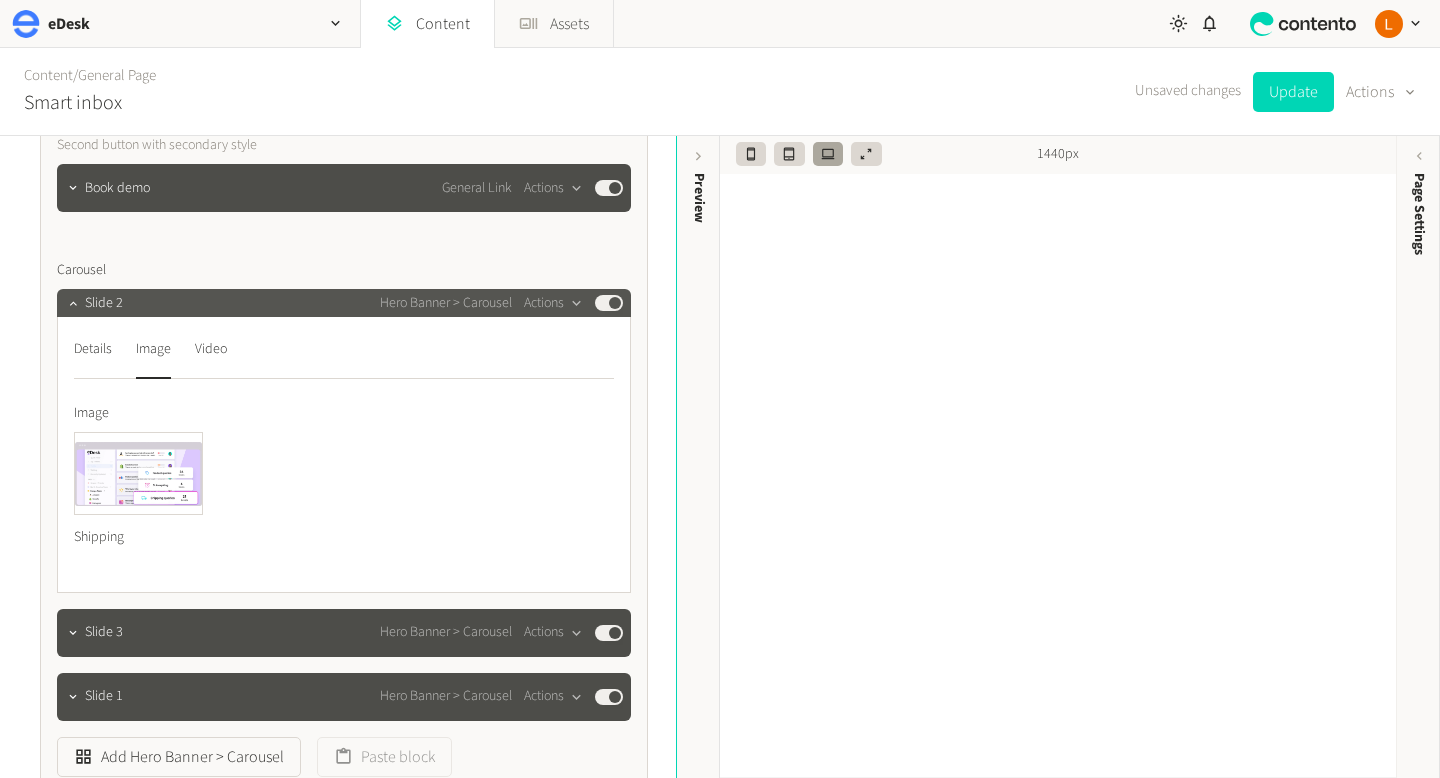 click on "Published" 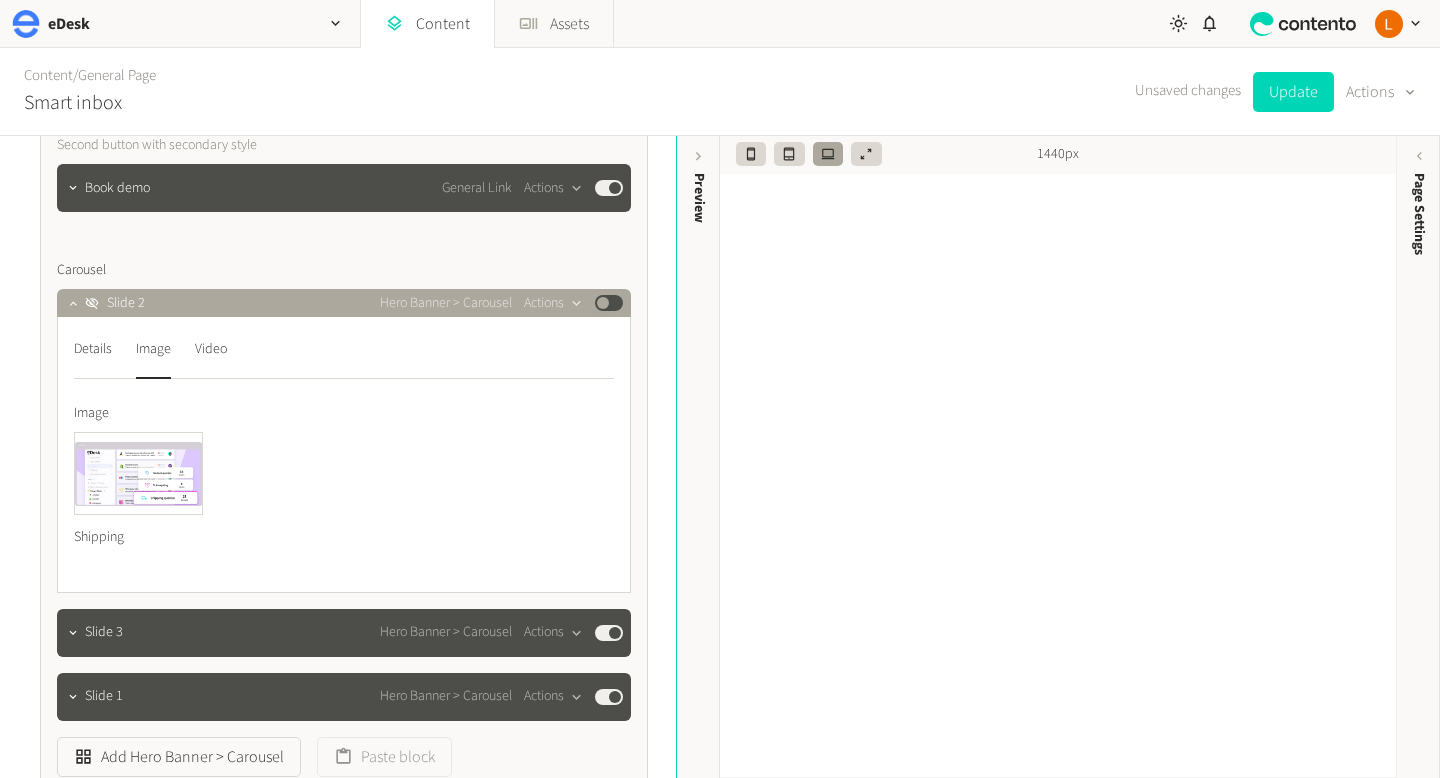 type 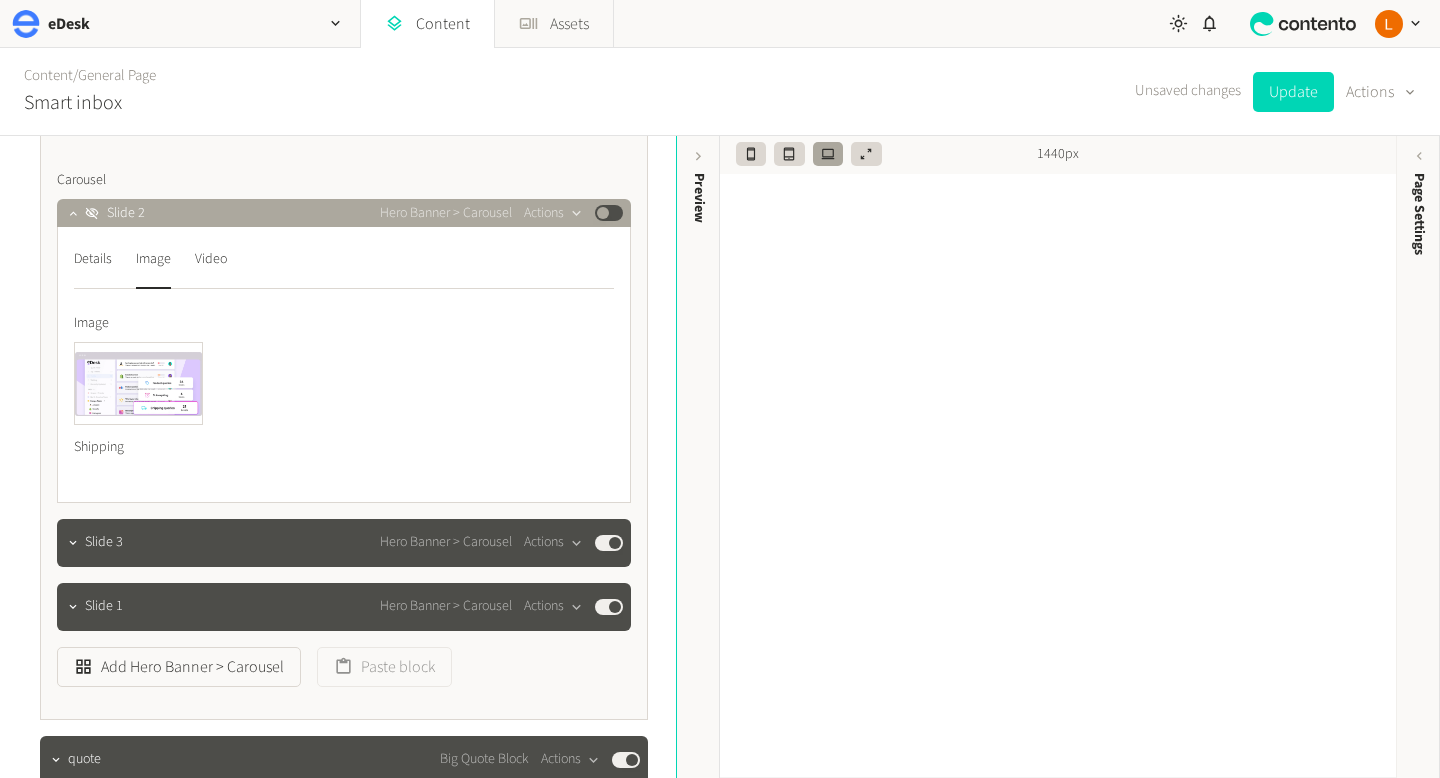scroll, scrollTop: 1135, scrollLeft: 0, axis: vertical 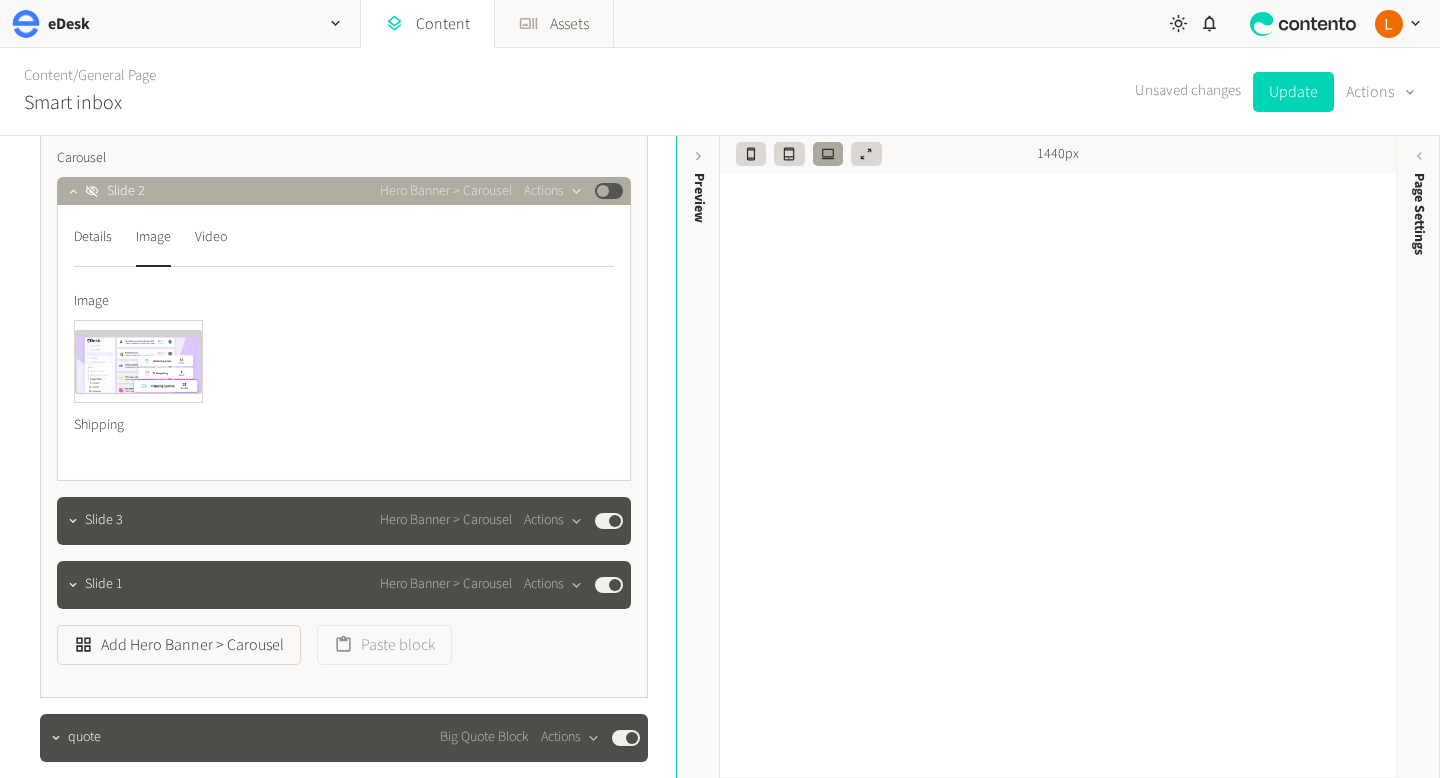 click on "Published" 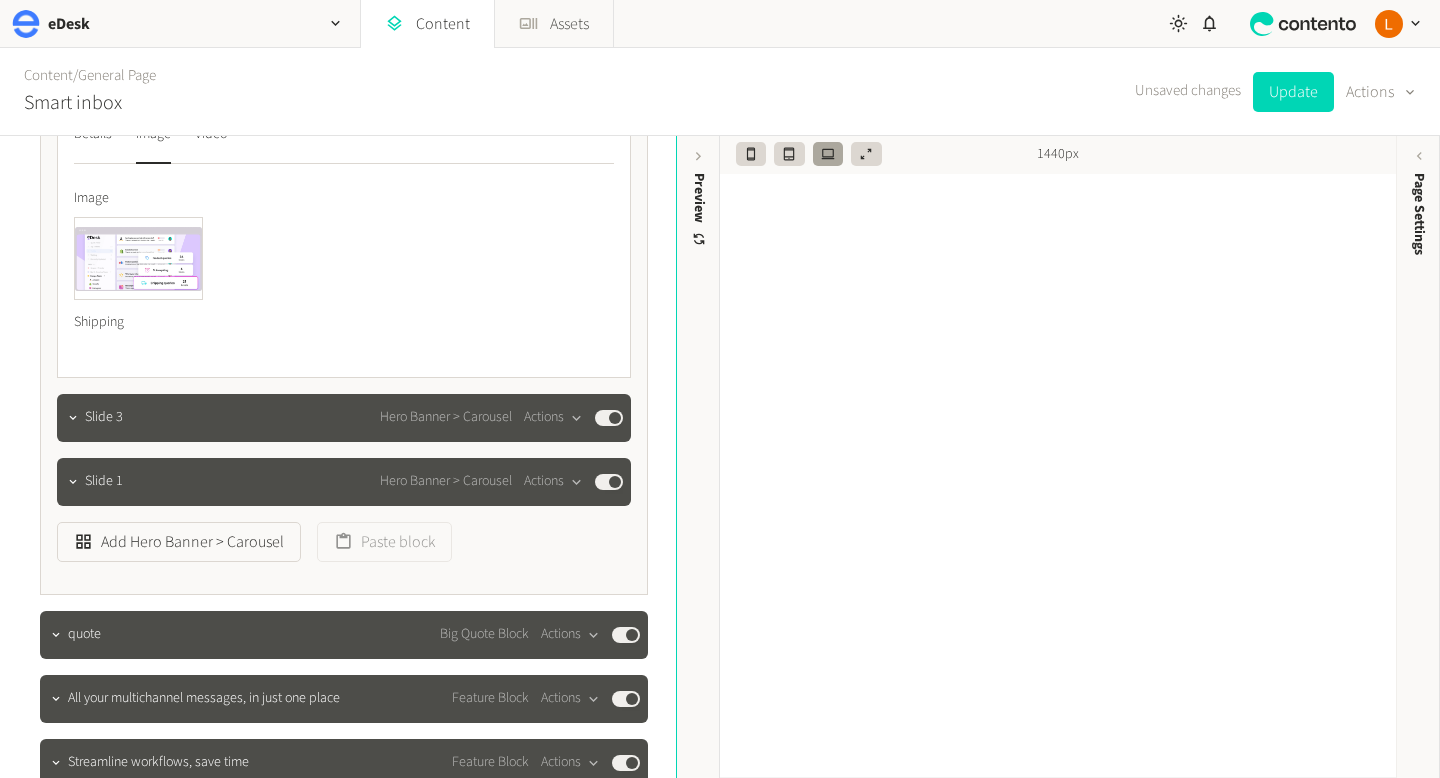 scroll, scrollTop: 1246, scrollLeft: 0, axis: vertical 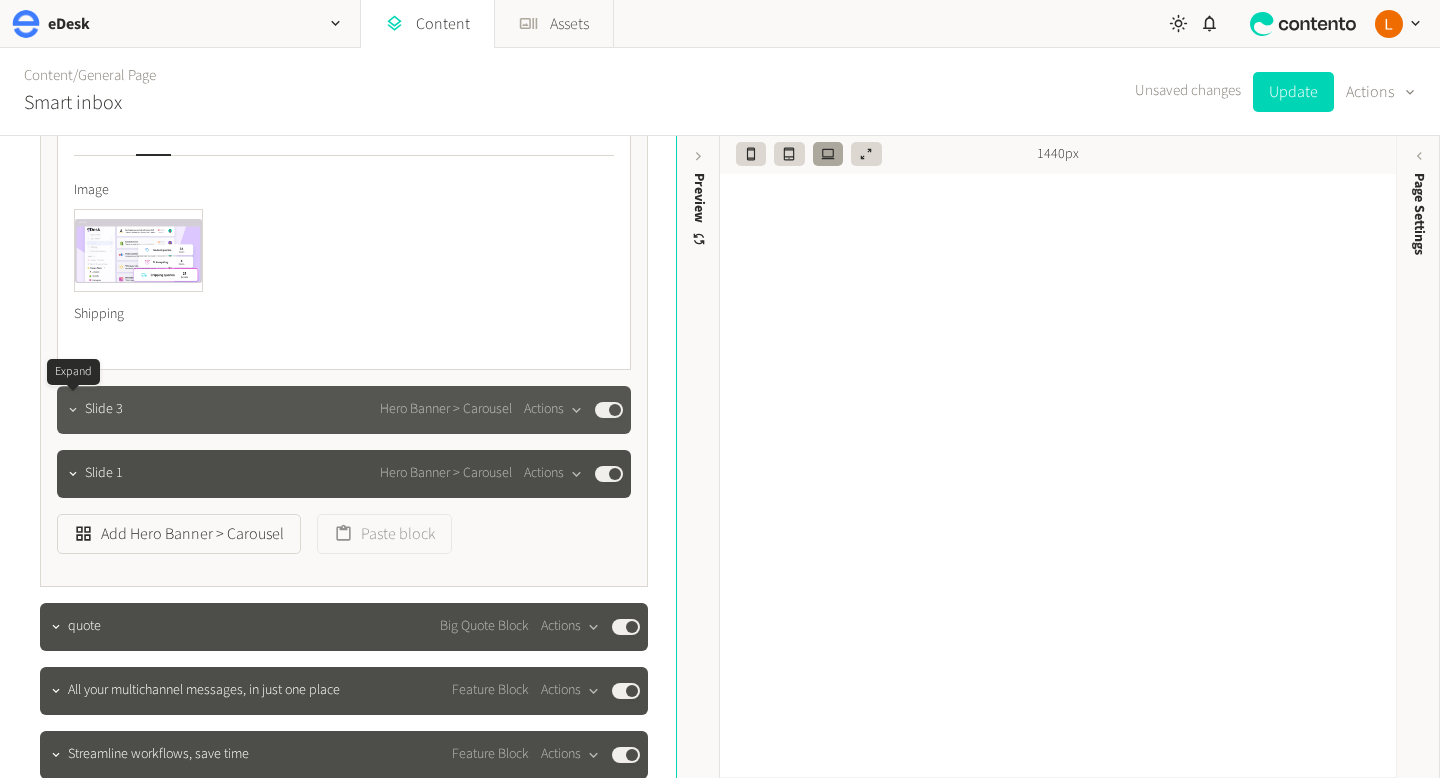 click 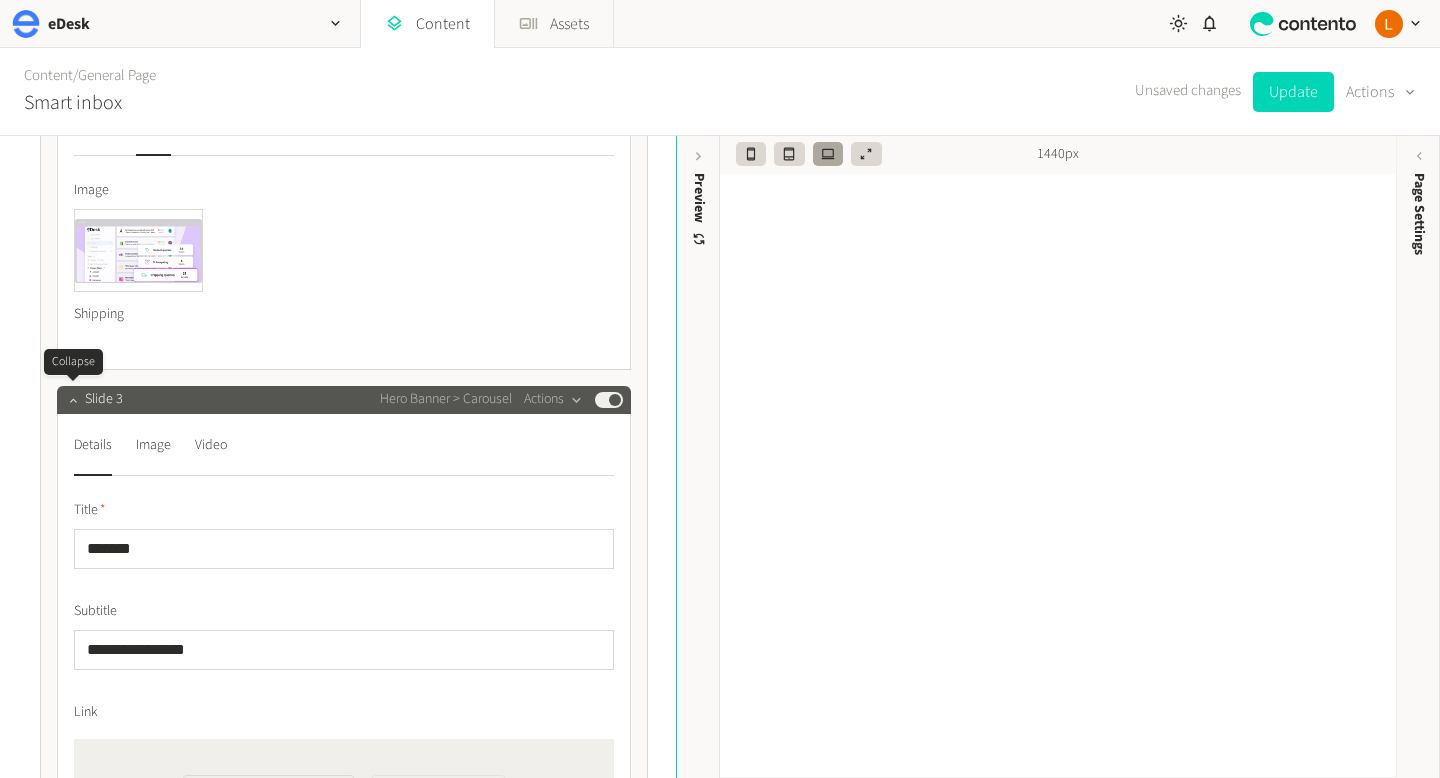 click 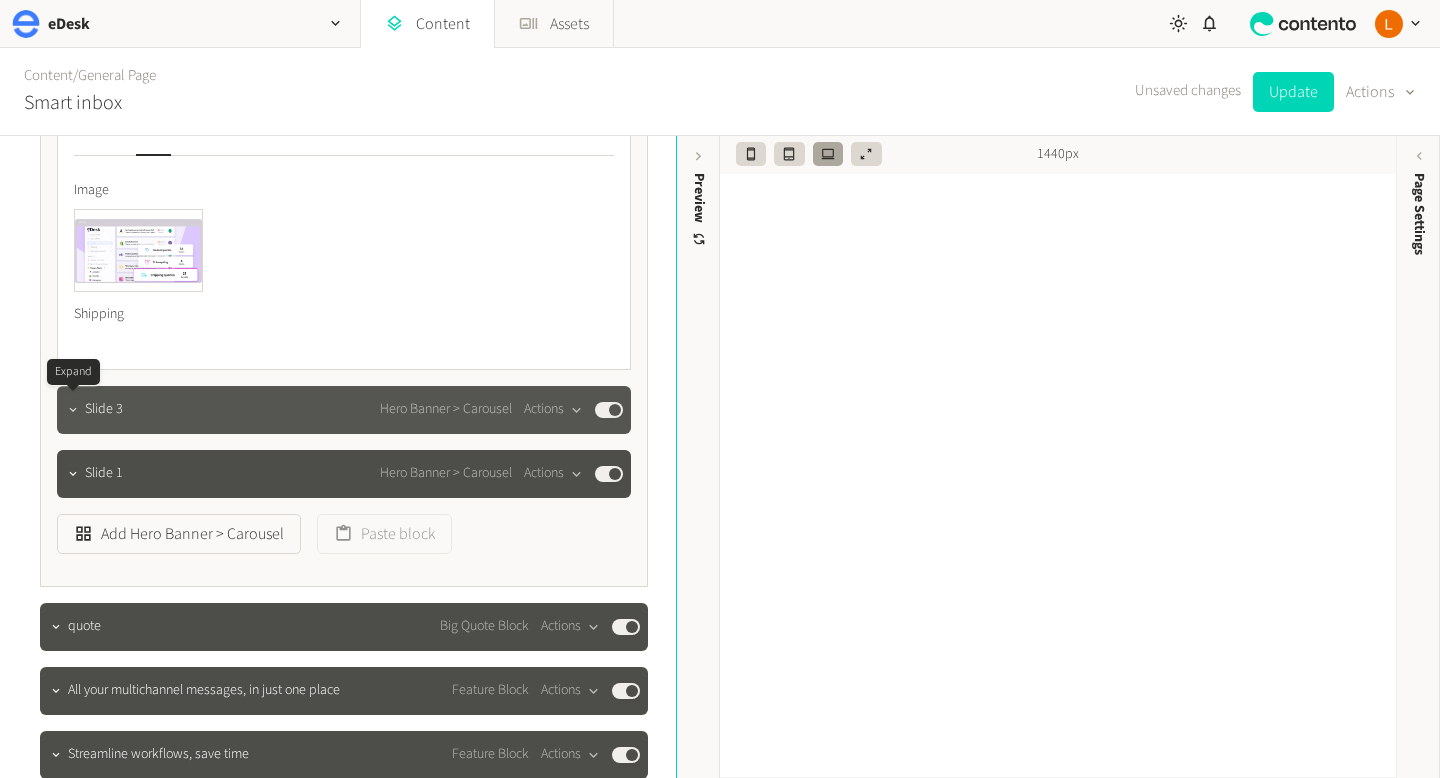 click 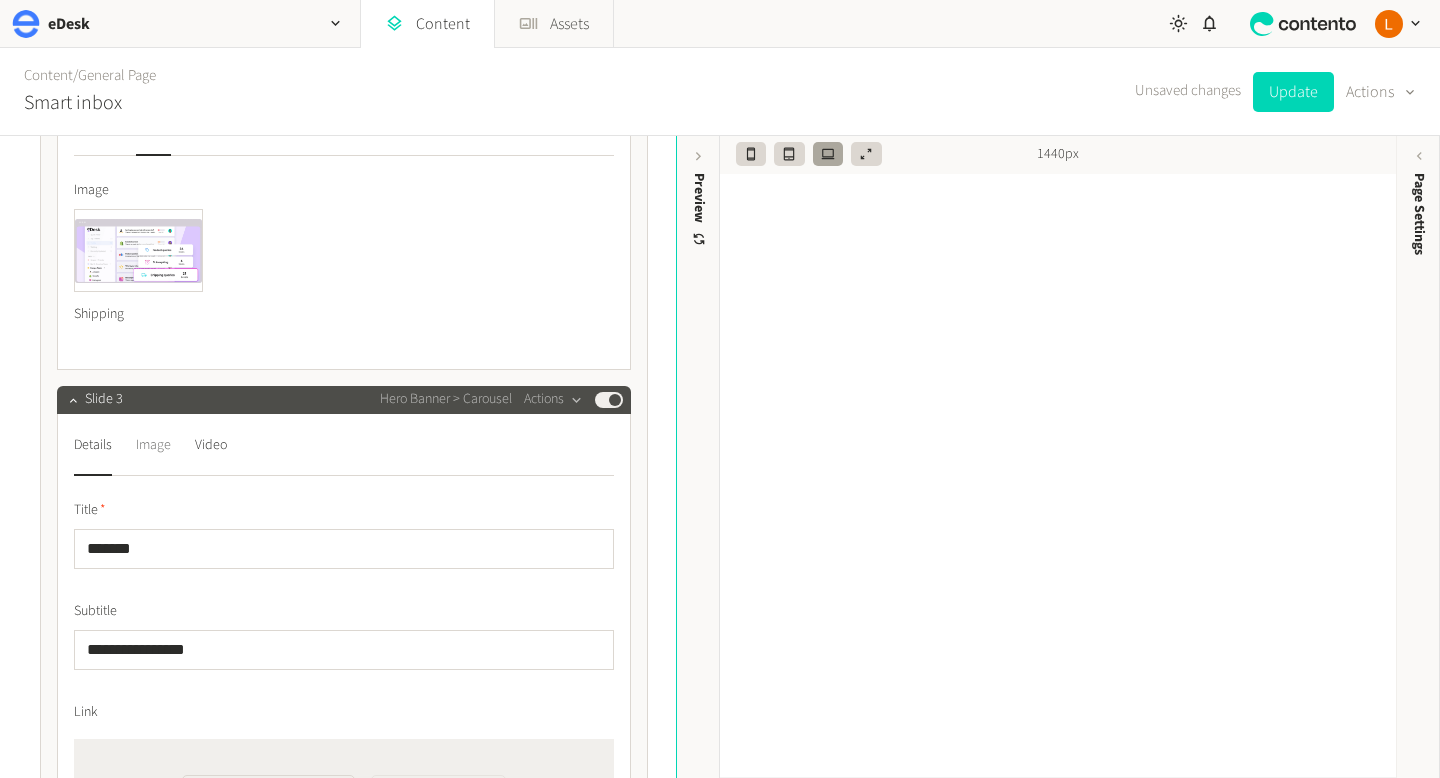 click on "Image" 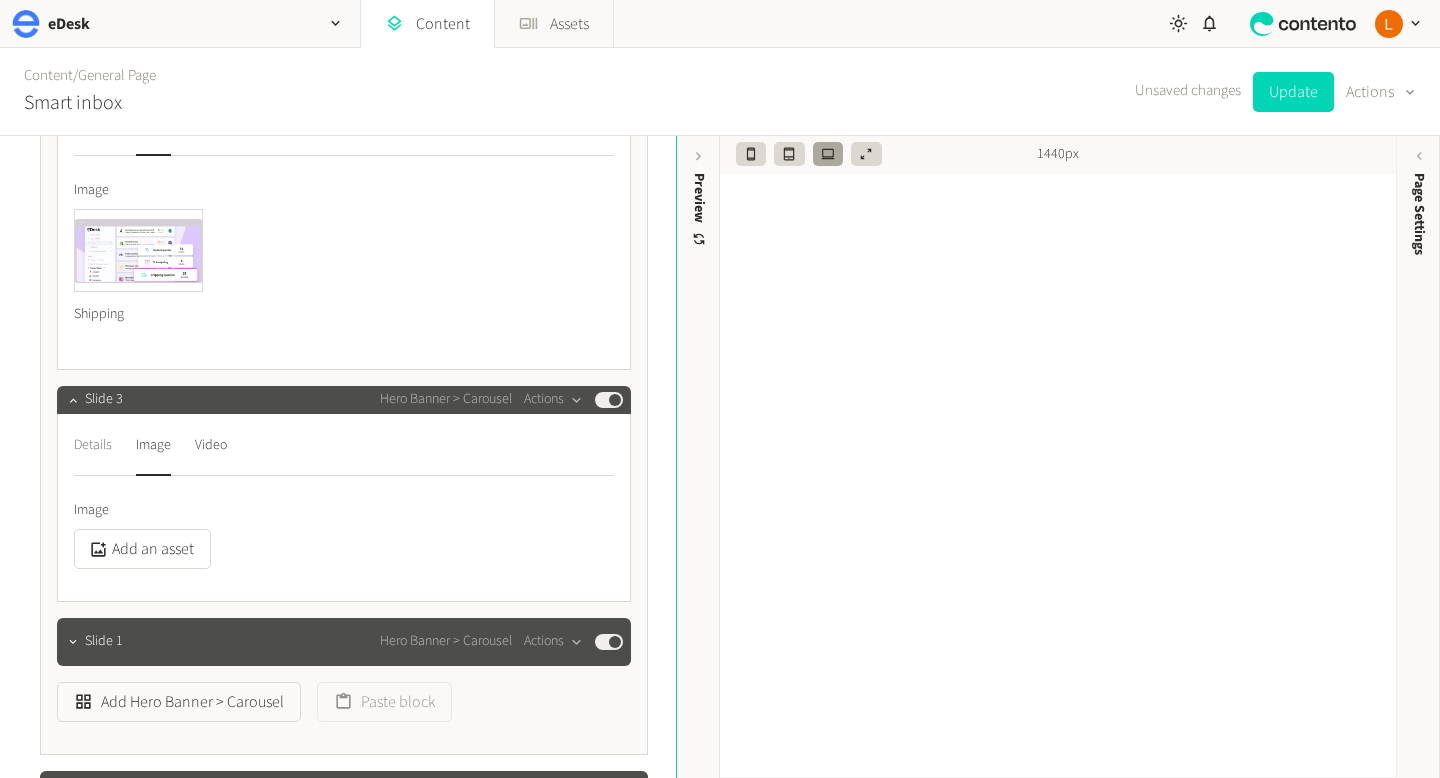 click on "Details" 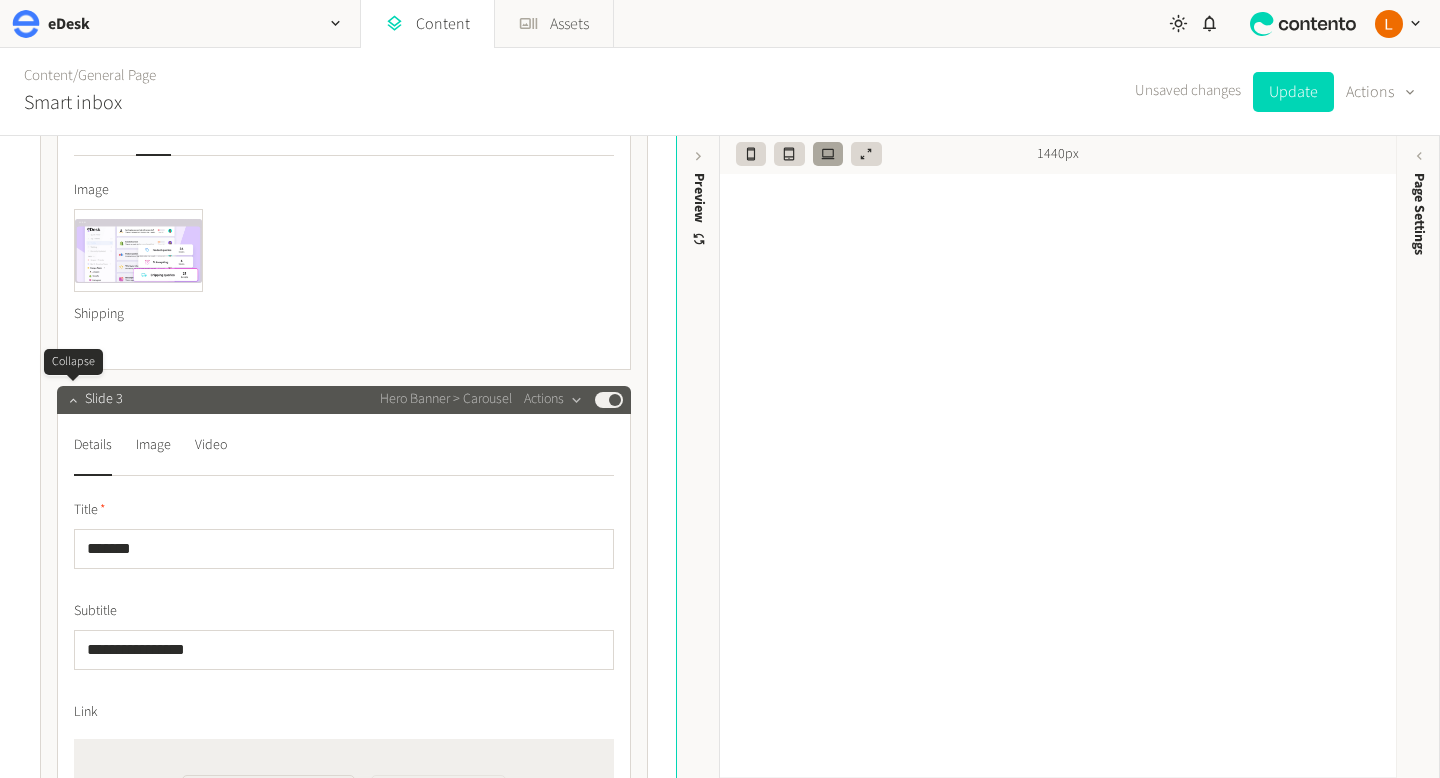 click 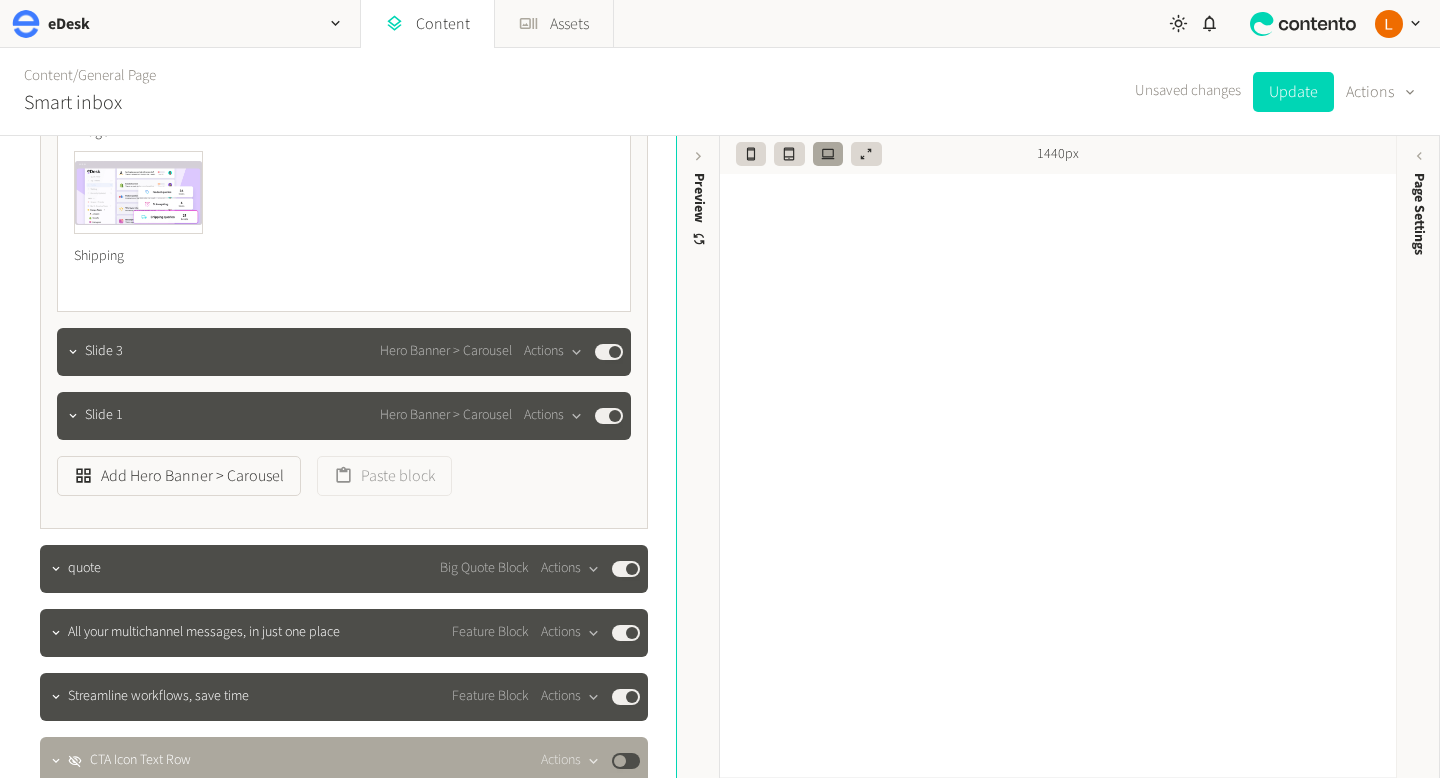 scroll, scrollTop: 1396, scrollLeft: 0, axis: vertical 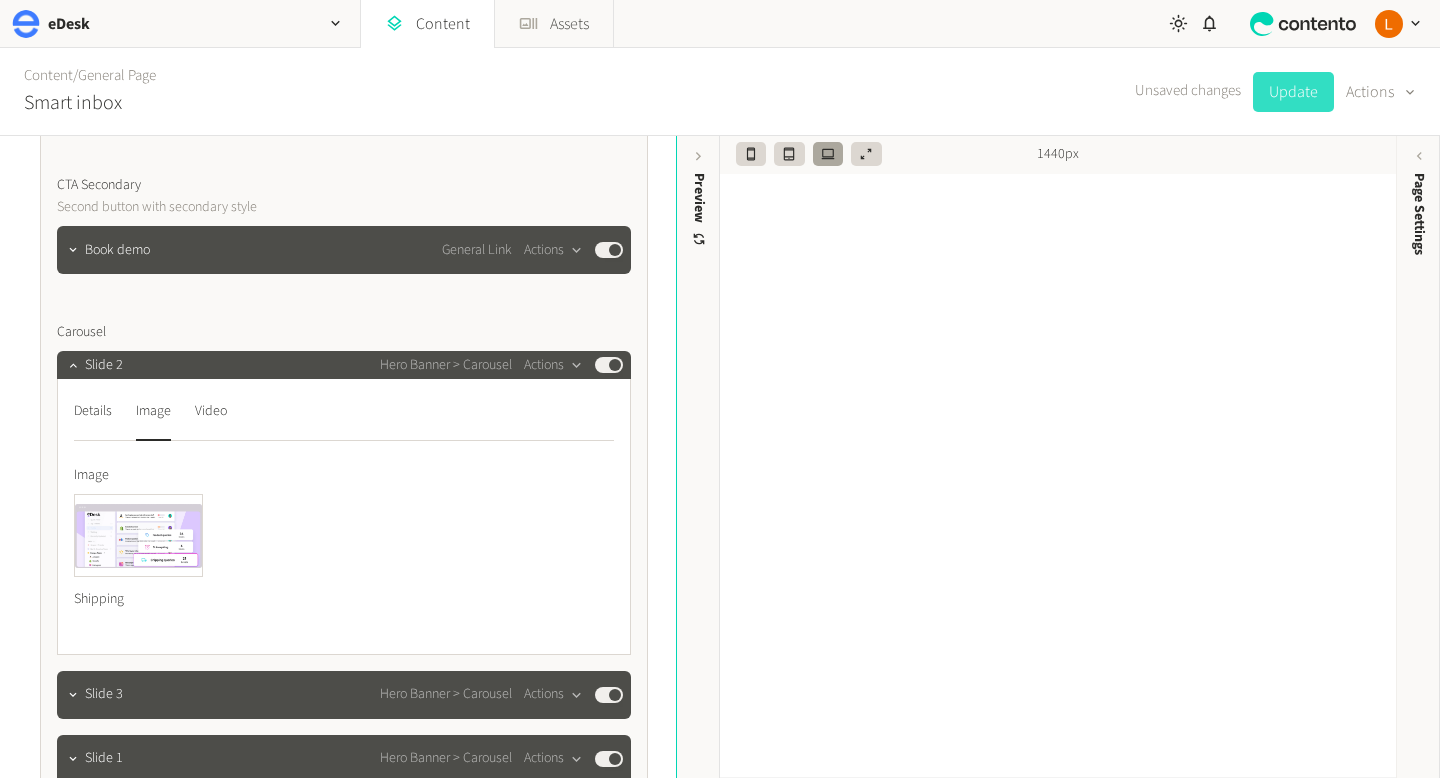 click on "Update" 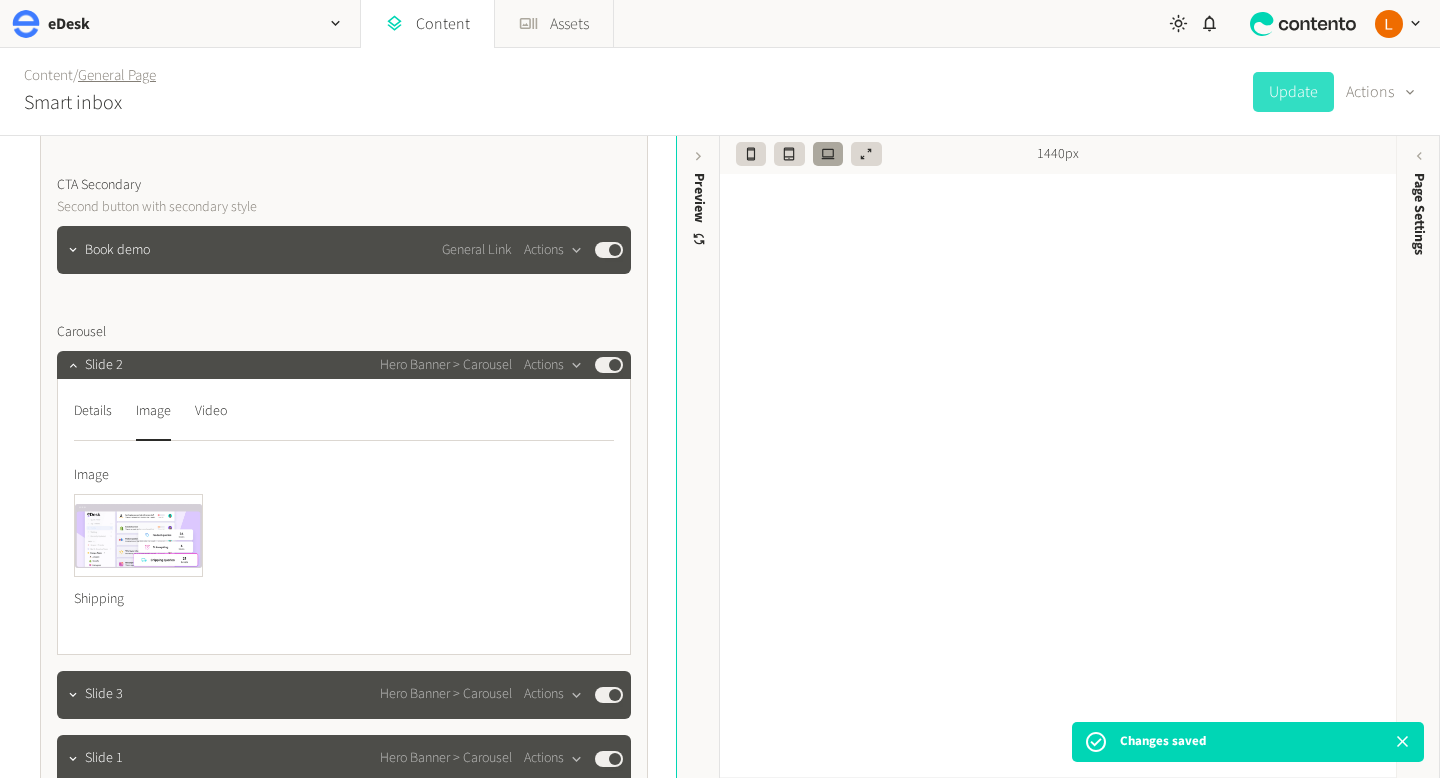 click on "General Page" 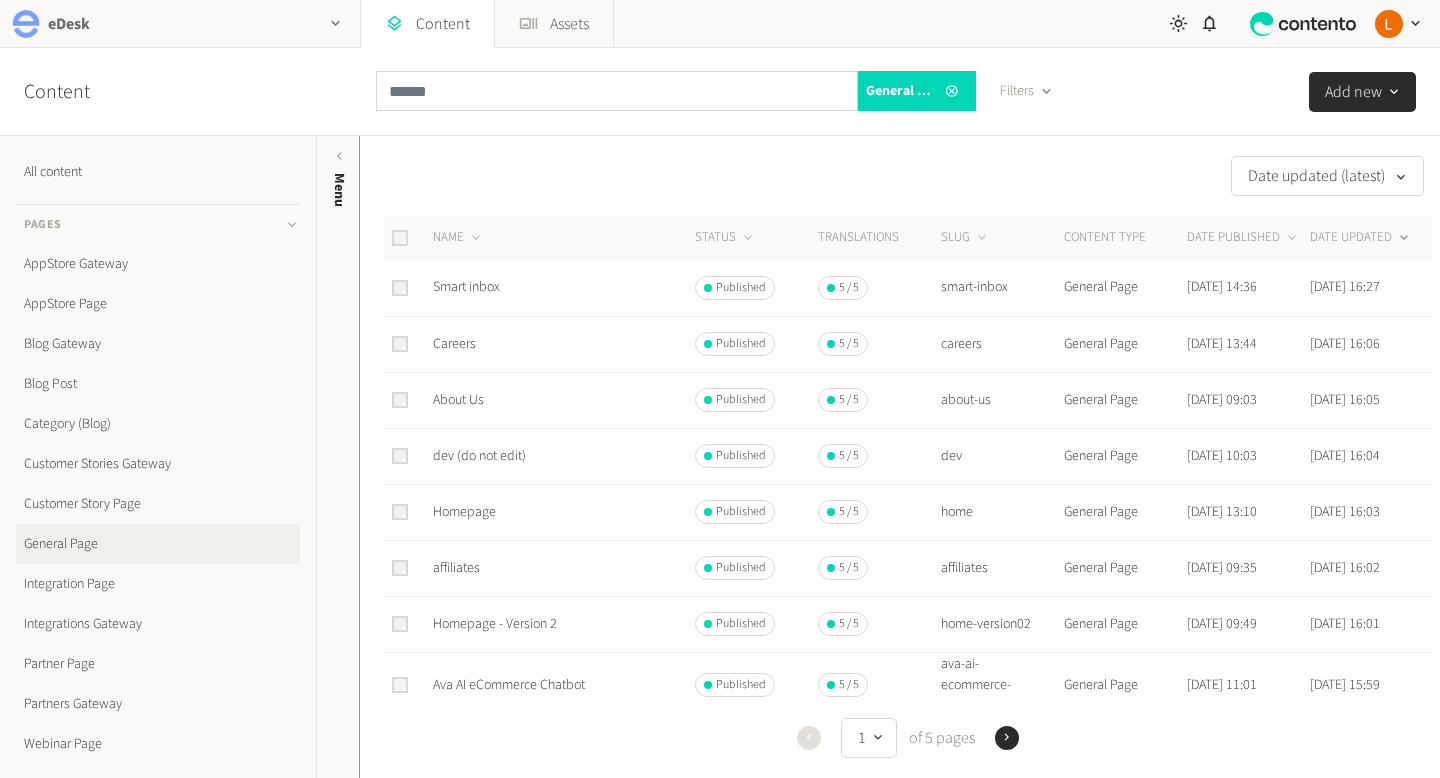 click 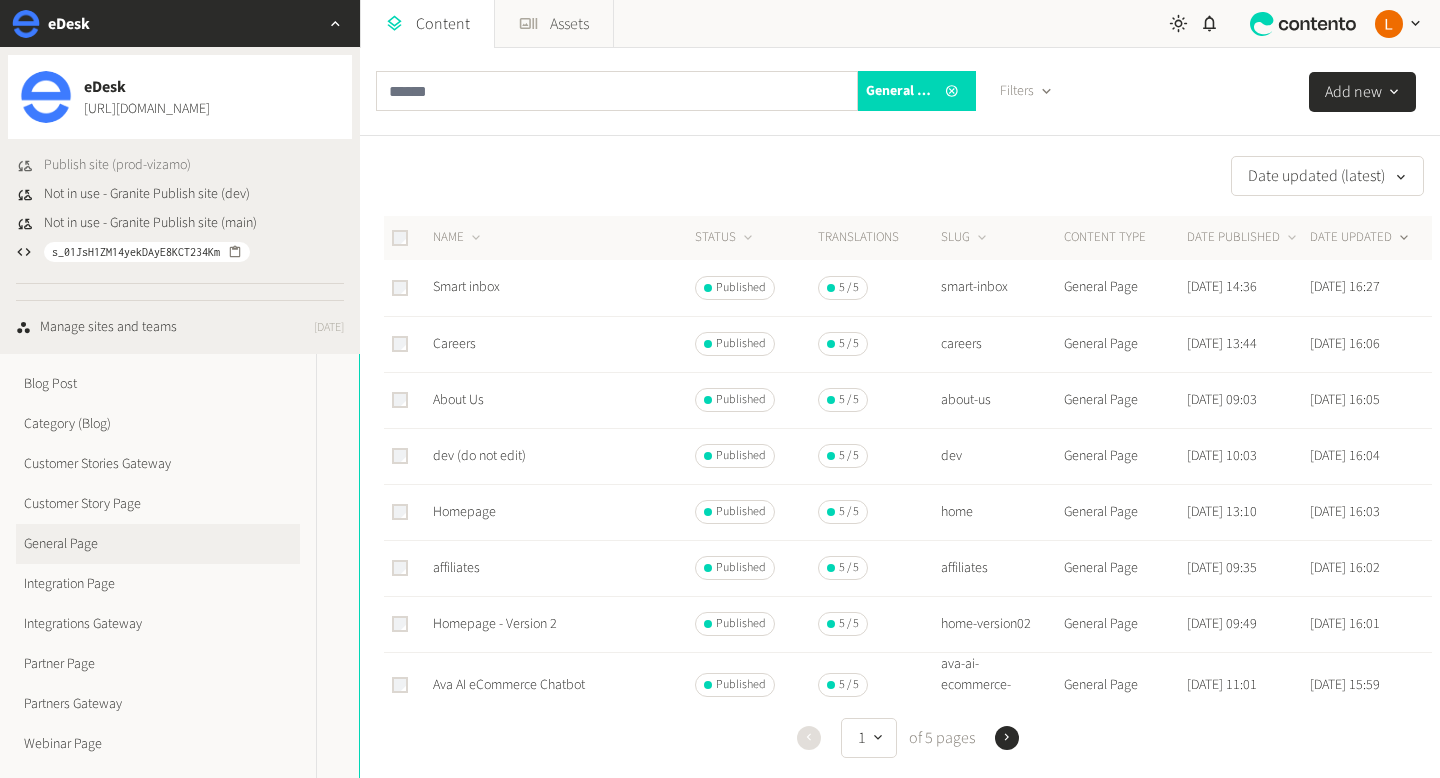 click on "Publish site (prod-vizamo)" 